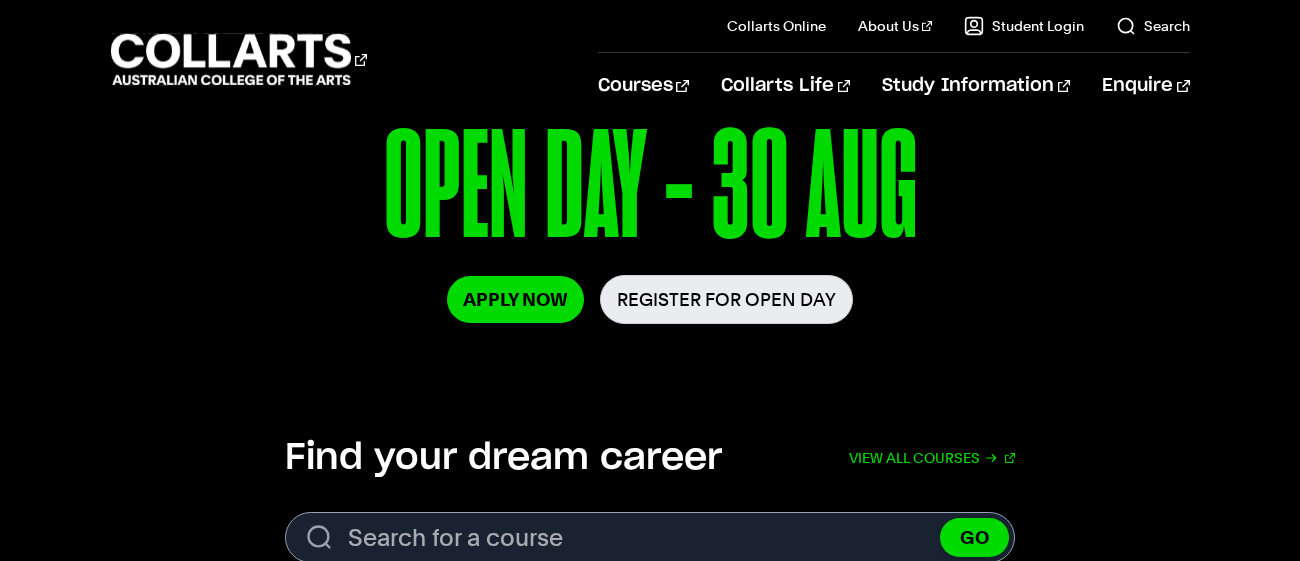 scroll, scrollTop: 0, scrollLeft: 0, axis: both 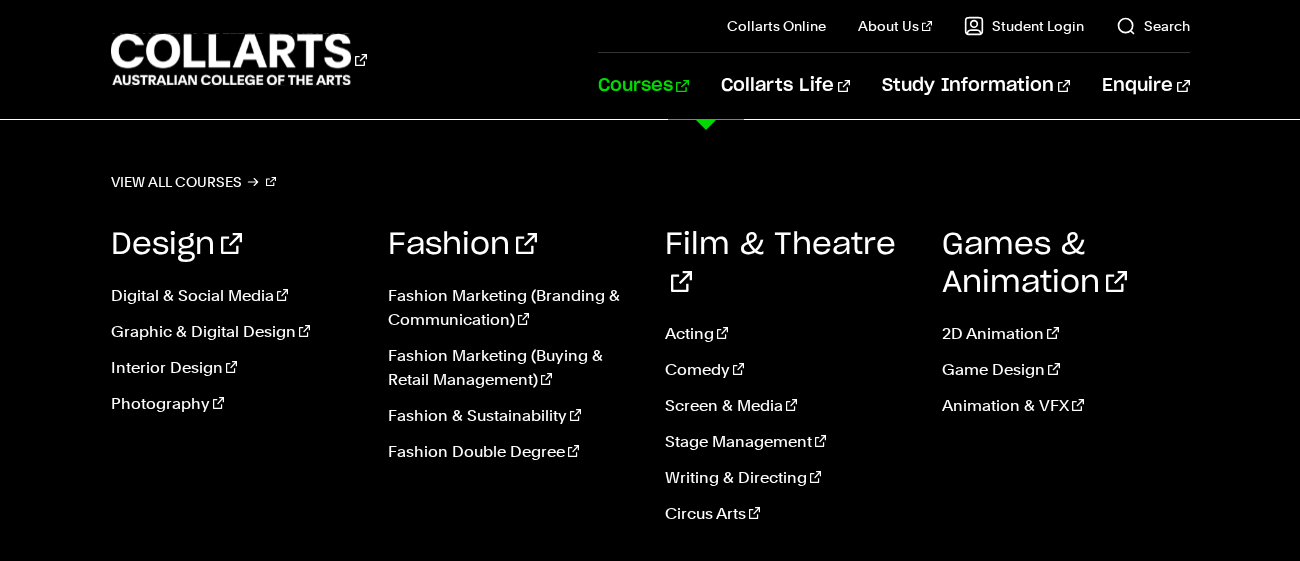 click on "Courses" at bounding box center [643, 86] 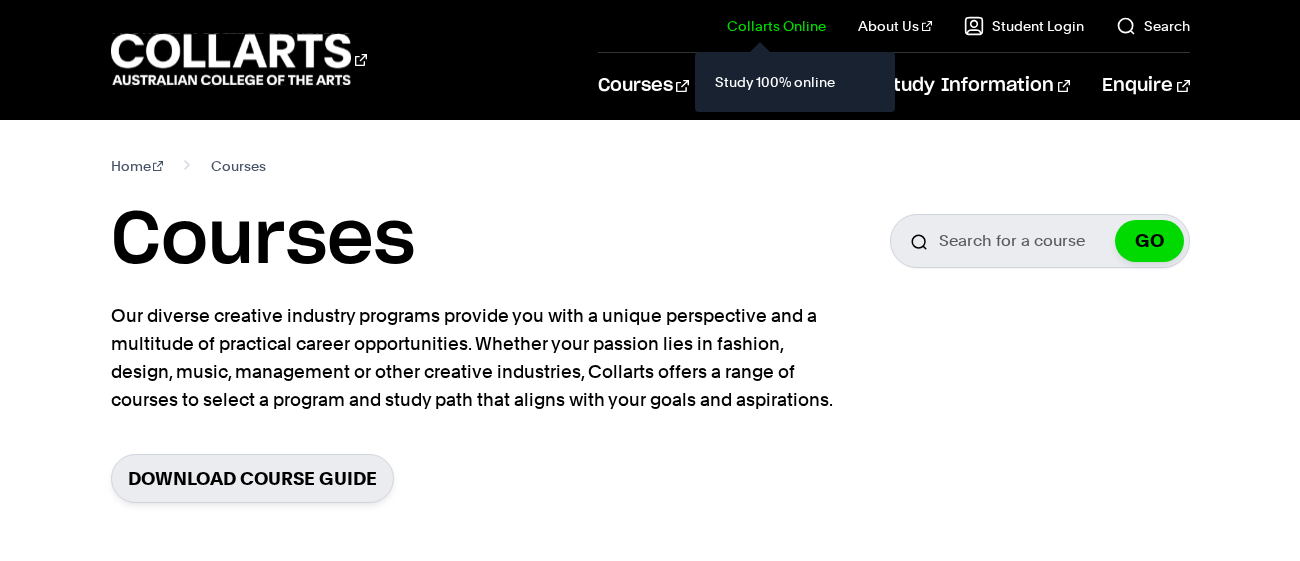 scroll, scrollTop: 0, scrollLeft: 0, axis: both 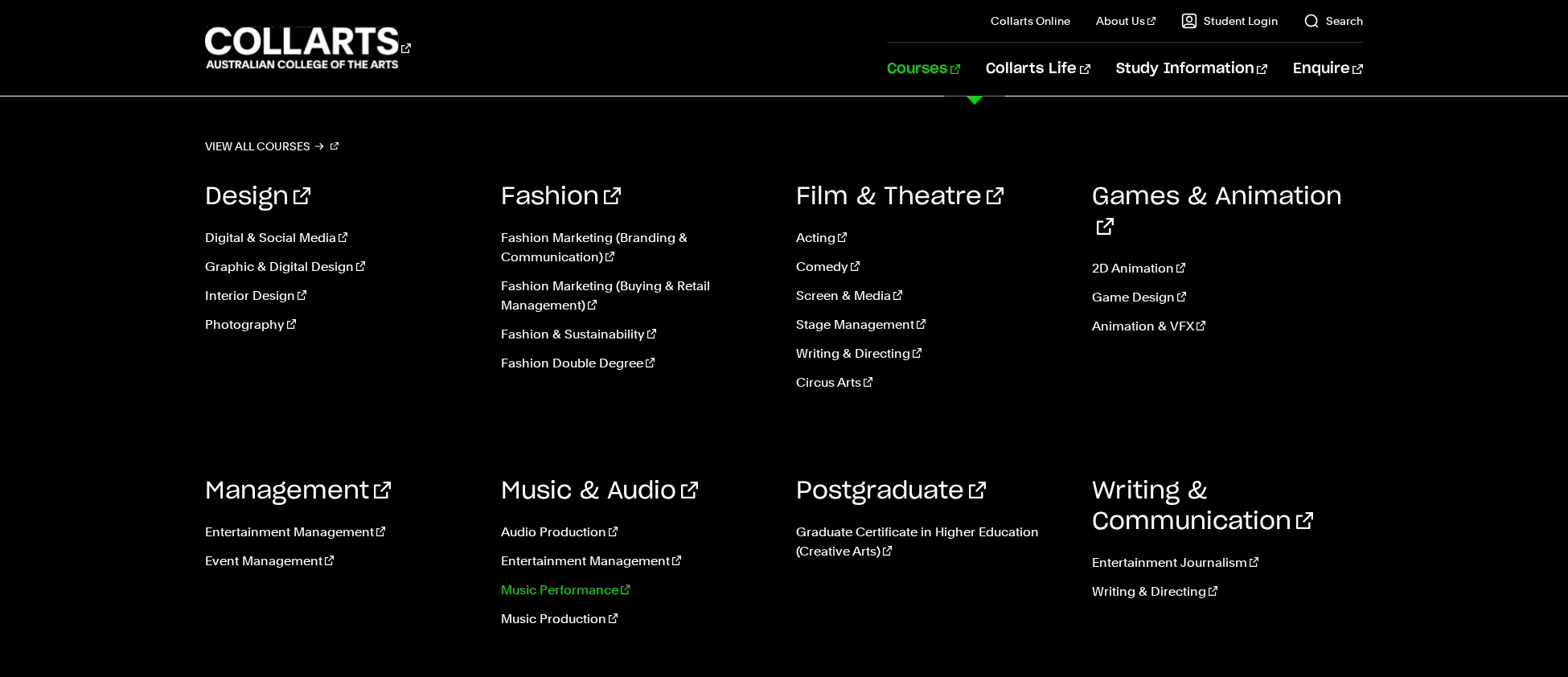click on "Music Performance" at bounding box center (637, 590) 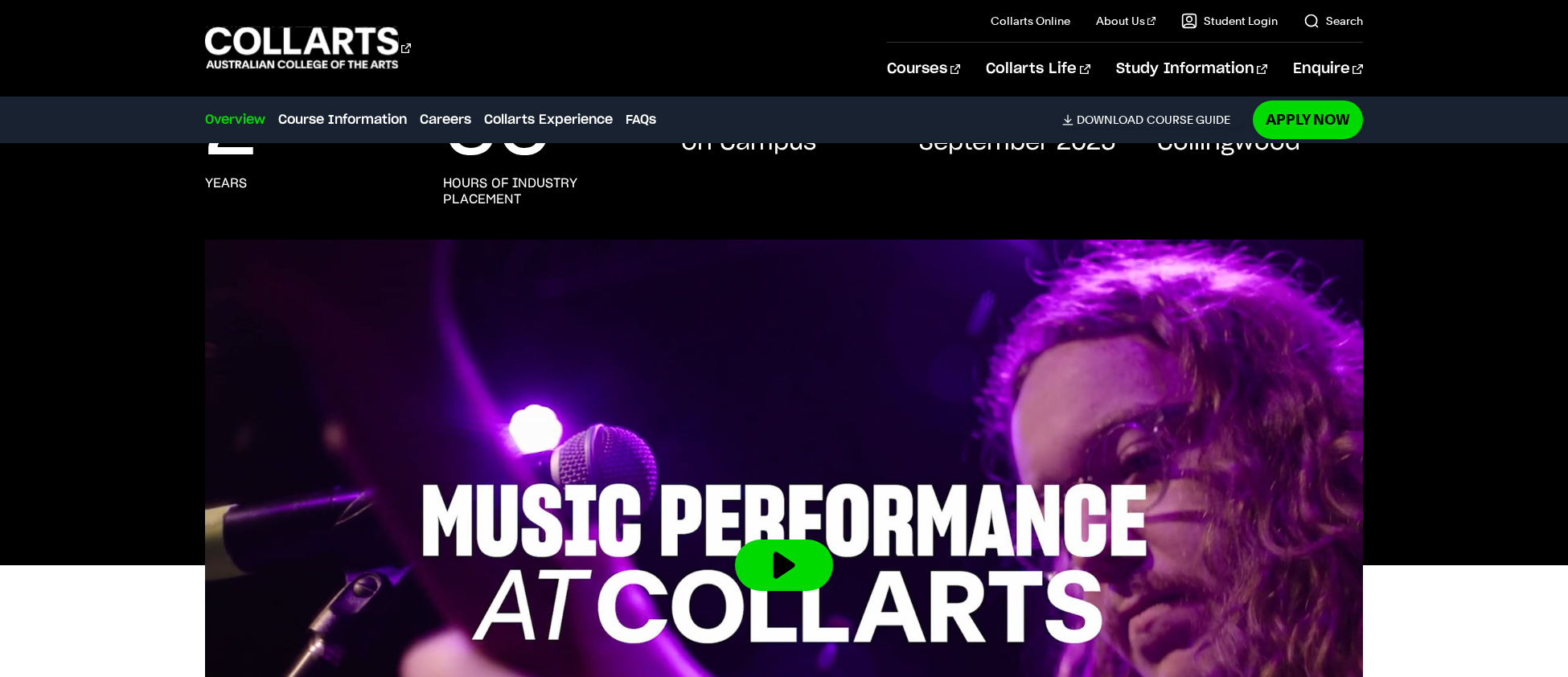 scroll, scrollTop: 0, scrollLeft: 0, axis: both 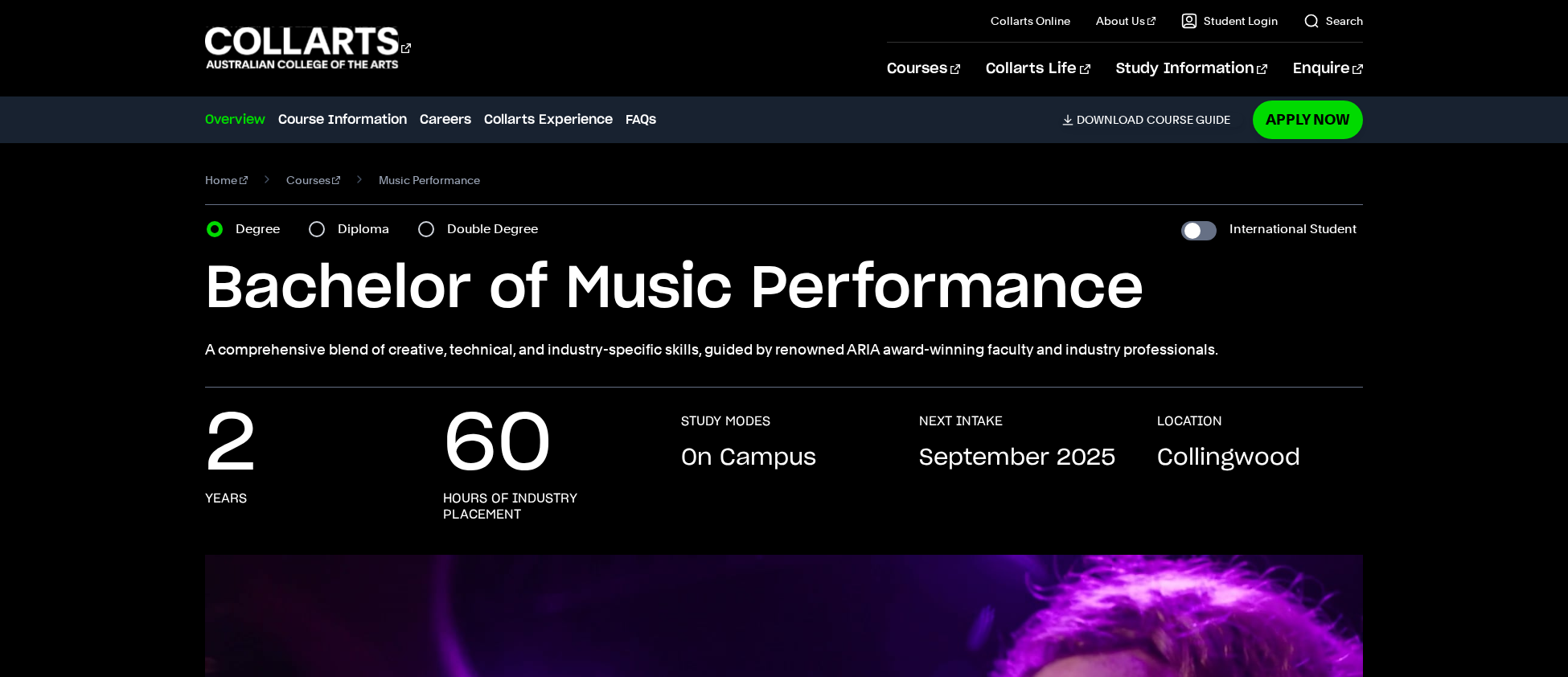 drag, startPoint x: 685, startPoint y: 479, endPoint x: 900, endPoint y: 482, distance: 215.02093 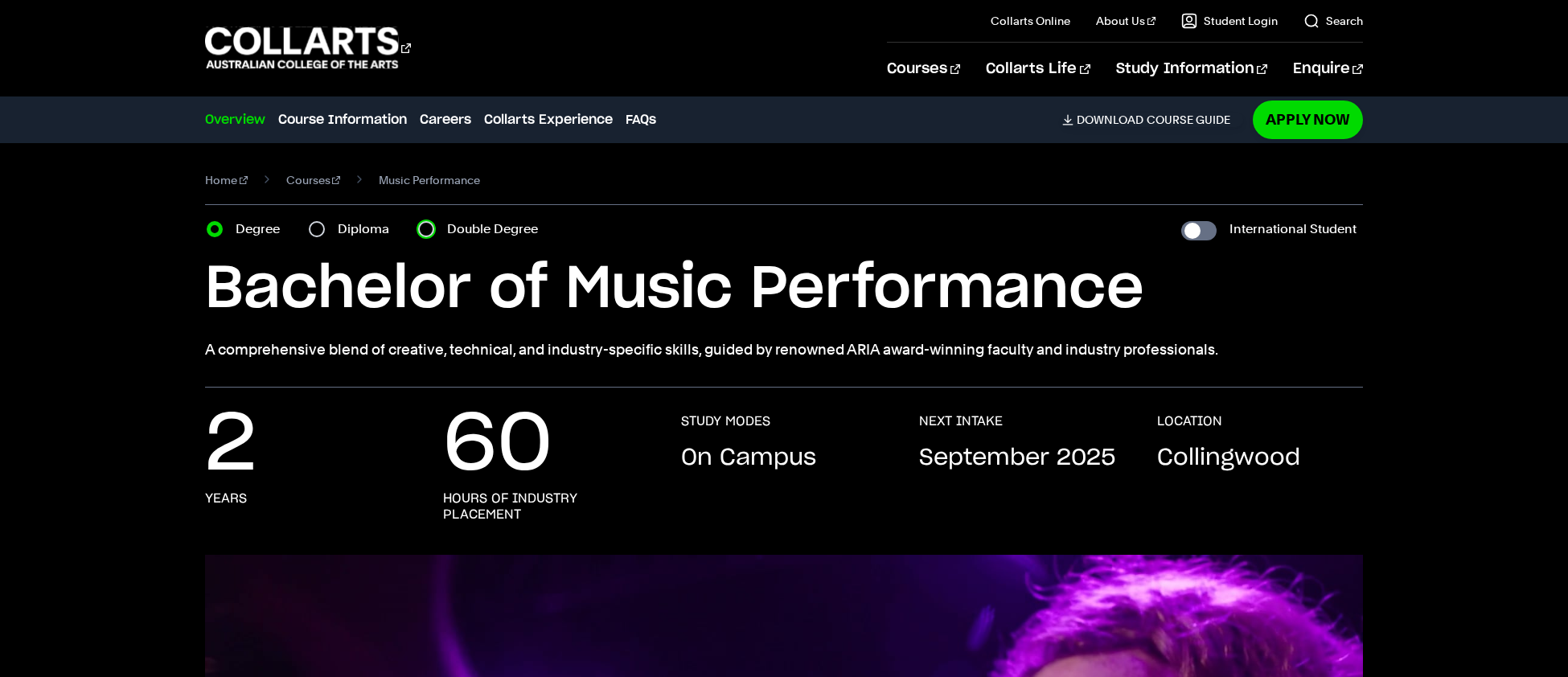 click on "Double Degree" at bounding box center [426, 229] 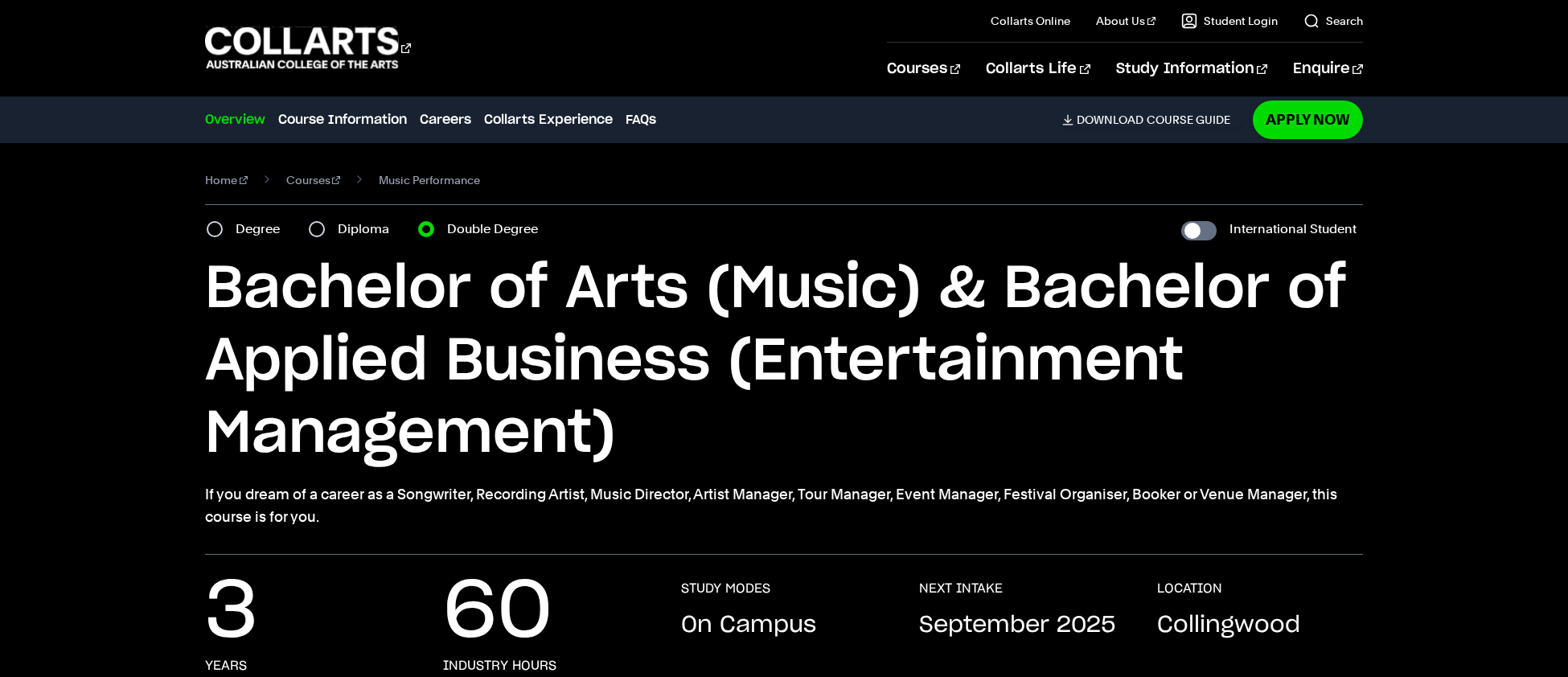 click on "Degree" at bounding box center (248, 229) 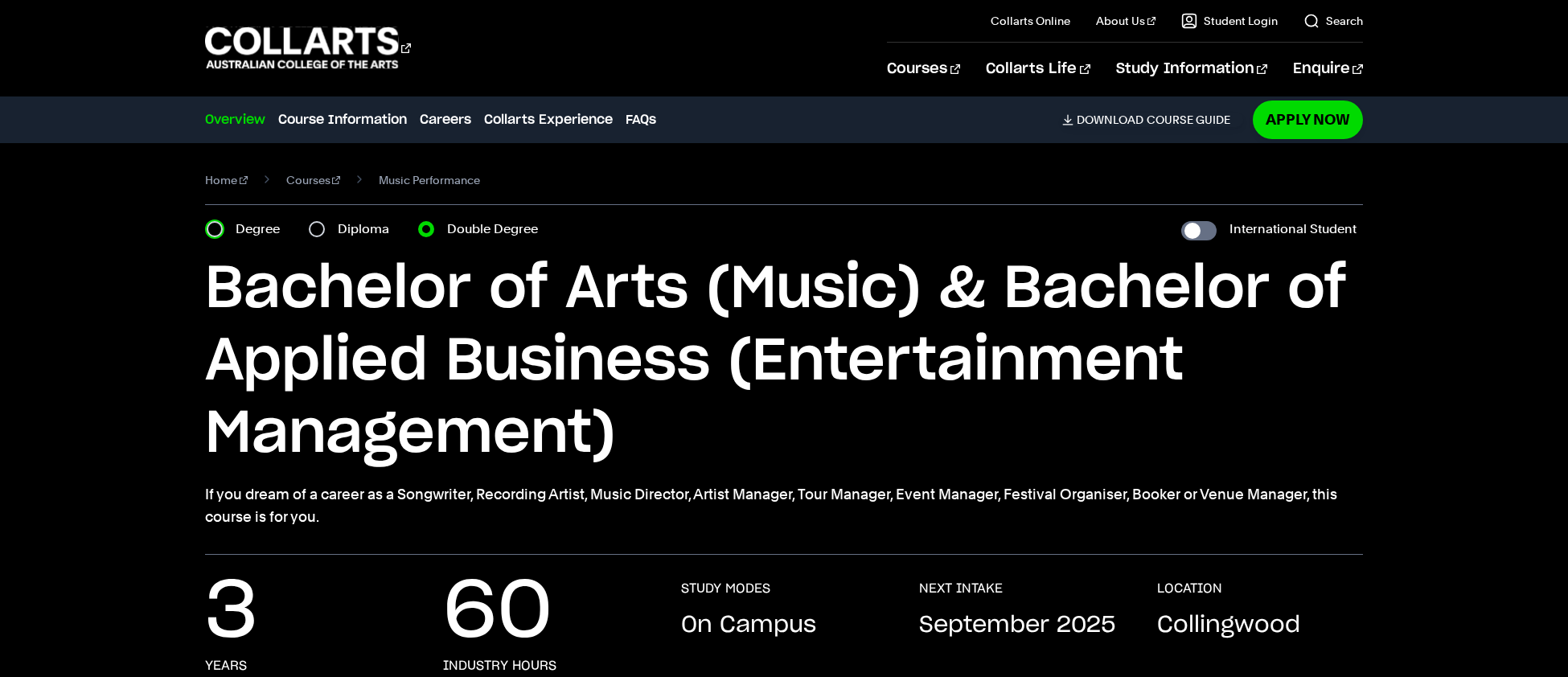 click on "Degree" at bounding box center [215, 229] 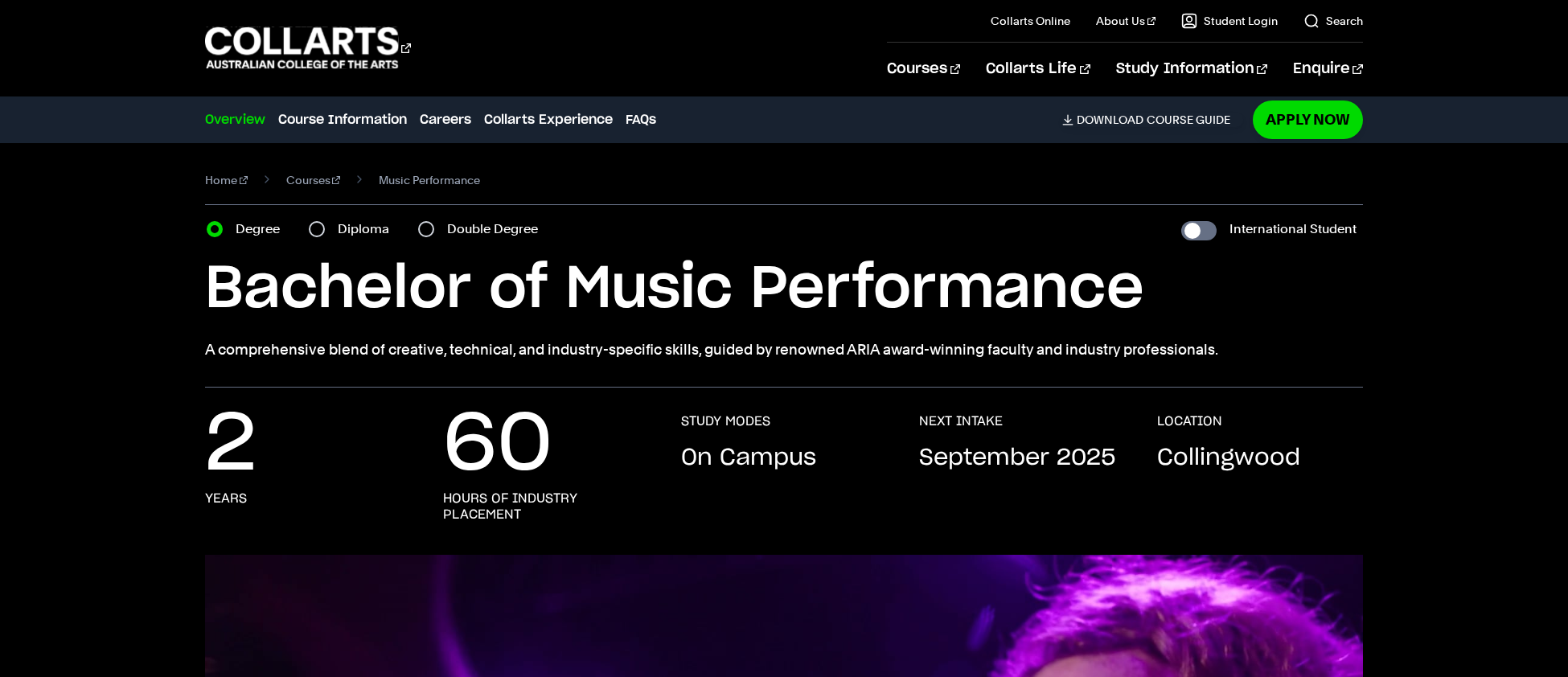 click on "Double Degree" at bounding box center (482, 229) 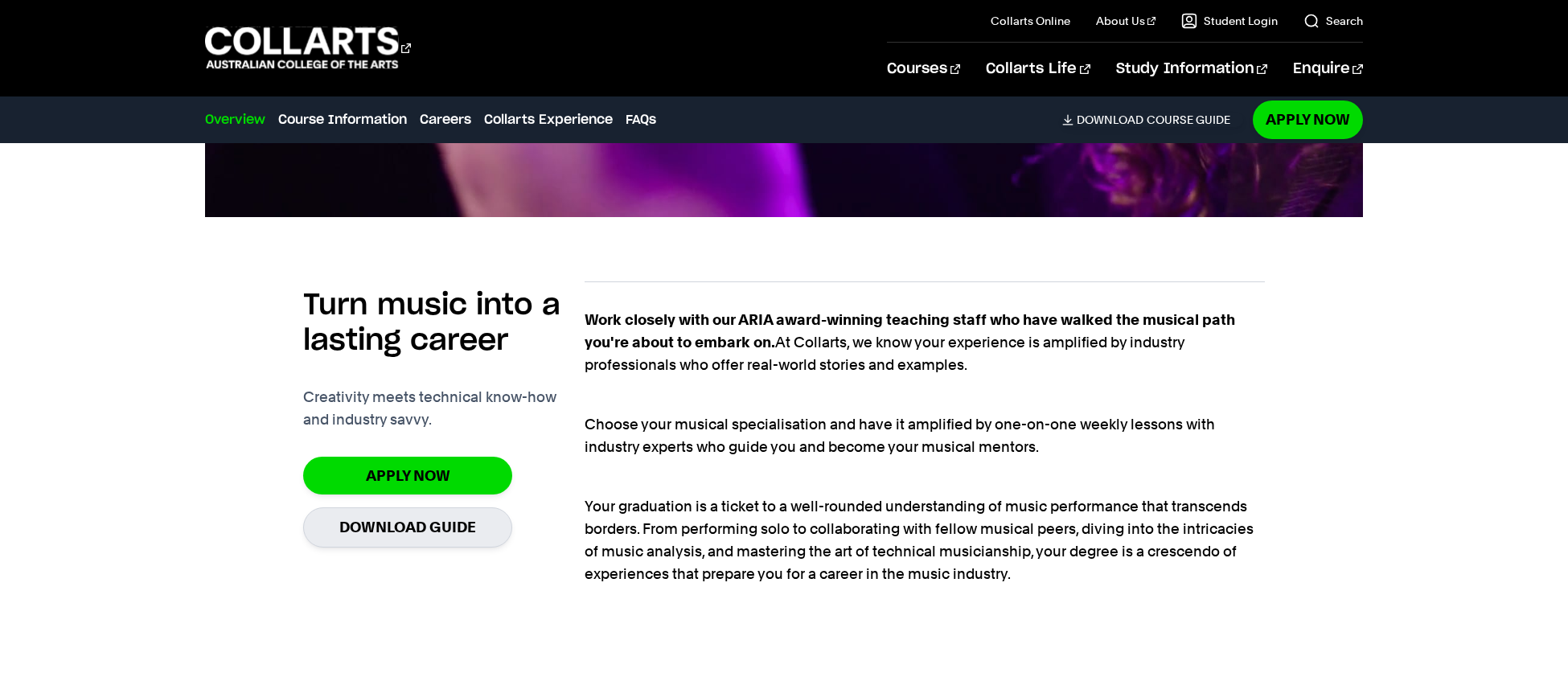scroll, scrollTop: 995, scrollLeft: 0, axis: vertical 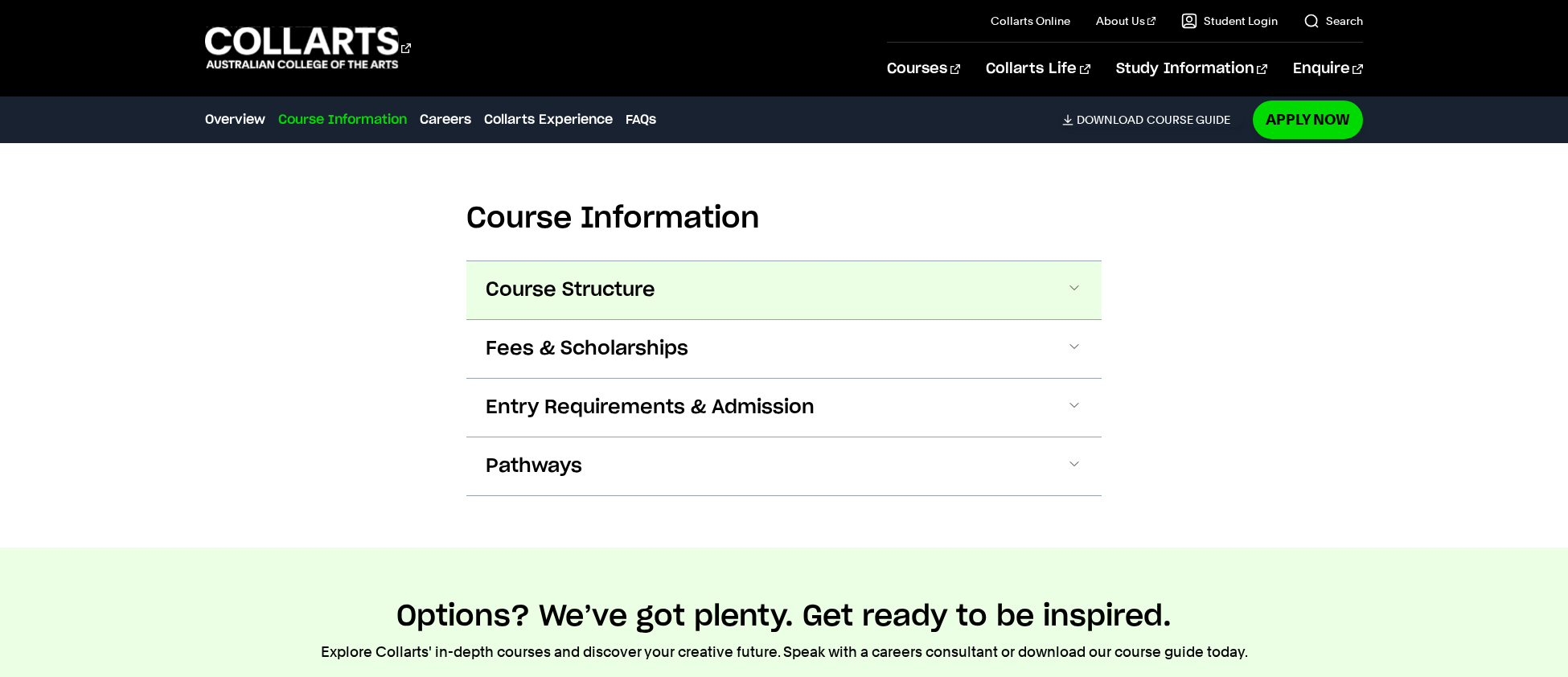 click on "Course Structure" at bounding box center (784, 290) 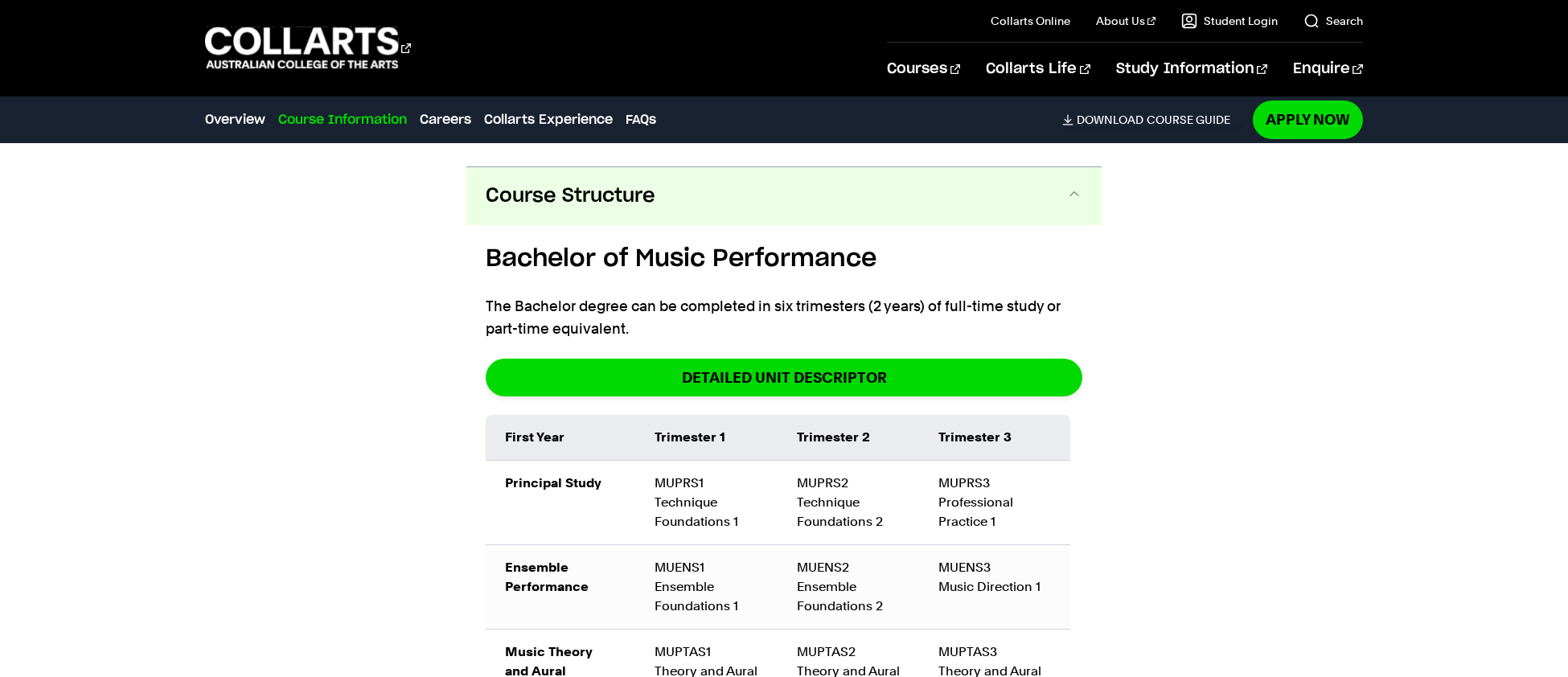 scroll, scrollTop: 1601, scrollLeft: 0, axis: vertical 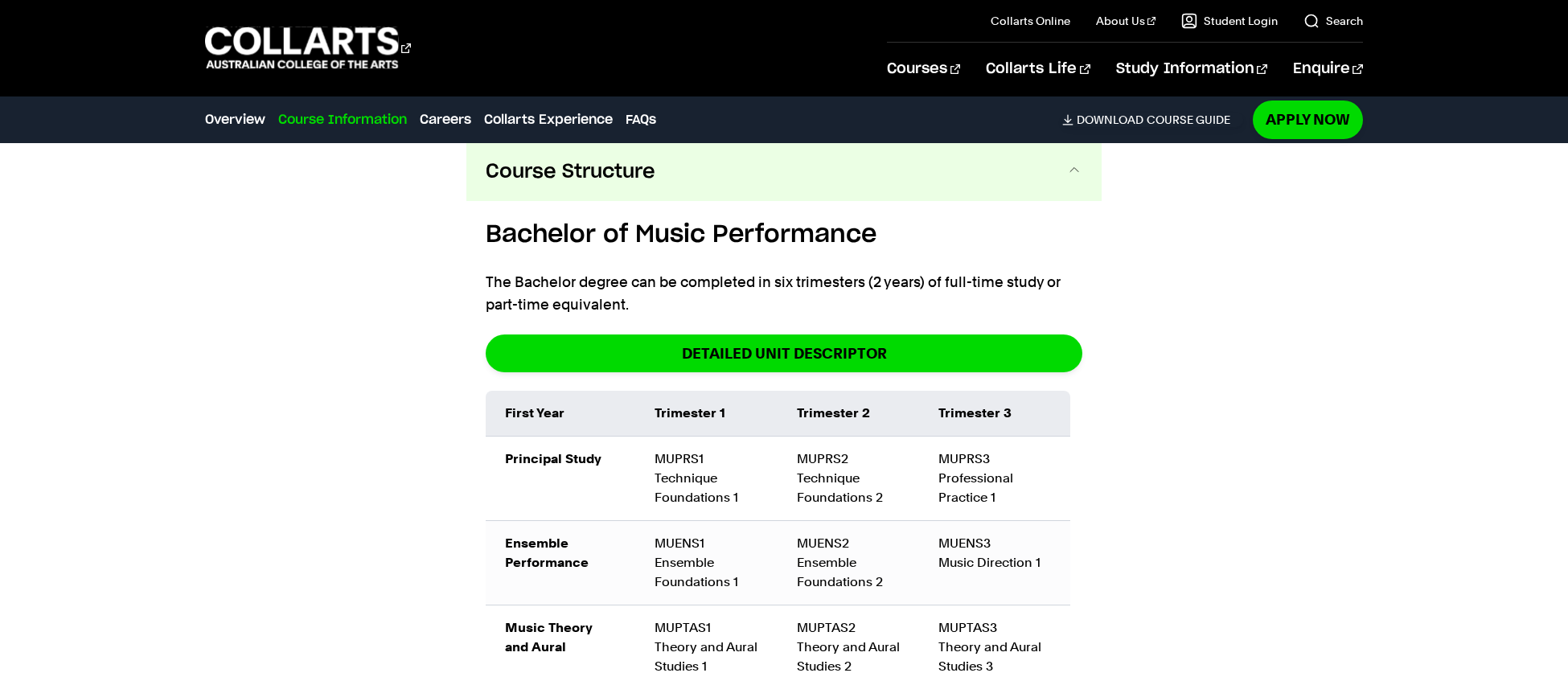 click on "Course Structure" at bounding box center [784, 172] 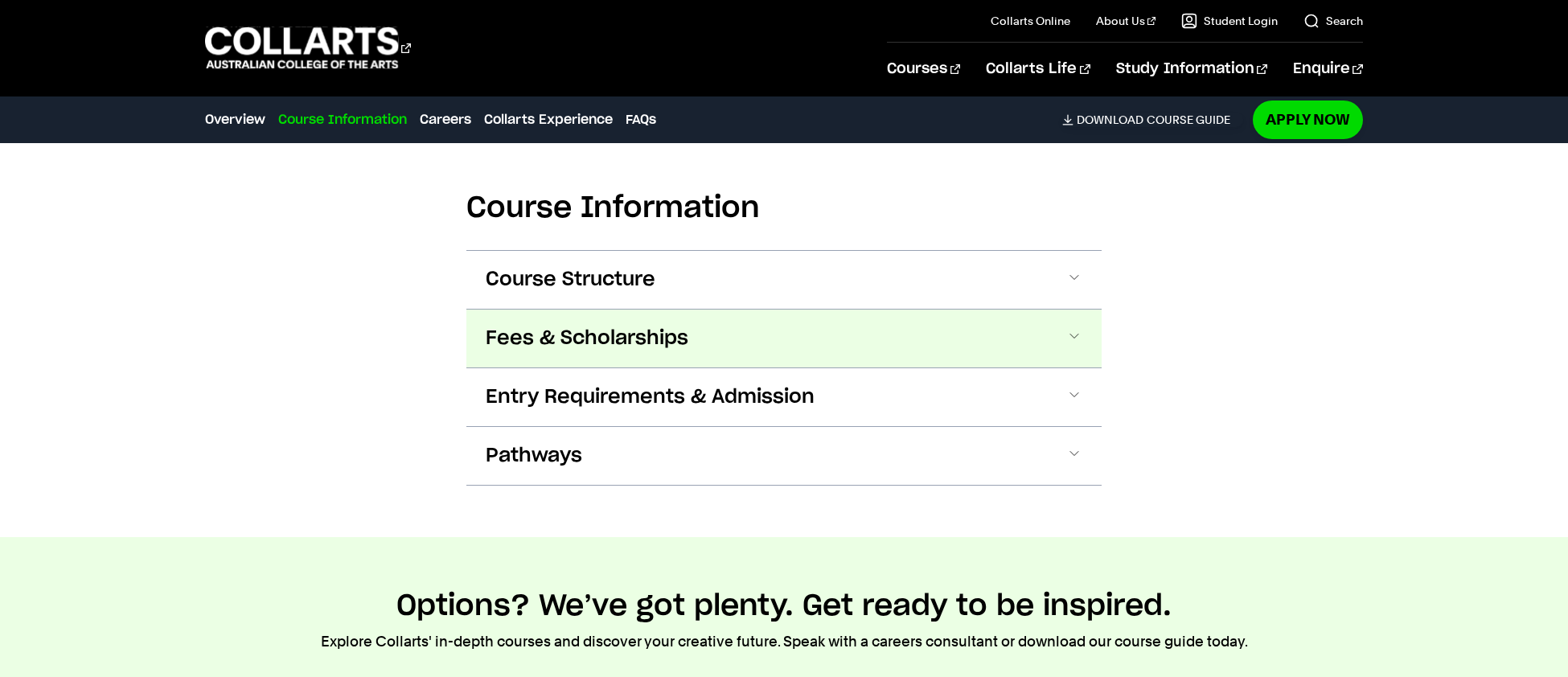 scroll, scrollTop: 1491, scrollLeft: 0, axis: vertical 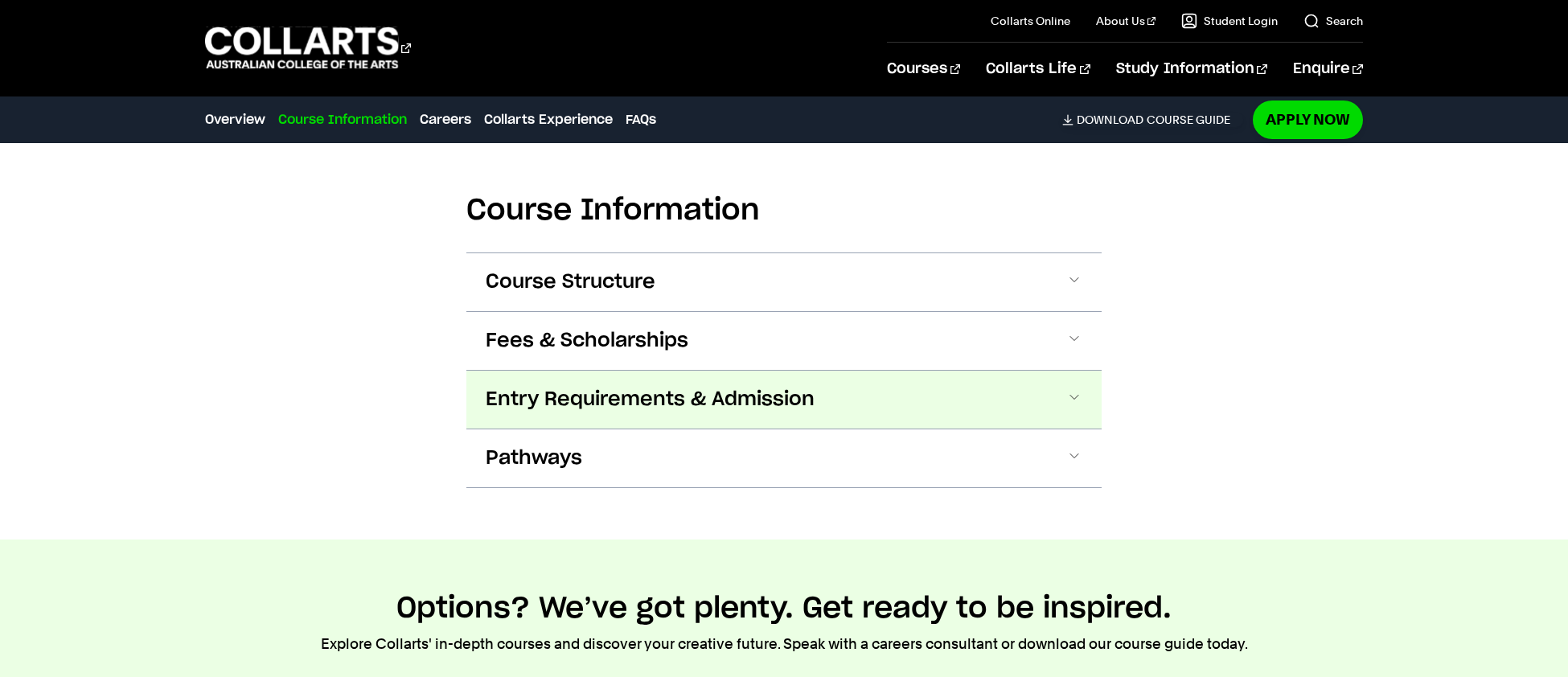 click on "Entry Requirements & Admission" at bounding box center [650, 400] 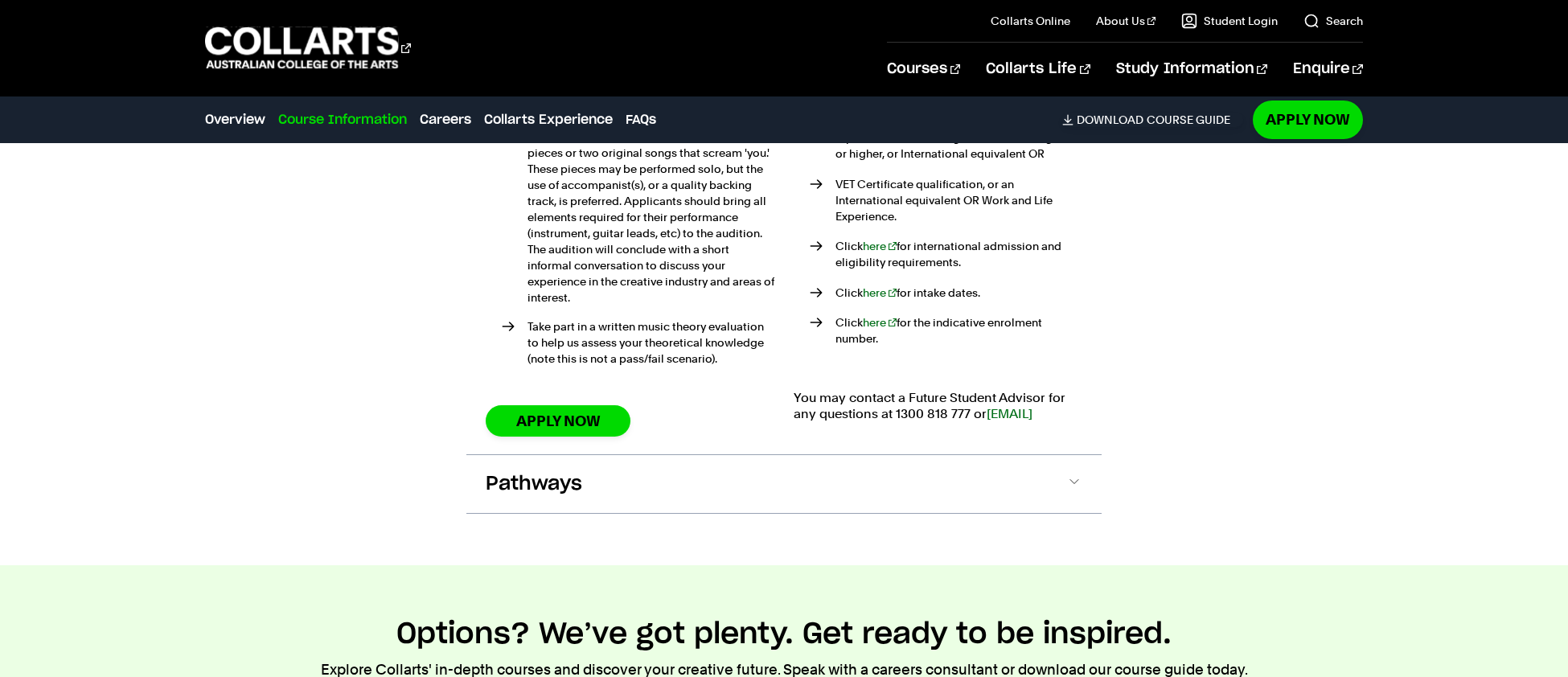 scroll, scrollTop: 2071, scrollLeft: 0, axis: vertical 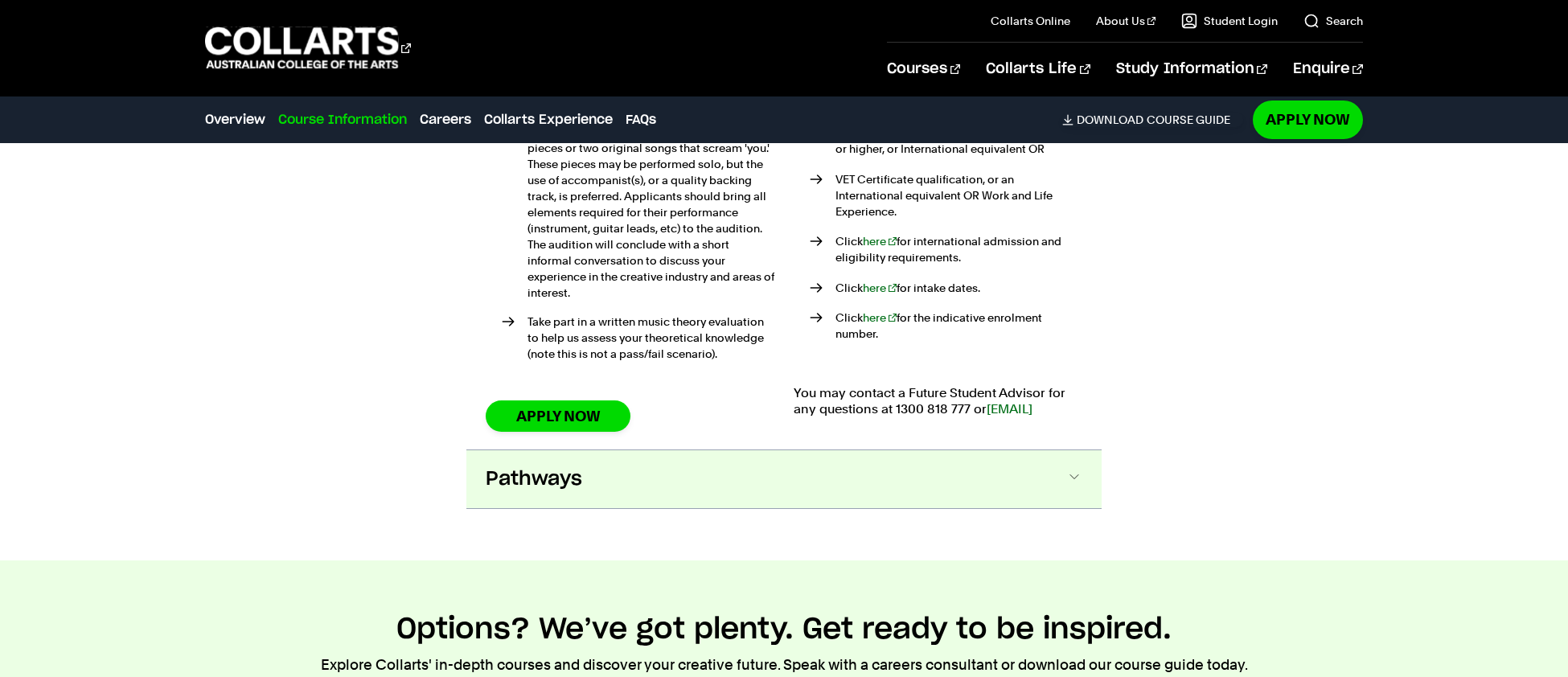 click on "Pathways" at bounding box center (784, 479) 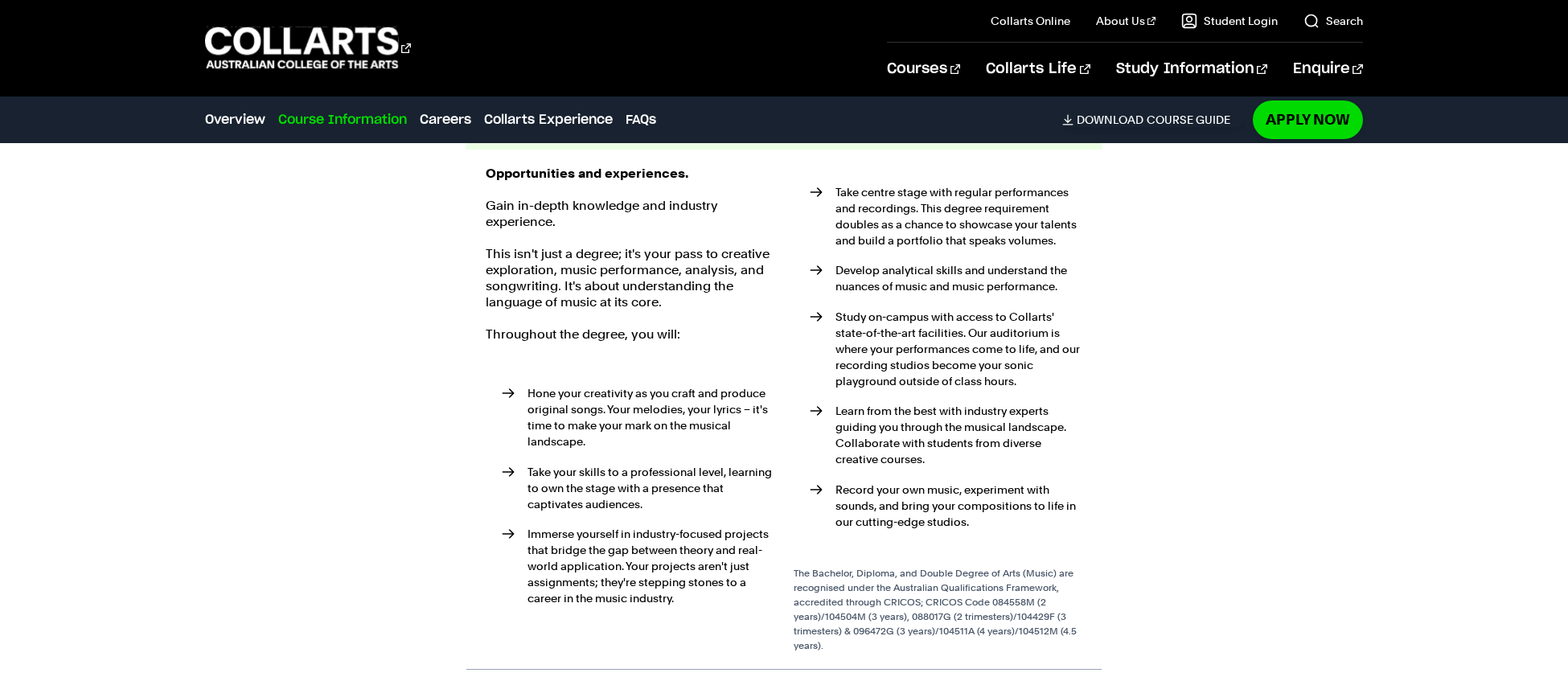 scroll, scrollTop: 2431, scrollLeft: 0, axis: vertical 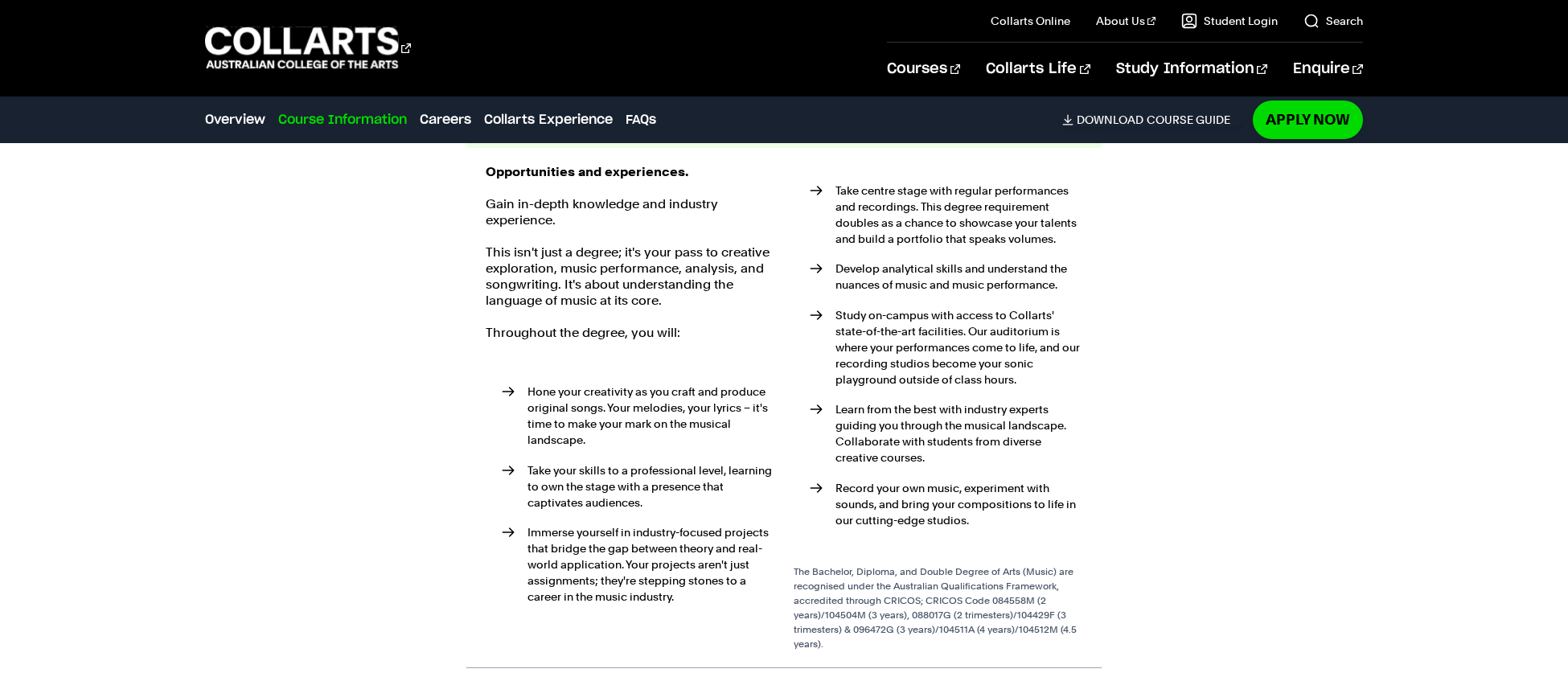 click on "Take centre stage with regular performances and recordings. This degree requirement doubles as a chance to showcase your talents and build a portfolio that speaks volumes." at bounding box center [946, 215] 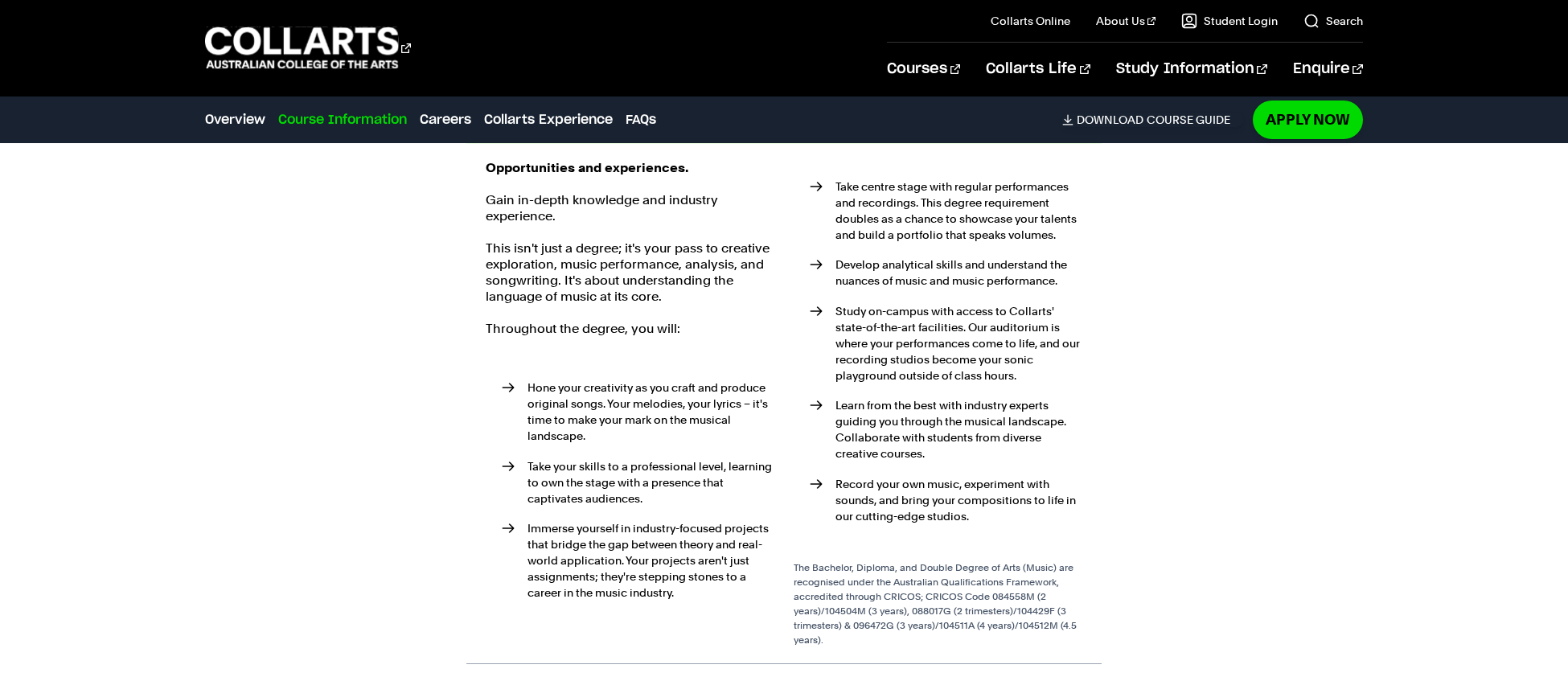 scroll, scrollTop: 2436, scrollLeft: 0, axis: vertical 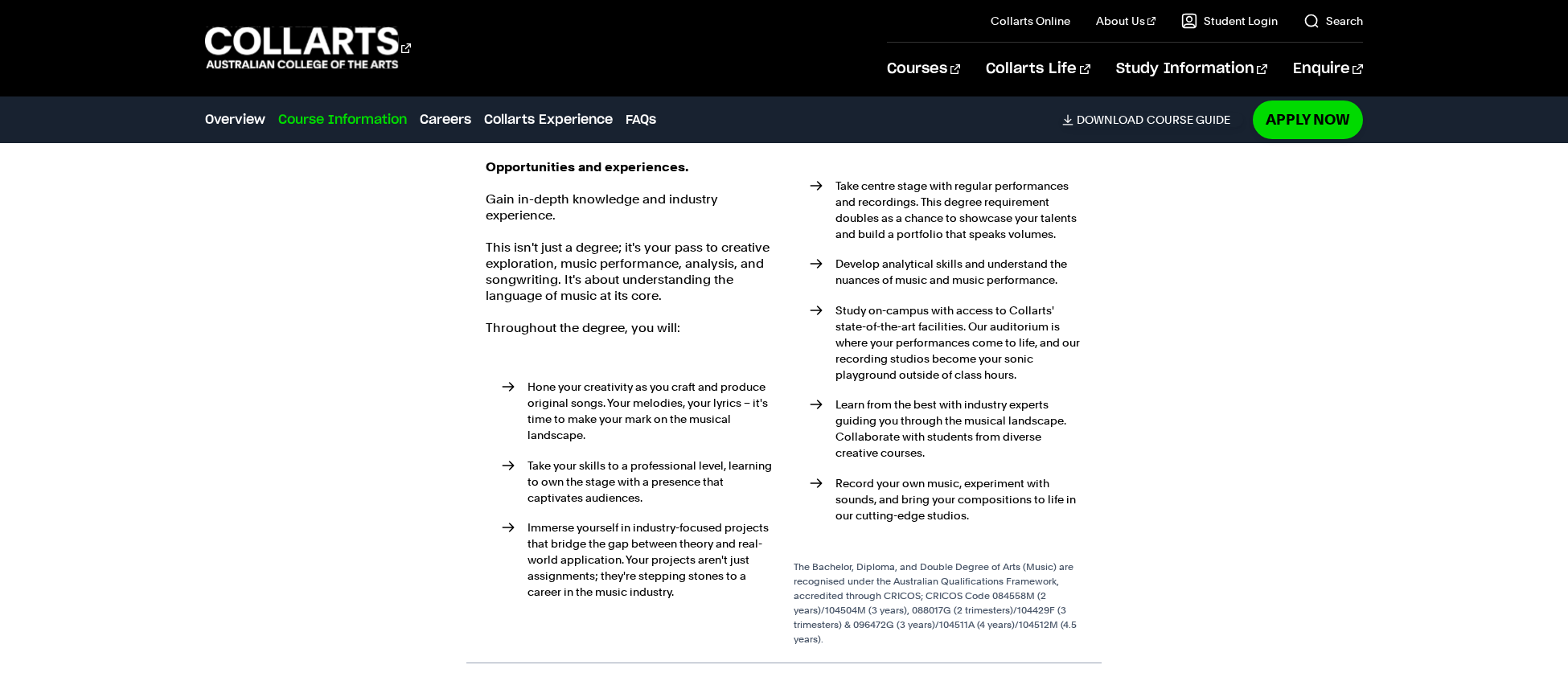 drag, startPoint x: 663, startPoint y: 232, endPoint x: 722, endPoint y: 322, distance: 107.6151 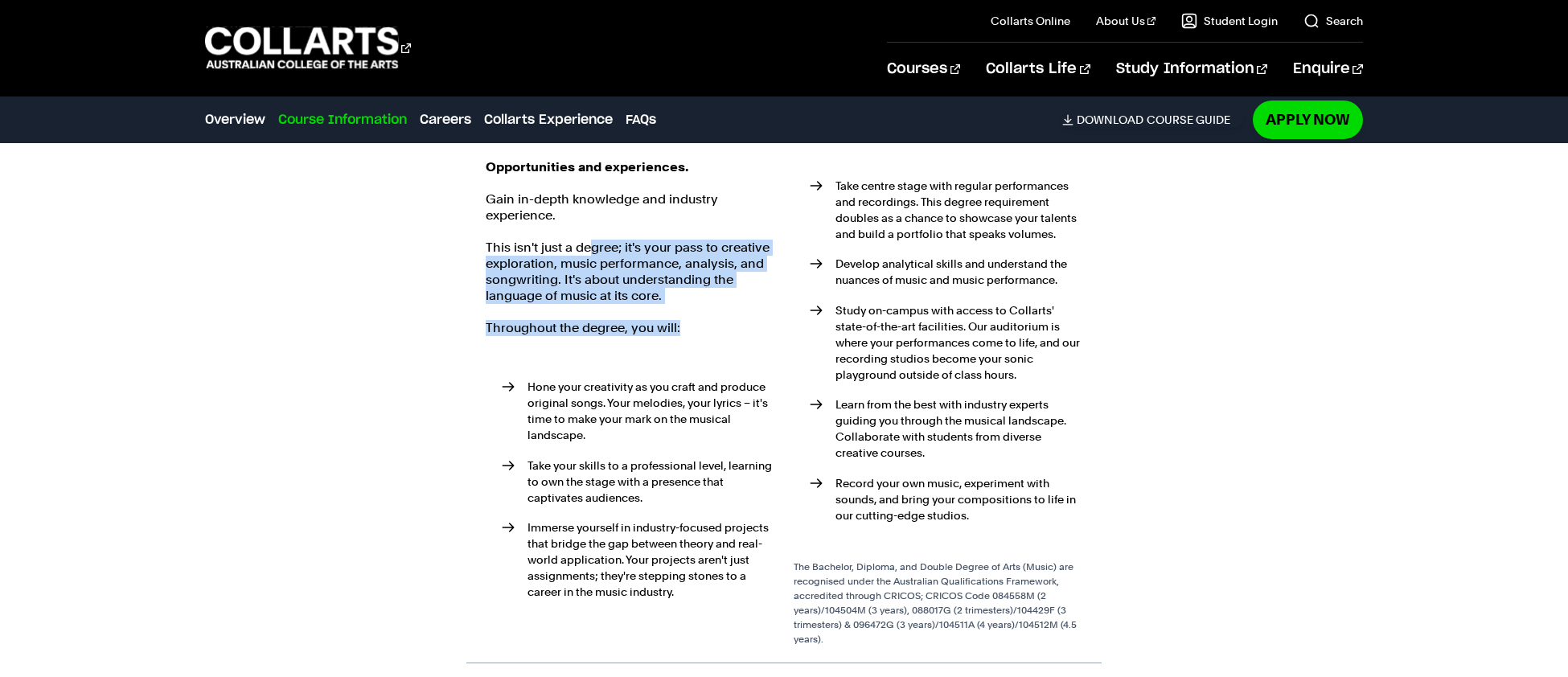 drag, startPoint x: 722, startPoint y: 322, endPoint x: 588, endPoint y: 243, distance: 155.55385 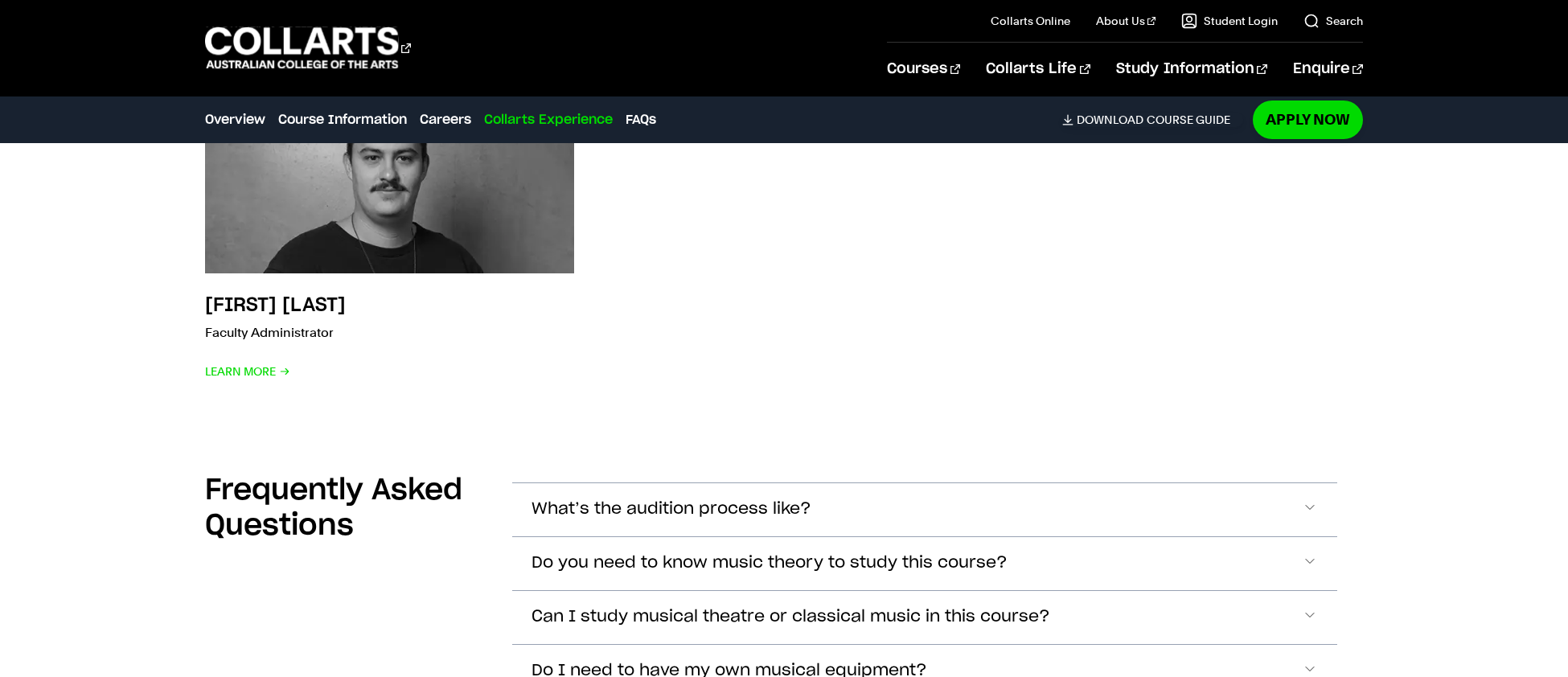 scroll, scrollTop: 6335, scrollLeft: 0, axis: vertical 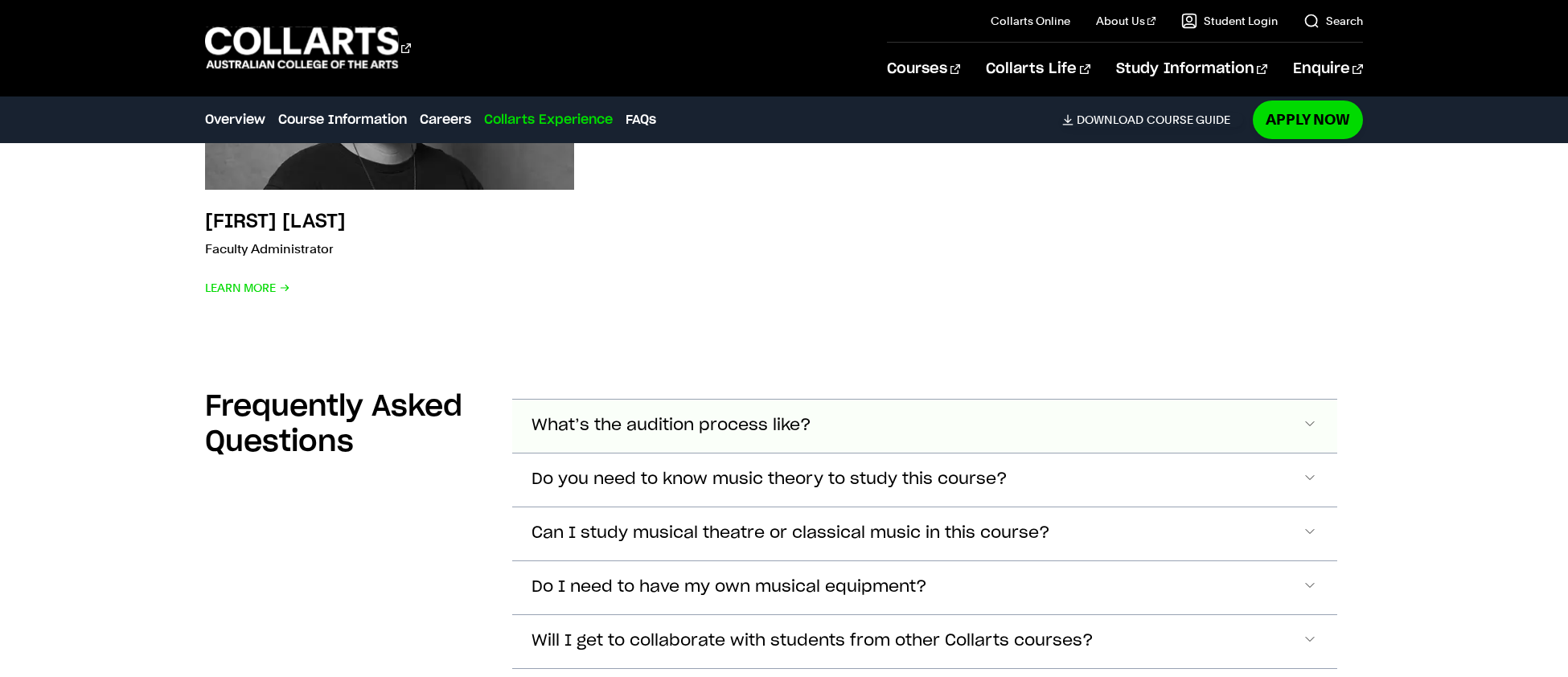 click on "What’s the audition process like?" at bounding box center (671, 425) 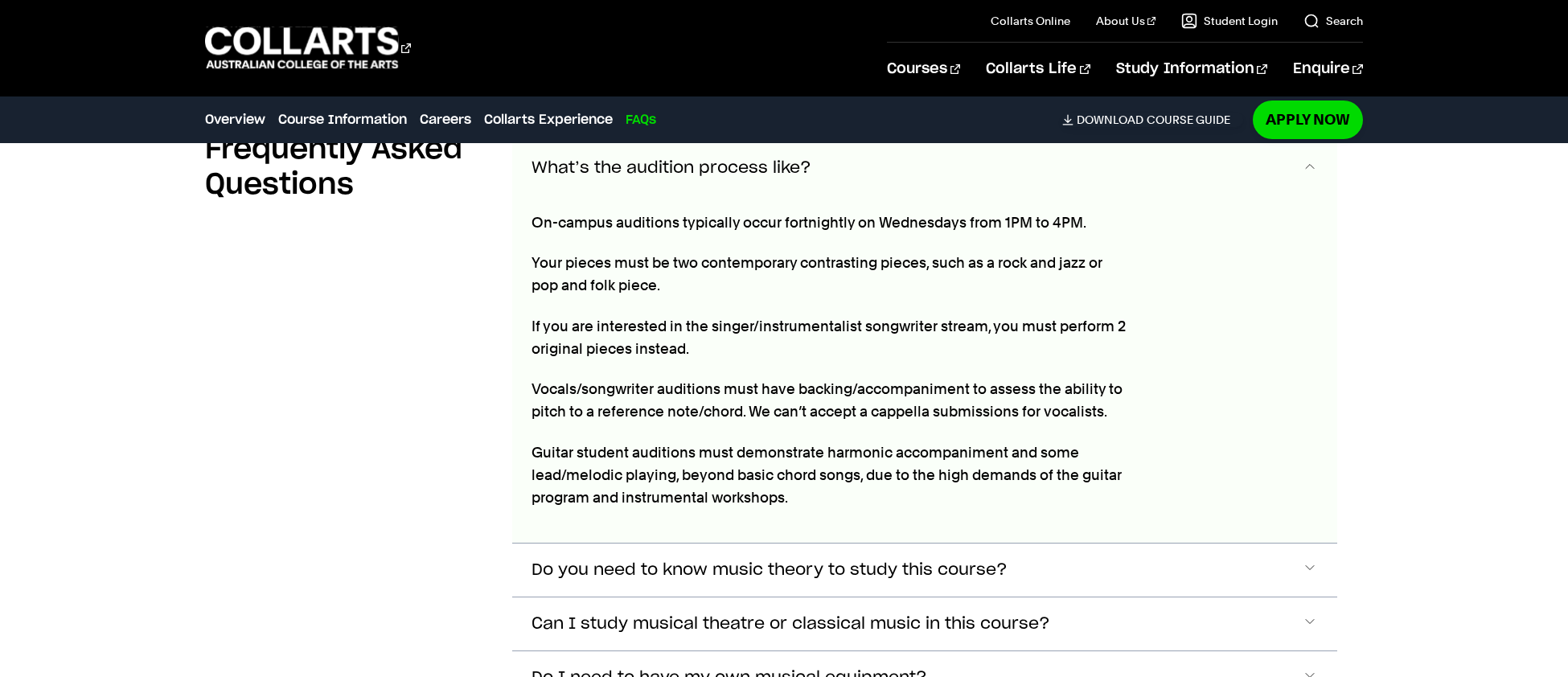 scroll, scrollTop: 6594, scrollLeft: 0, axis: vertical 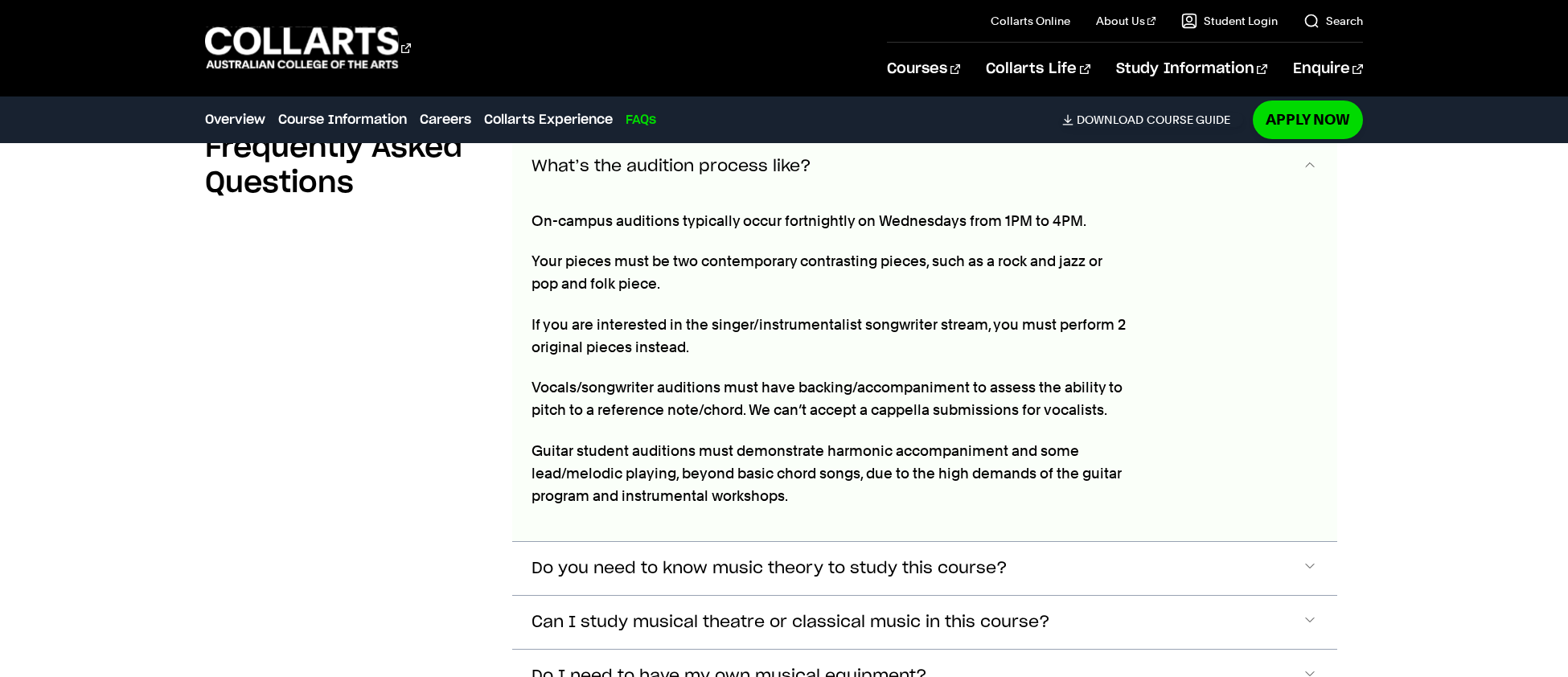 click on "What’s the audition process like?" at bounding box center (925, 167) 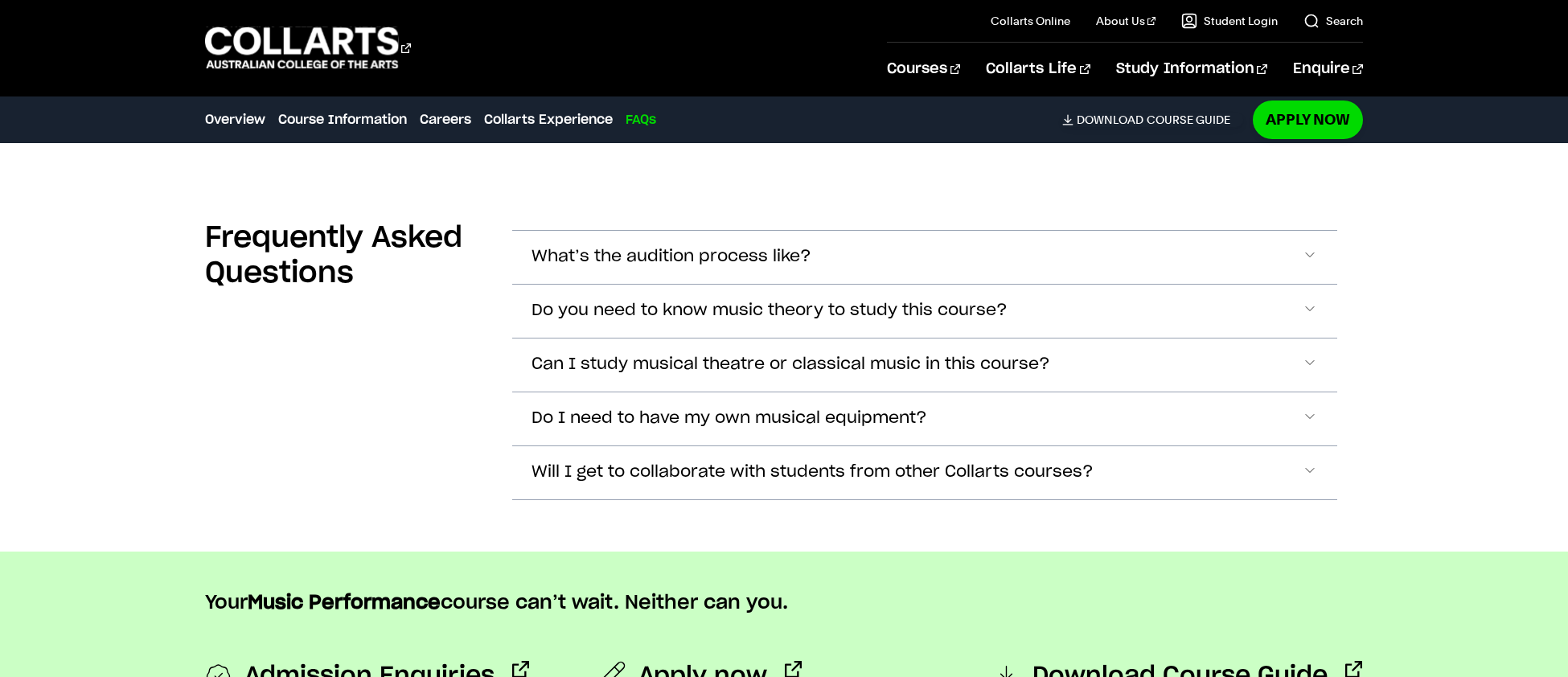 scroll, scrollTop: 6498, scrollLeft: 0, axis: vertical 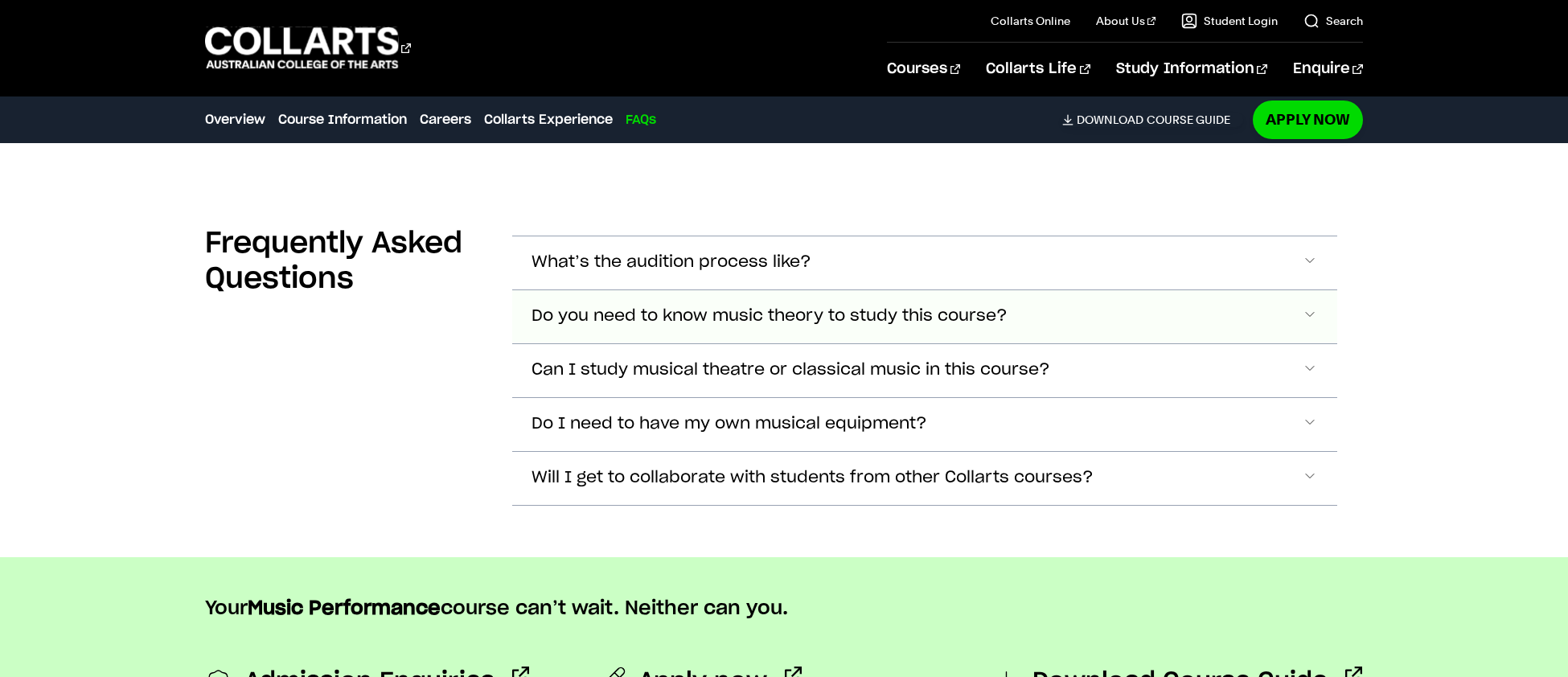 click on "Do you need to know music theory to study this course?" at bounding box center [671, 262] 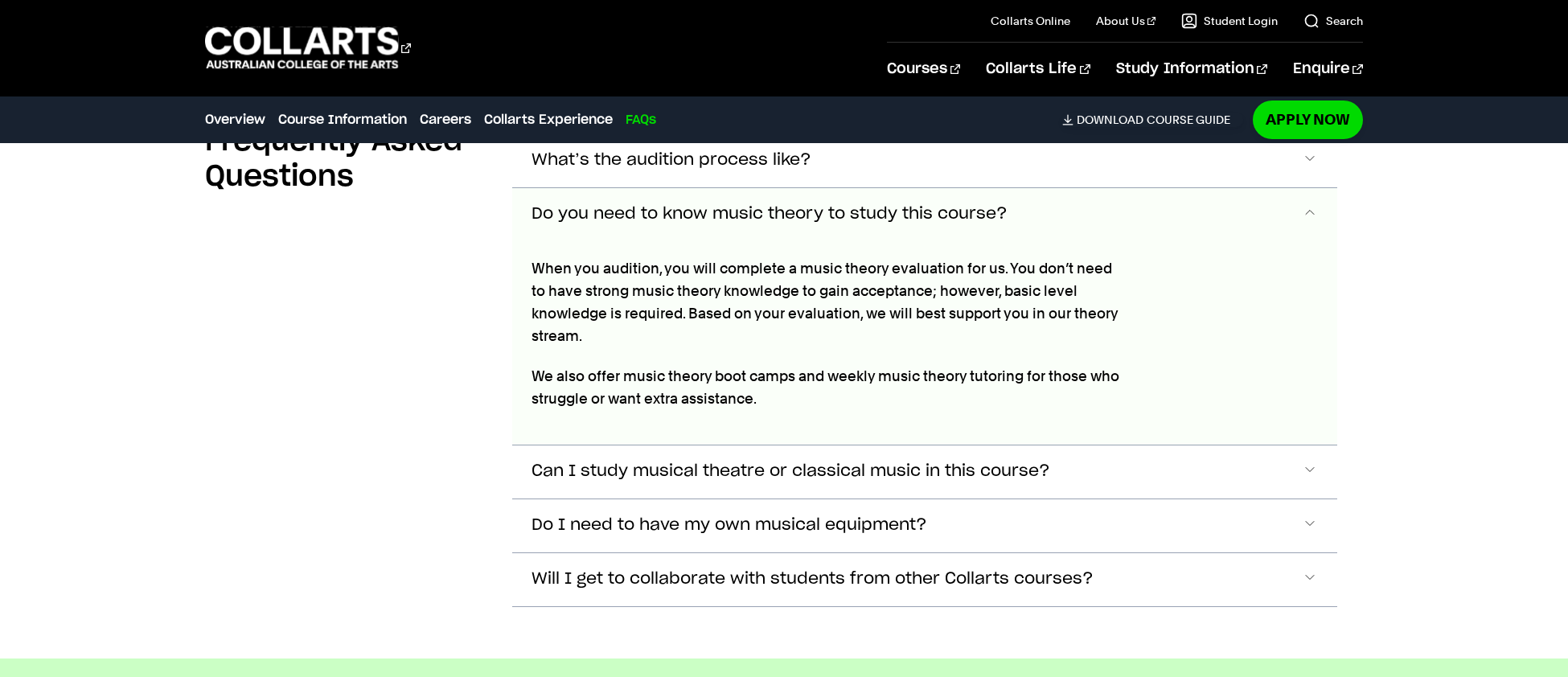 scroll, scrollTop: 6646, scrollLeft: 0, axis: vertical 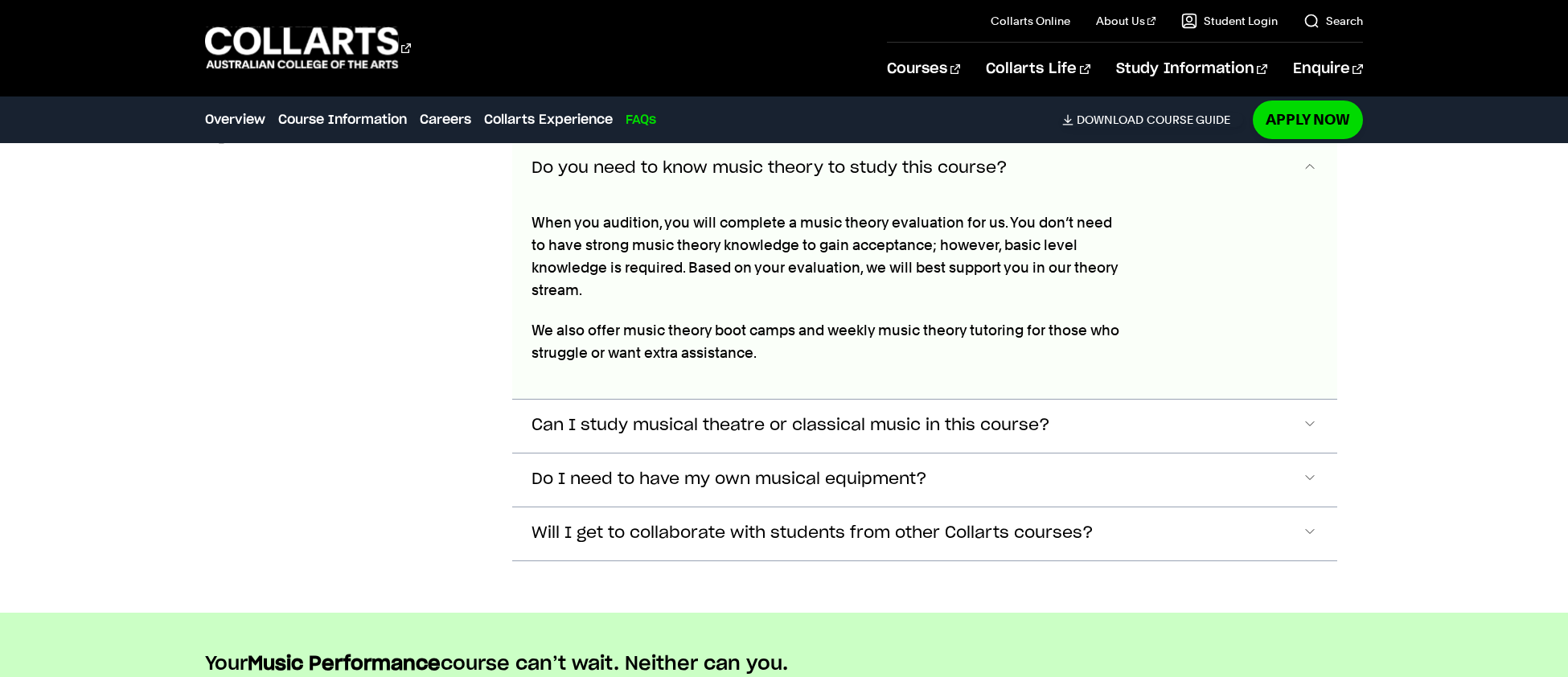 click on "Do you need to know music theory to study this course?" at bounding box center [770, 168] 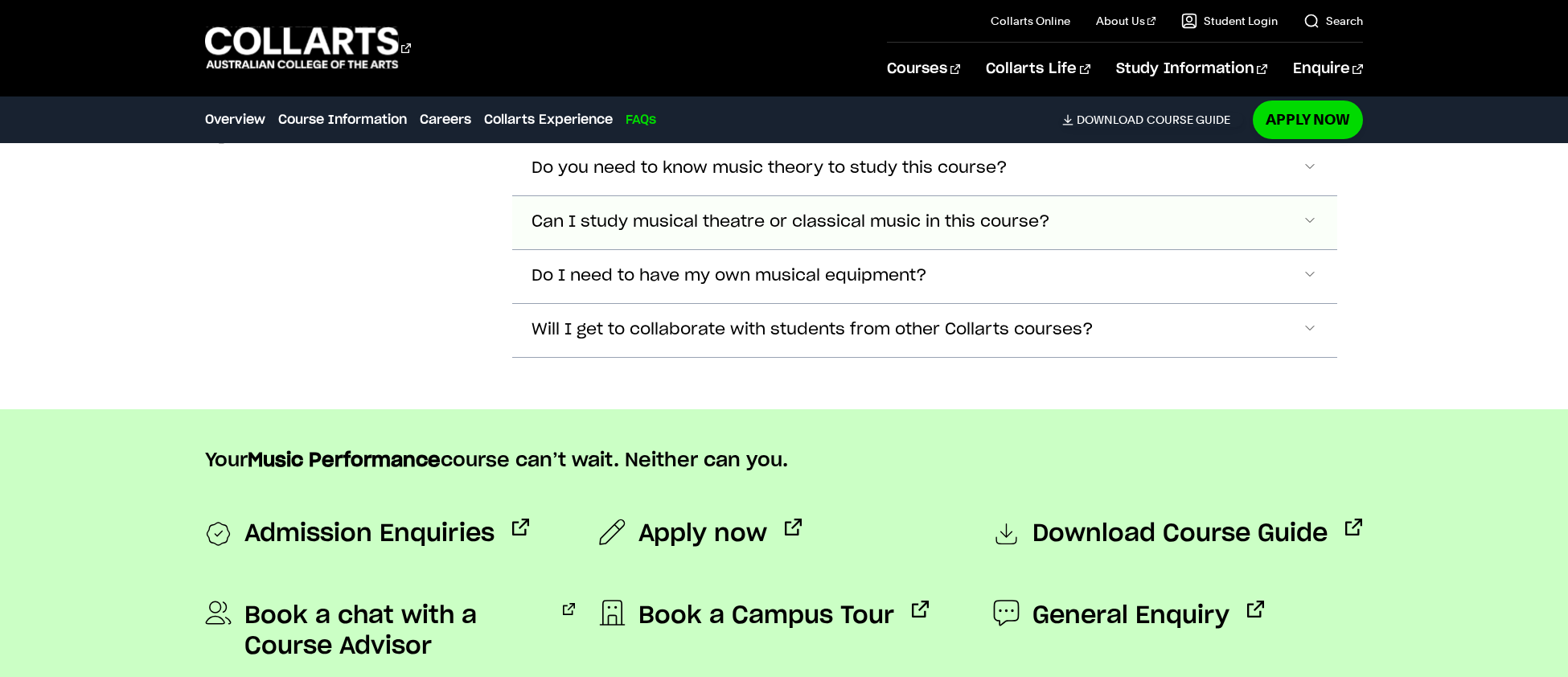 click on "Can I study musical theatre or classical music in this course?" at bounding box center (671, 114) 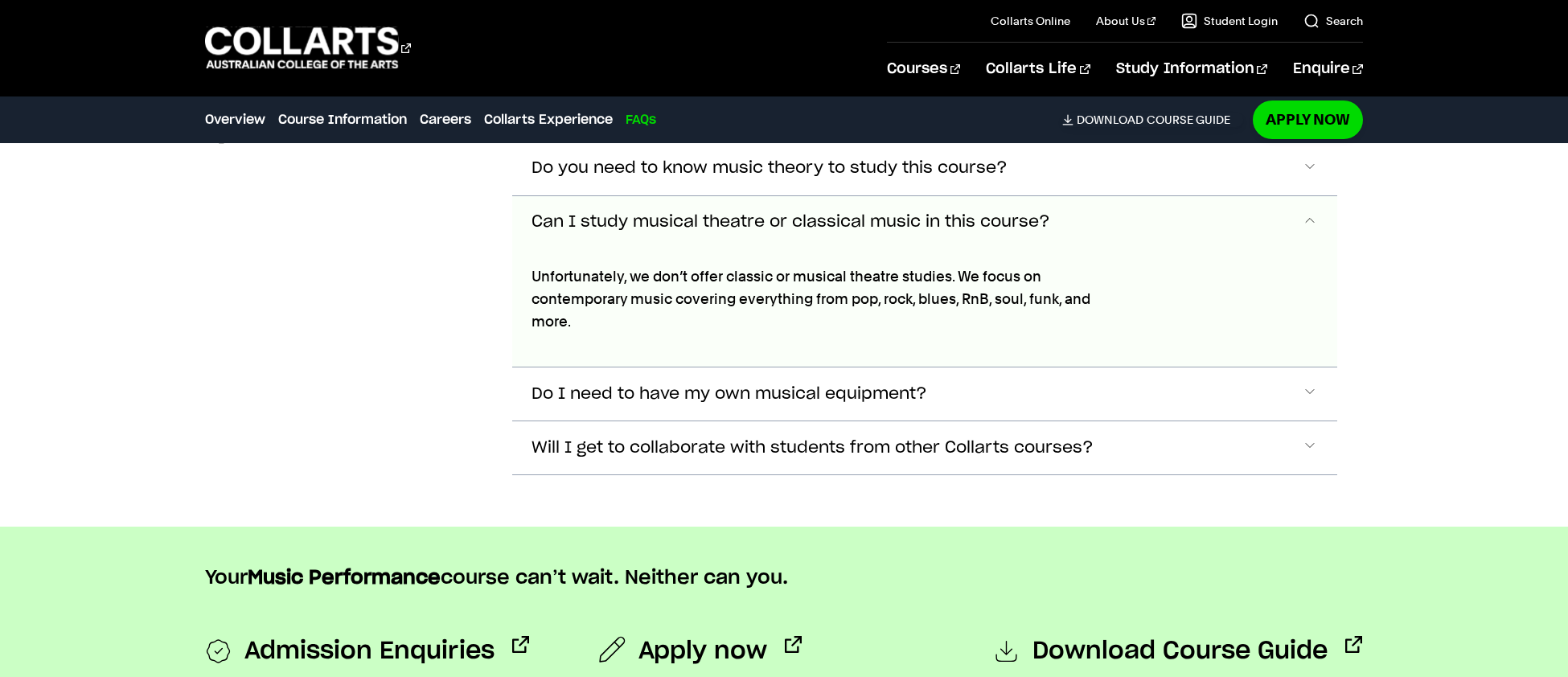 scroll, scrollTop: 6700, scrollLeft: 0, axis: vertical 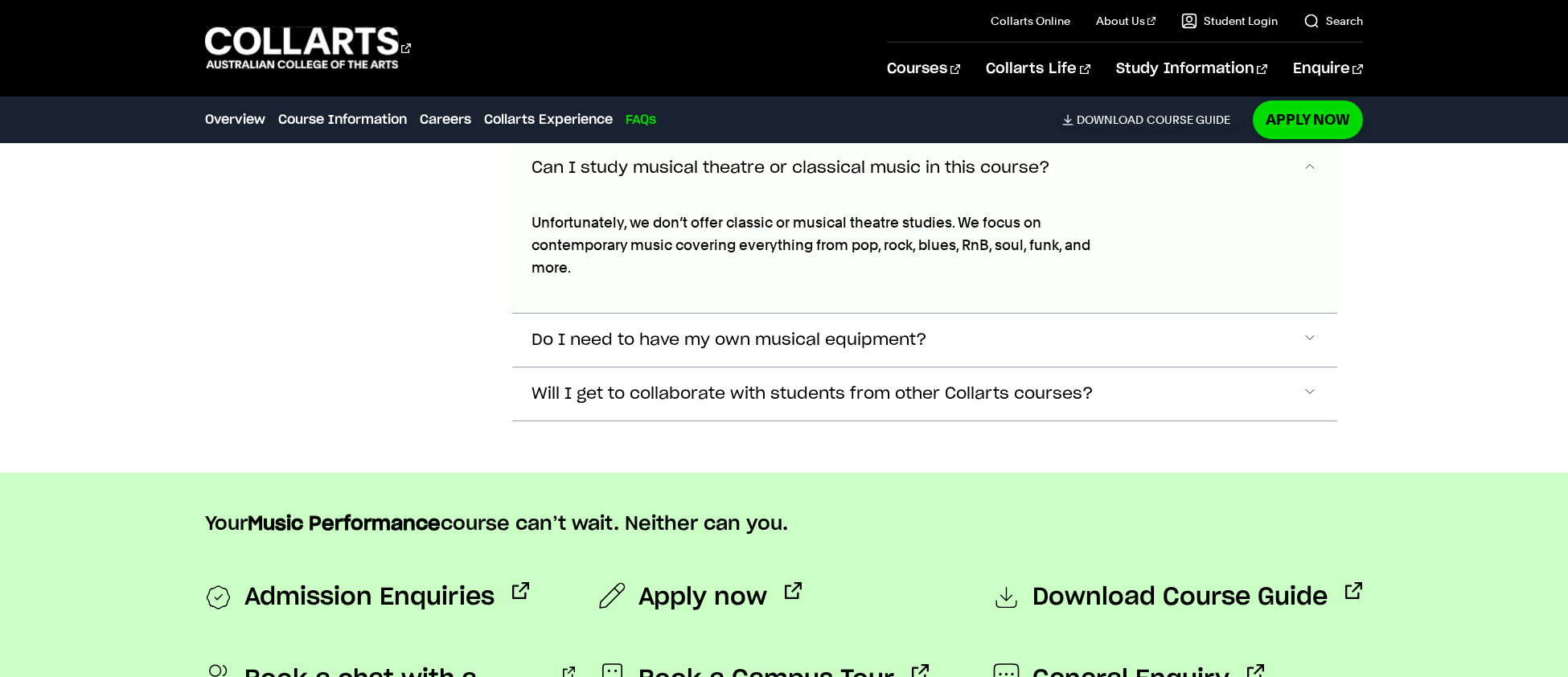 click on "Can I study musical theatre or classical music in this course?" at bounding box center (790, 168) 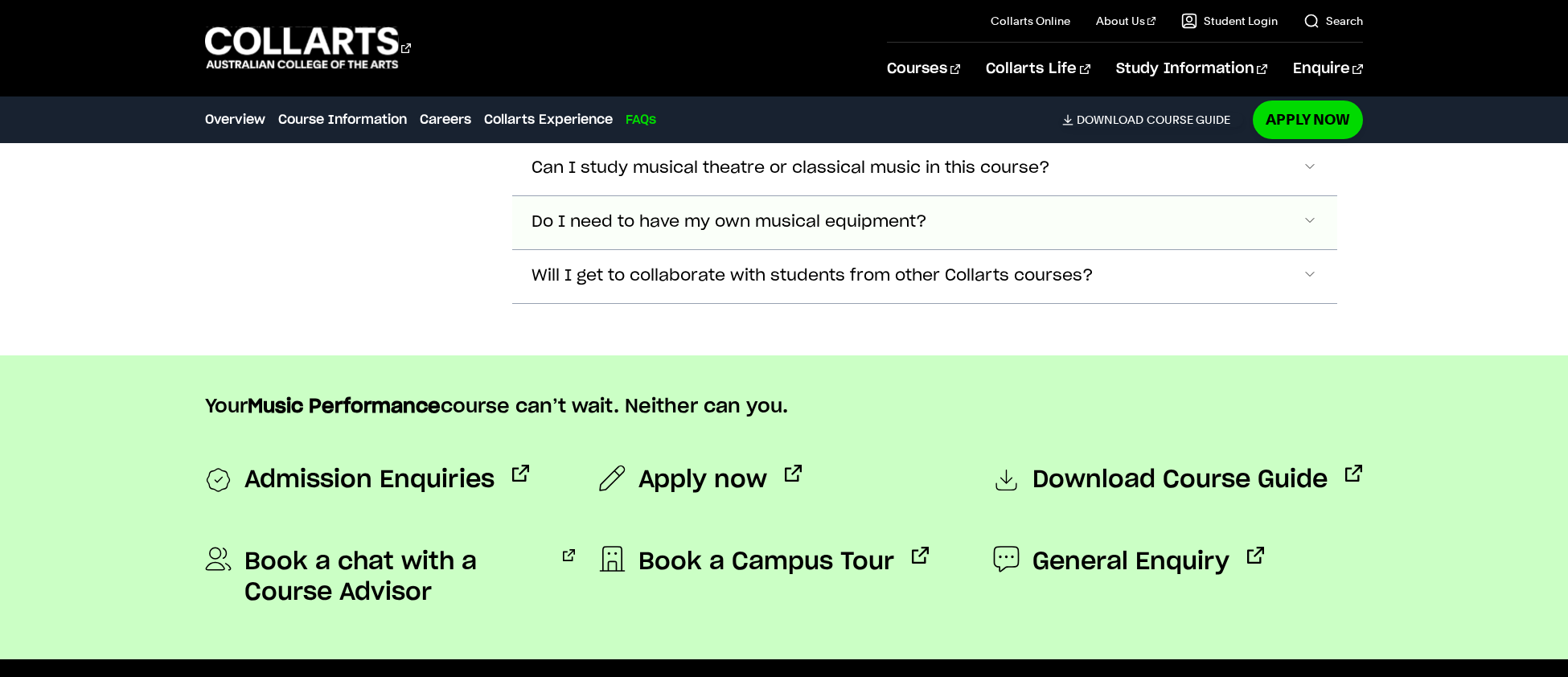 click on "Do I need to have my own musical equipment?" at bounding box center (671, 60) 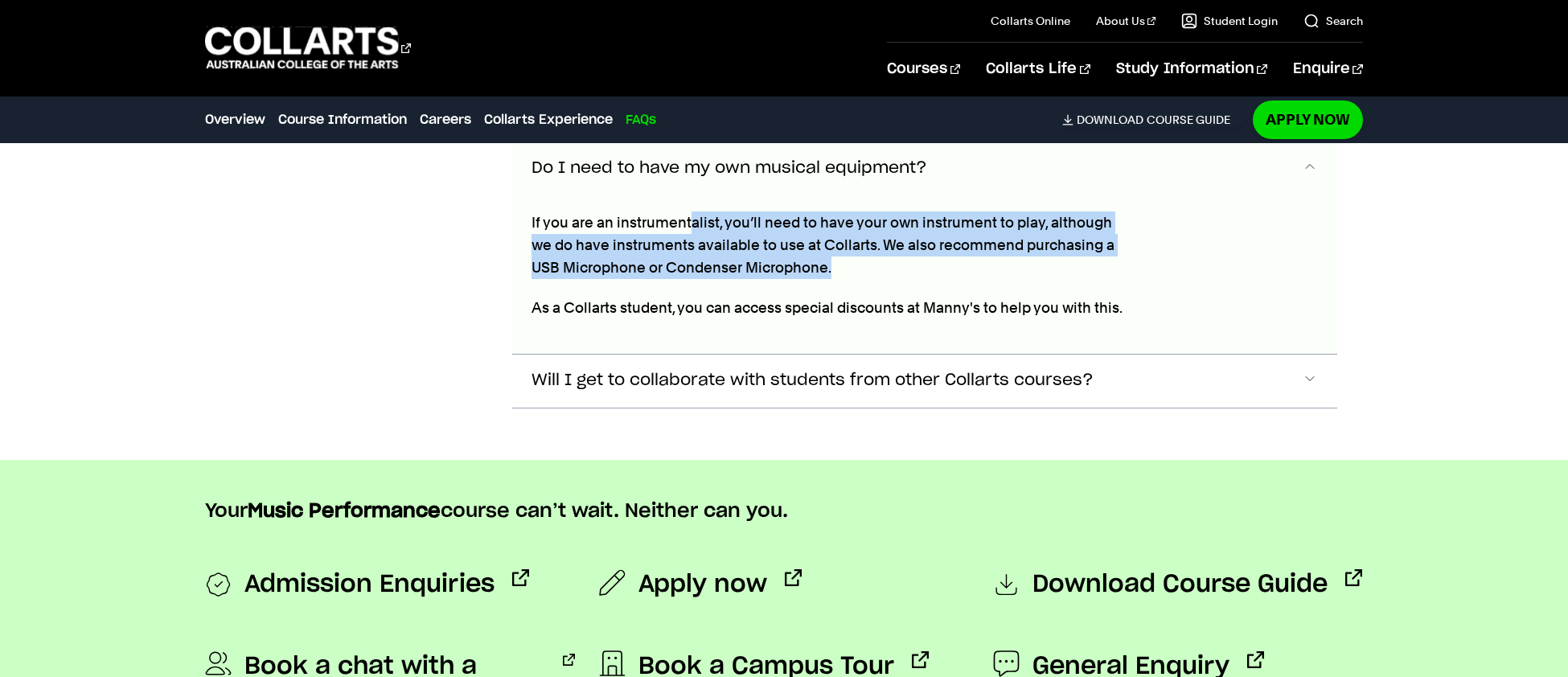 drag, startPoint x: 689, startPoint y: 218, endPoint x: 895, endPoint y: 274, distance: 213.47599 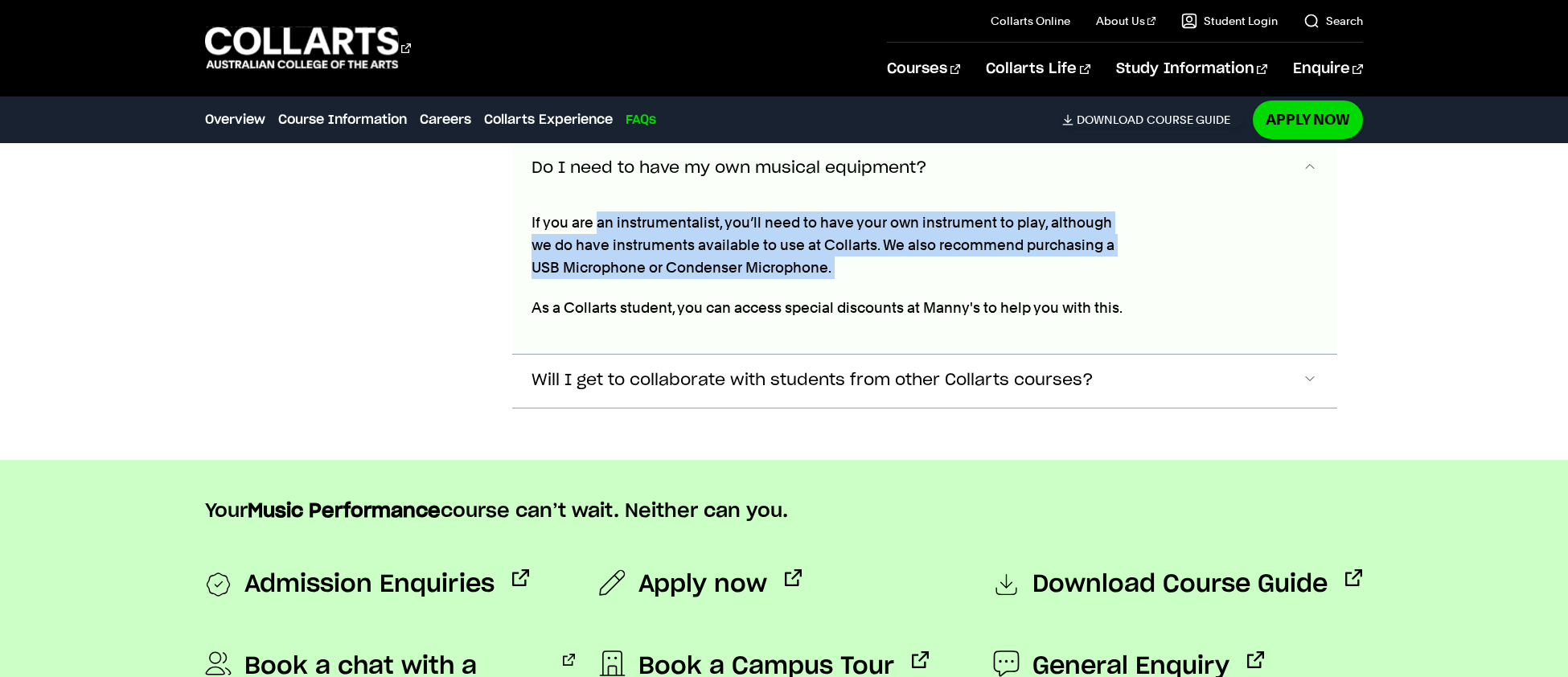 drag, startPoint x: 895, startPoint y: 274, endPoint x: 597, endPoint y: 224, distance: 302.1655 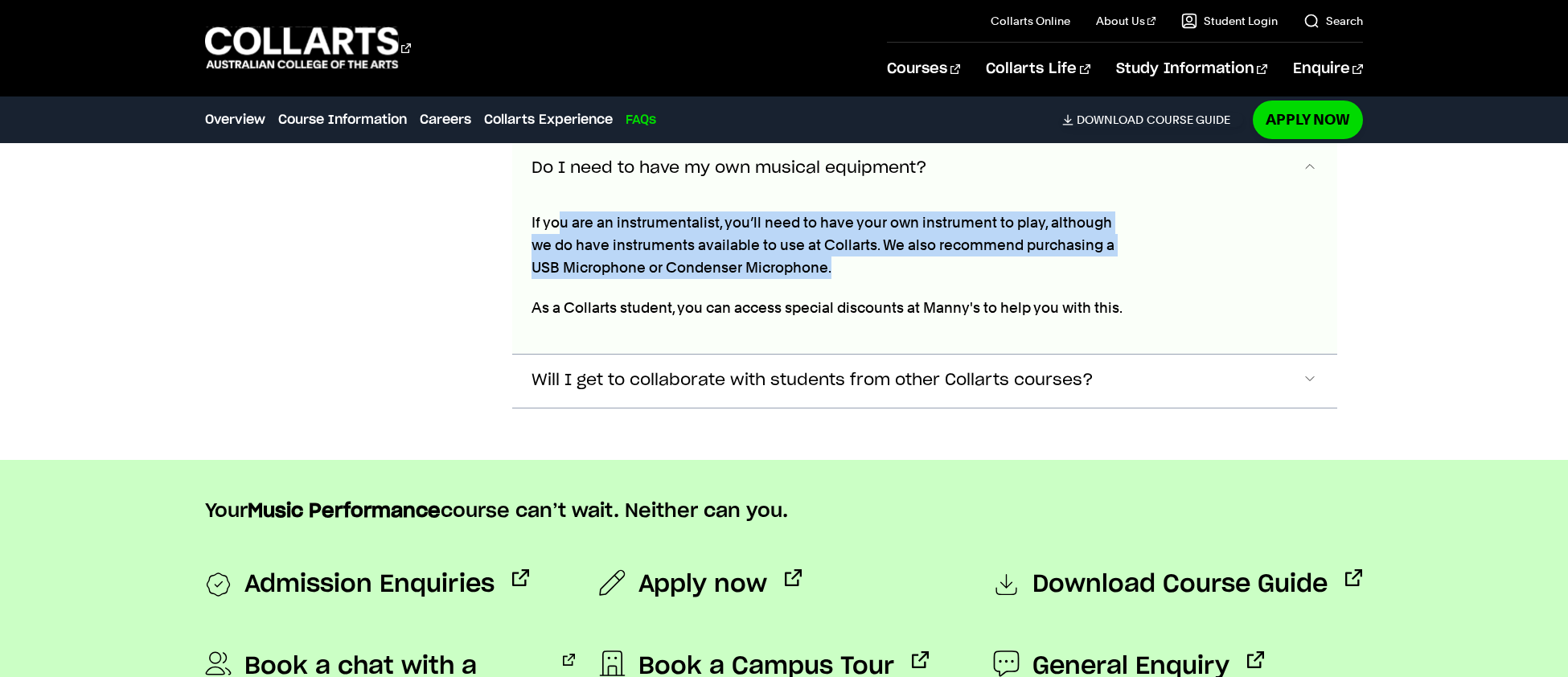 drag, startPoint x: 556, startPoint y: 221, endPoint x: 886, endPoint y: 271, distance: 333.76639 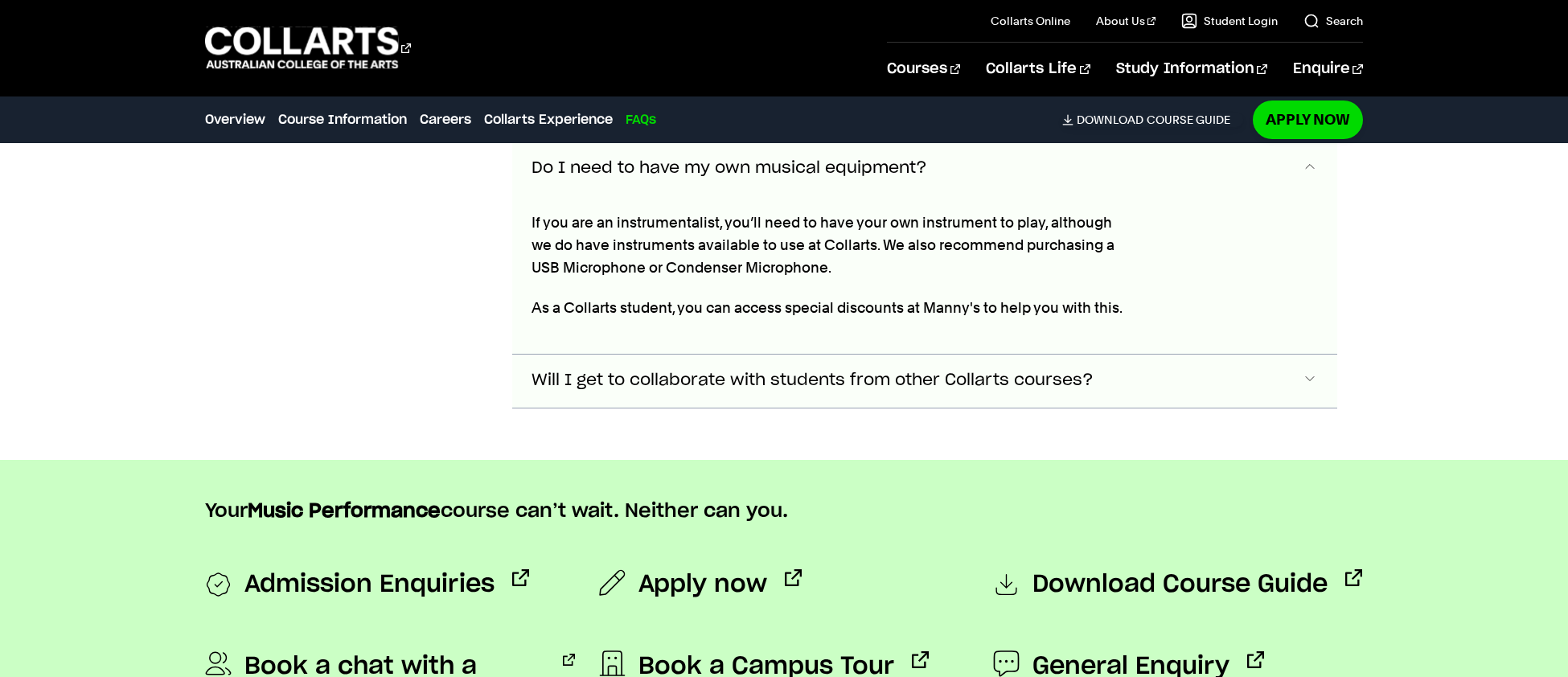 click on "Will I get to collaborate with students from other Collarts courses?" at bounding box center (925, 7) 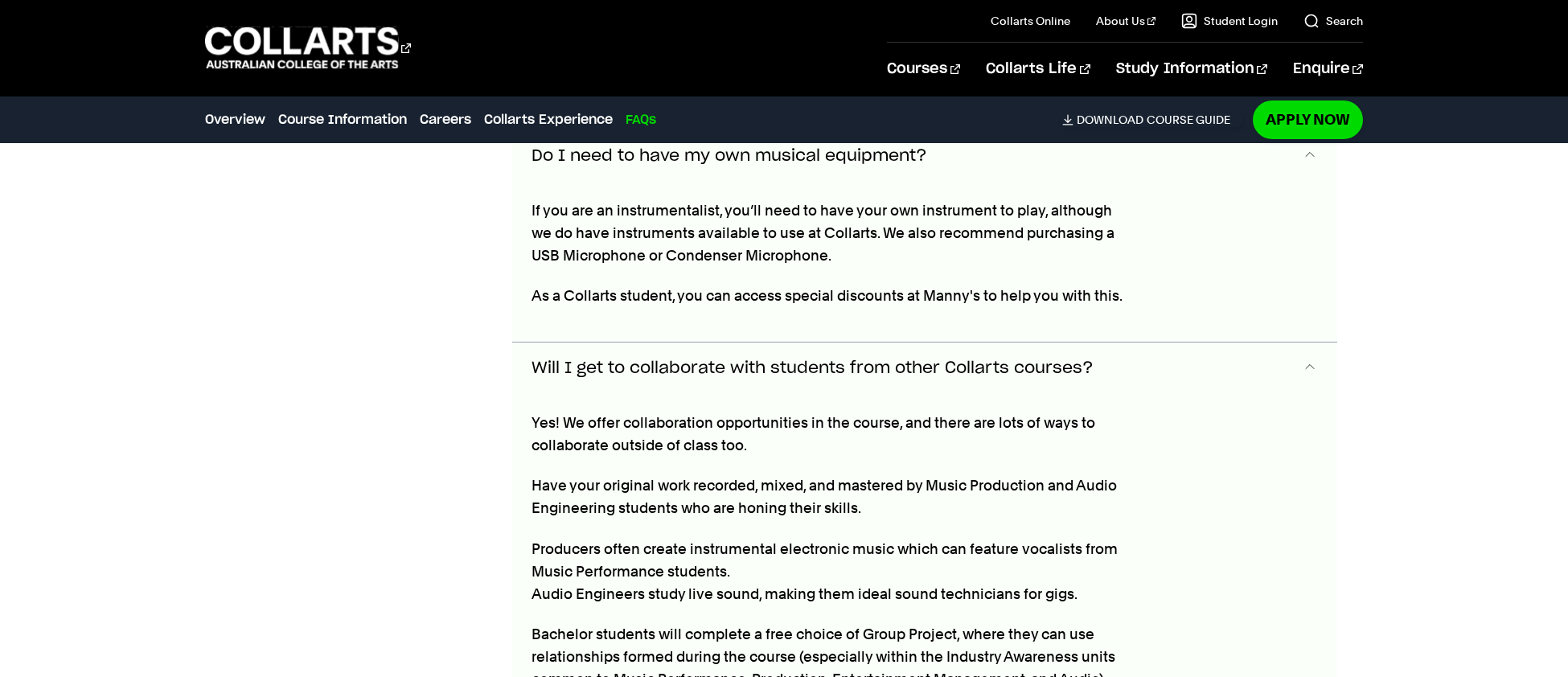 scroll, scrollTop: 6756, scrollLeft: 0, axis: vertical 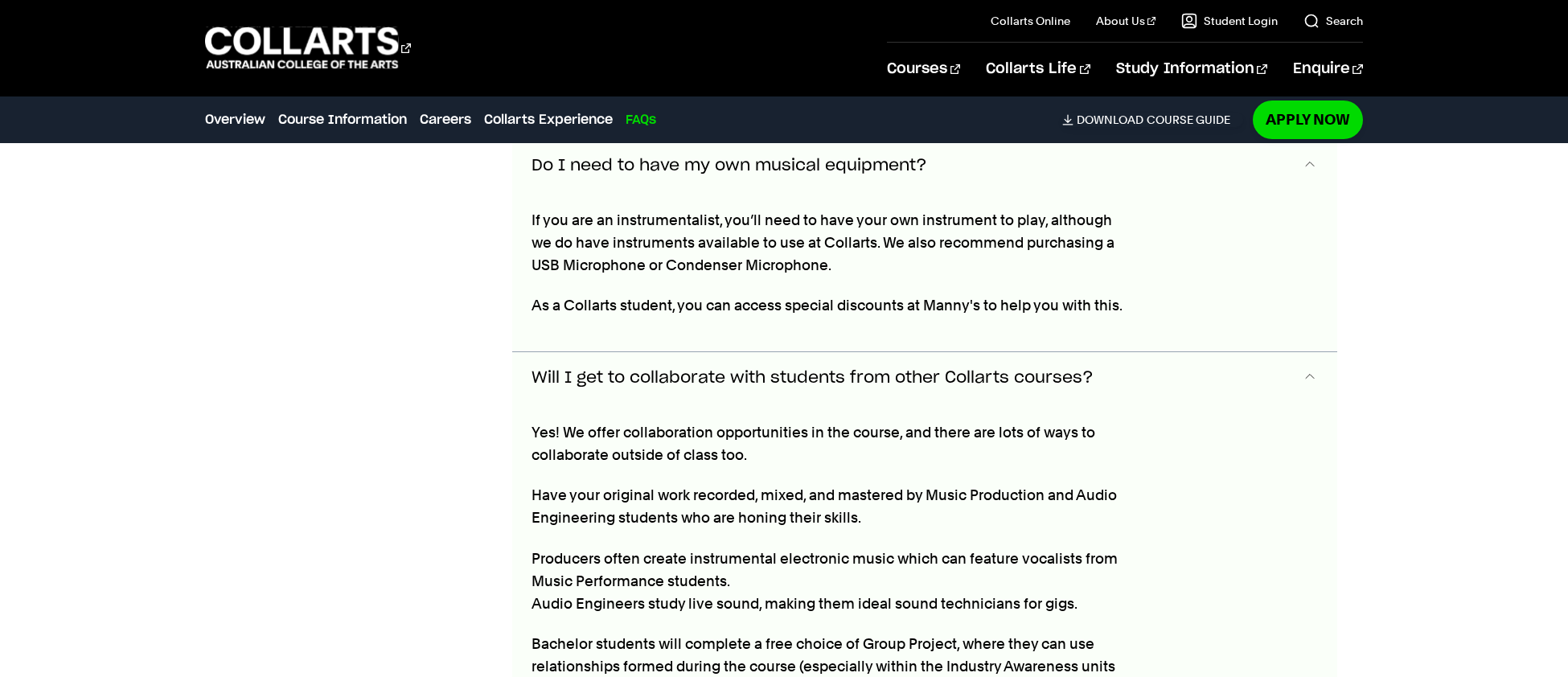click on "Will I get to collaborate with students from other Collarts courses?" at bounding box center (925, 166) 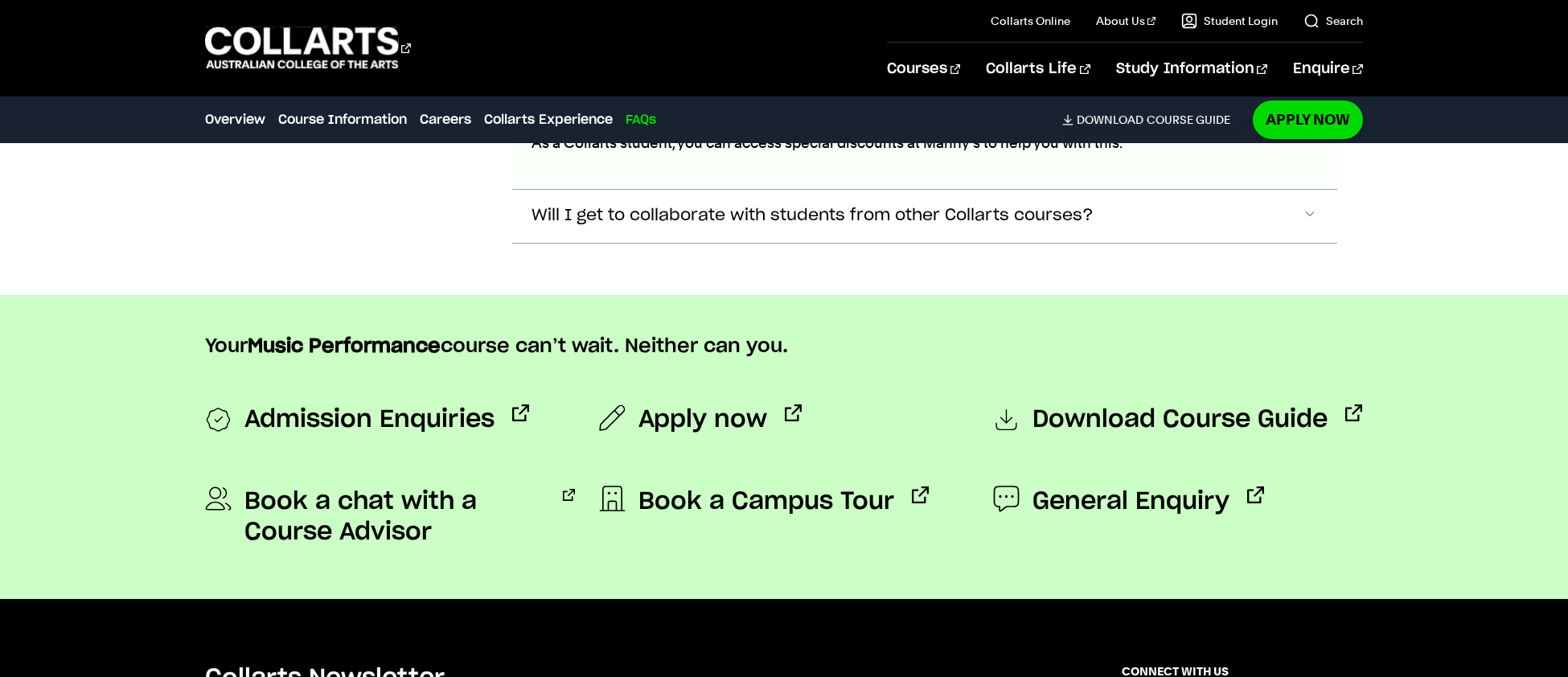 scroll, scrollTop: 6914, scrollLeft: 0, axis: vertical 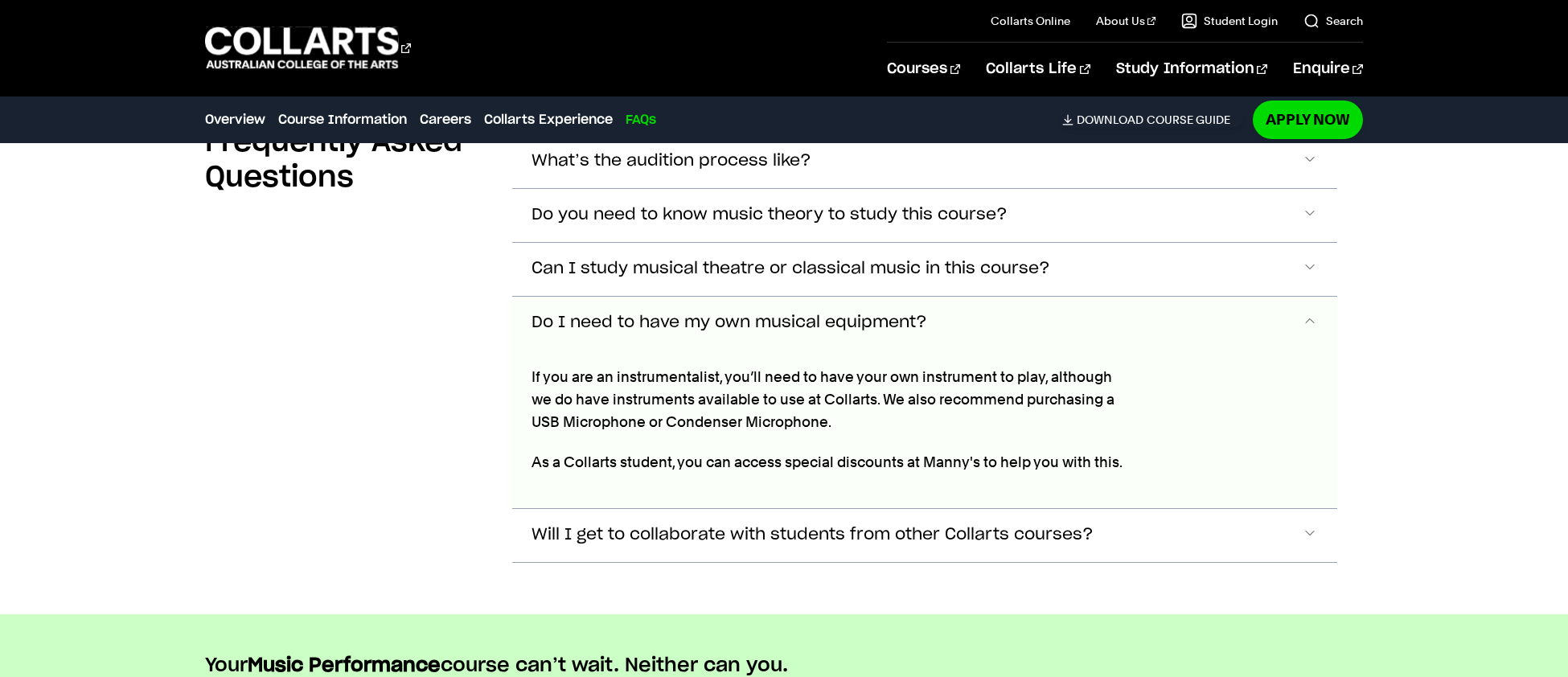 click on "Do I need to have my own musical equipment?" at bounding box center (925, 323) 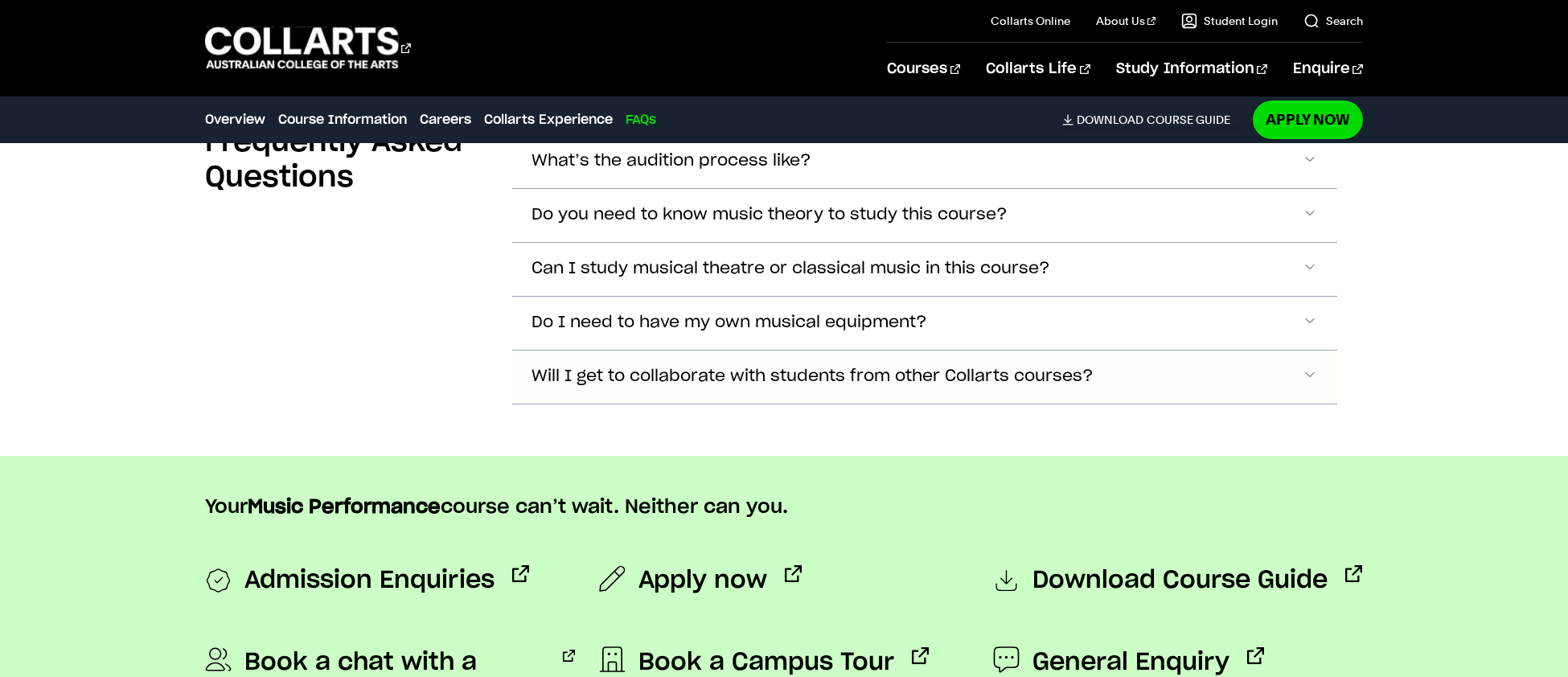 click on "Will I get to collaborate with students from other Collarts courses?" at bounding box center [925, 162] 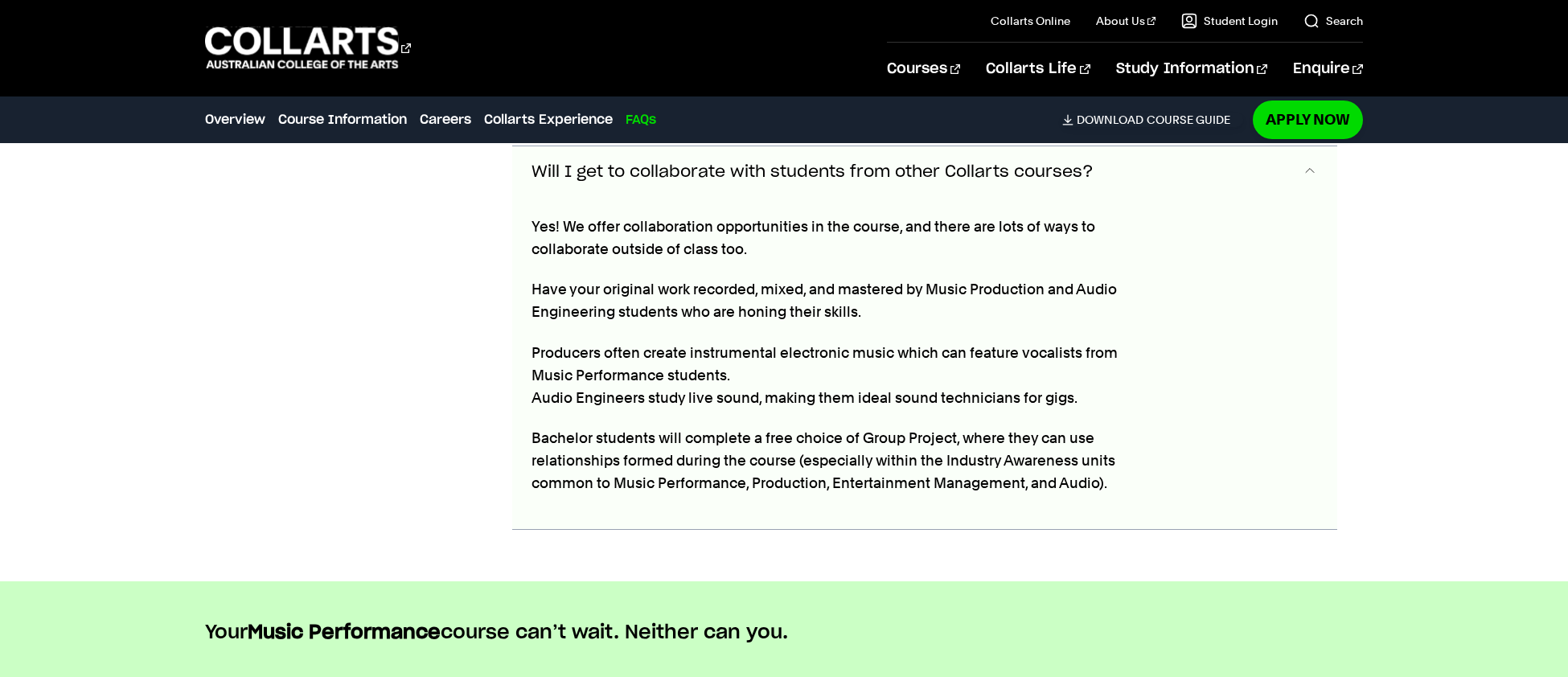 scroll, scrollTop: 6809, scrollLeft: 0, axis: vertical 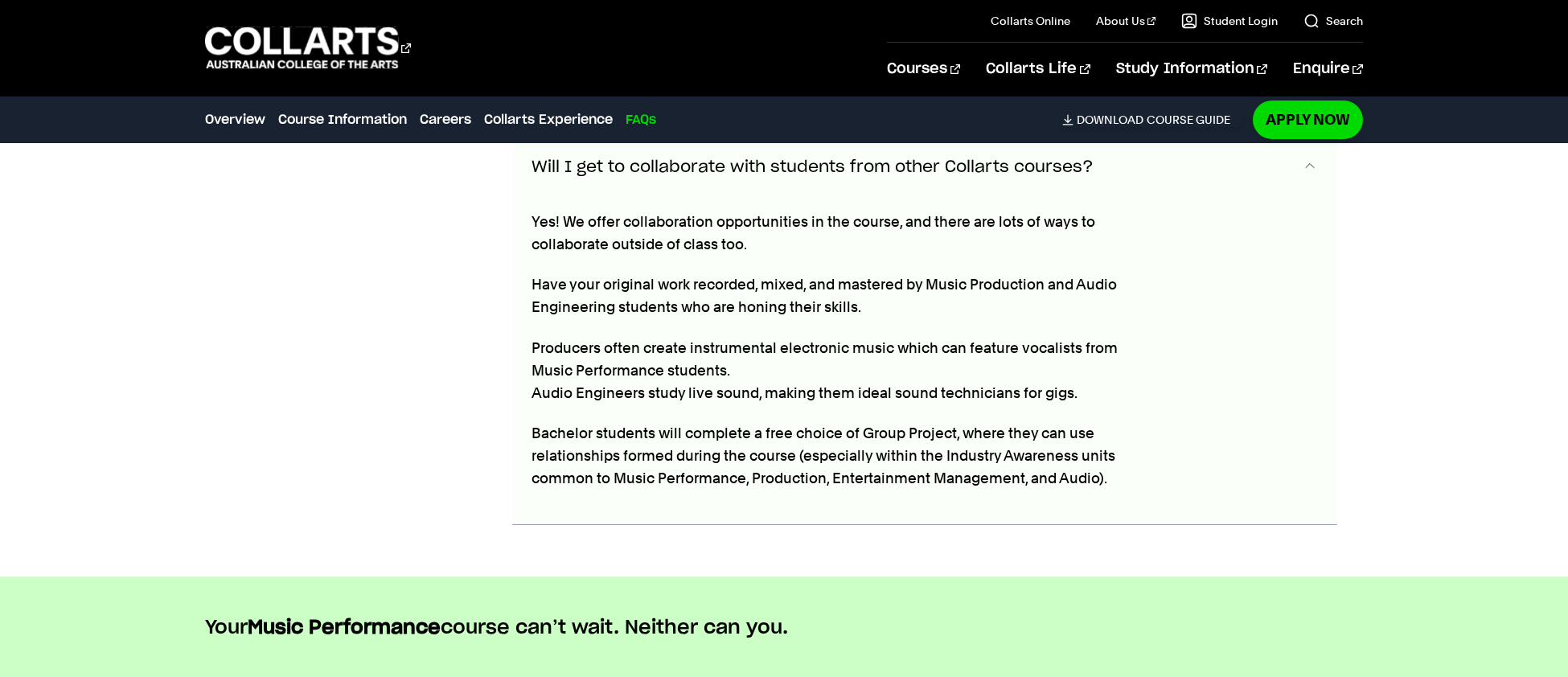 click on "Will I get to collaborate with students from other Collarts courses?" at bounding box center (812, 167) 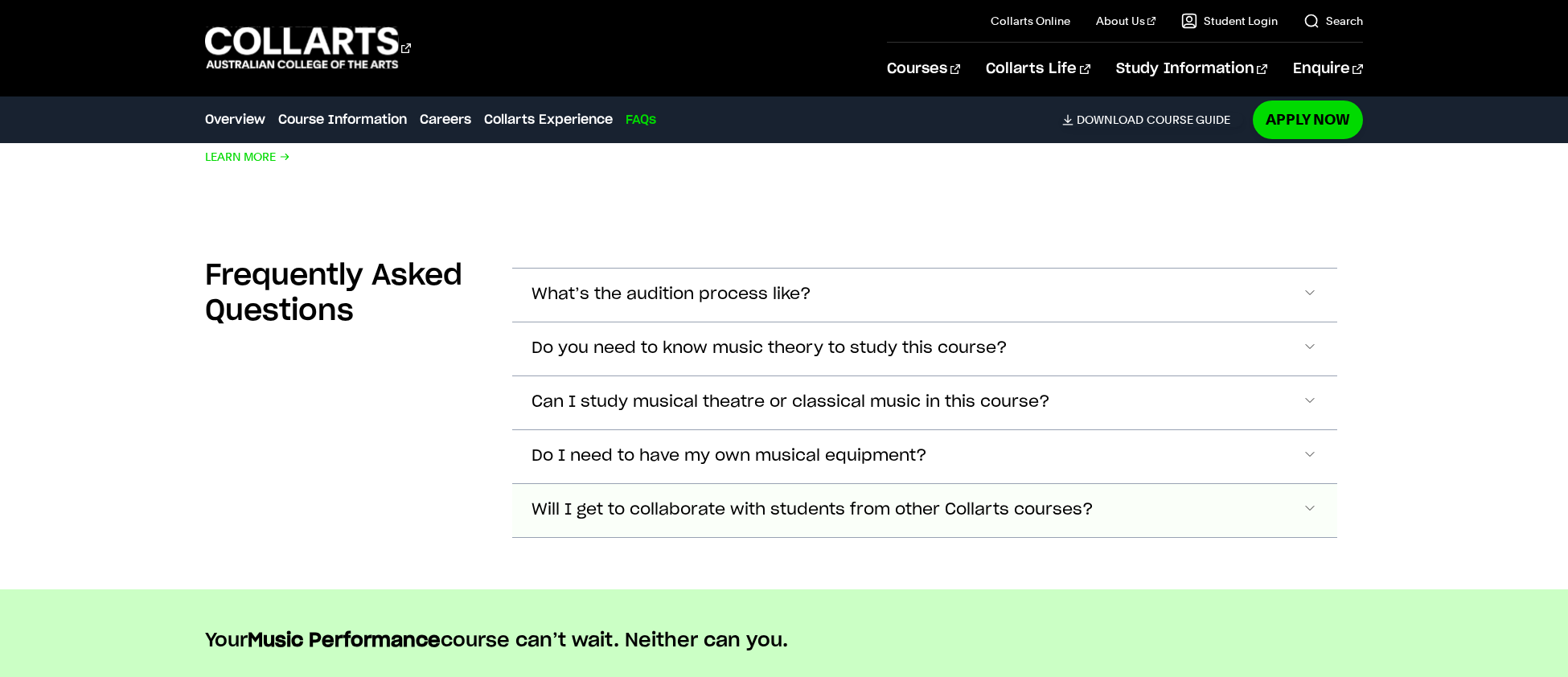 scroll, scrollTop: 6461, scrollLeft: 0, axis: vertical 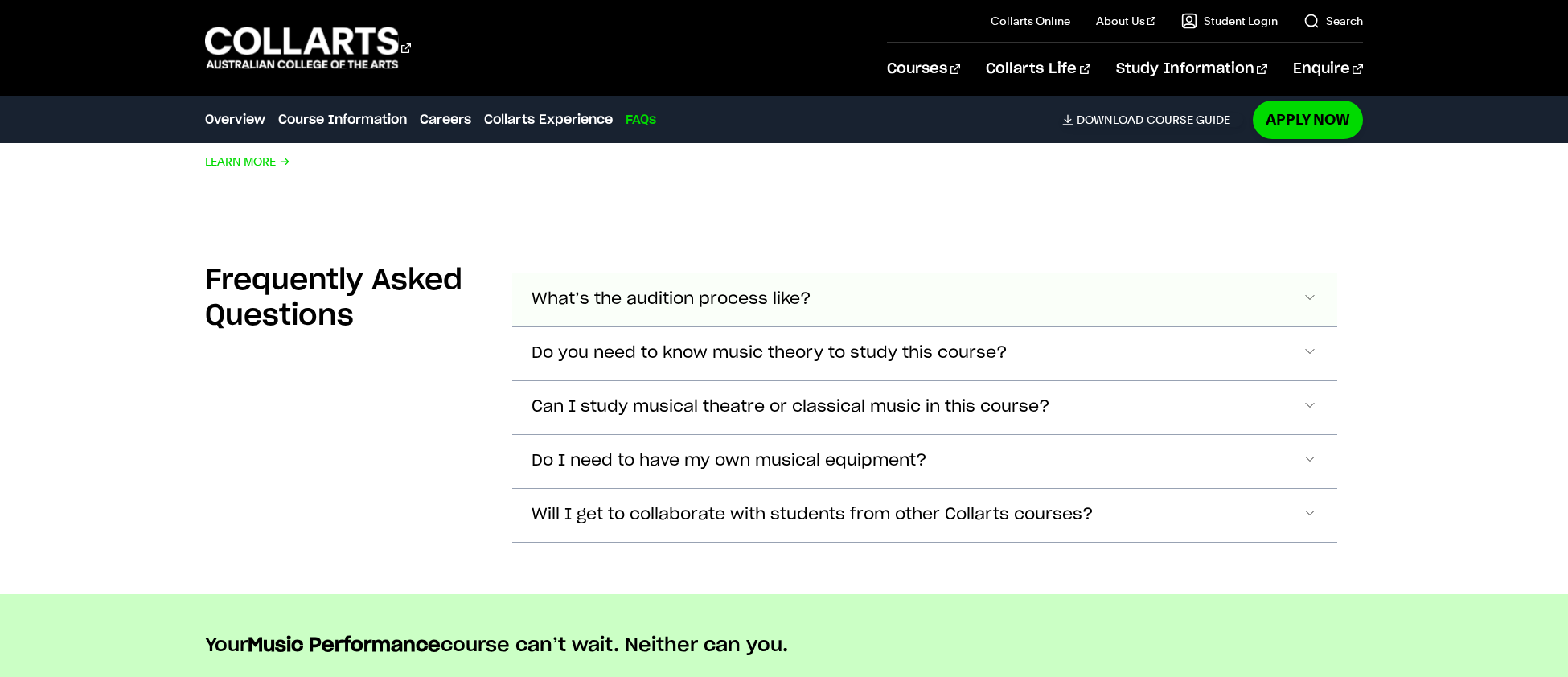 click on "What’s the audition process like?" at bounding box center (925, 300) 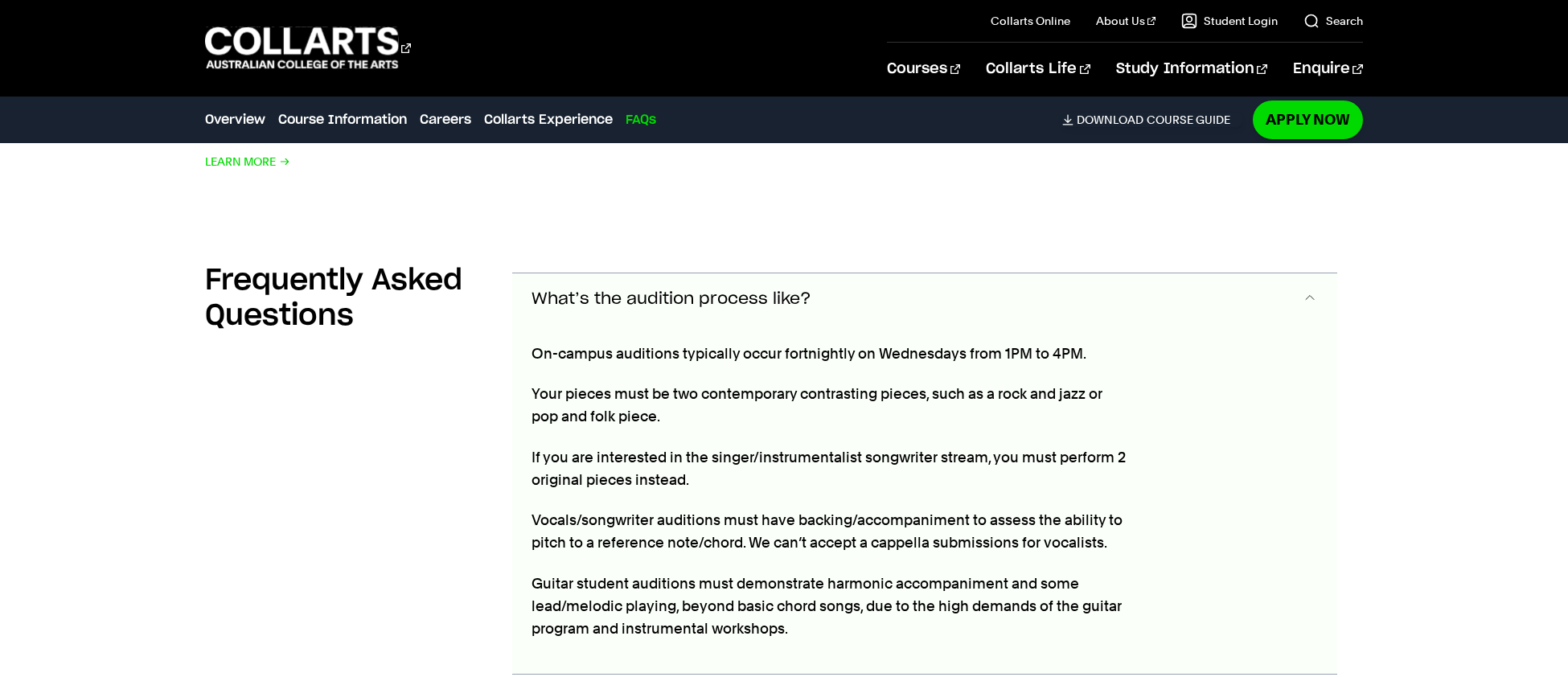 scroll, scrollTop: 6592, scrollLeft: 0, axis: vertical 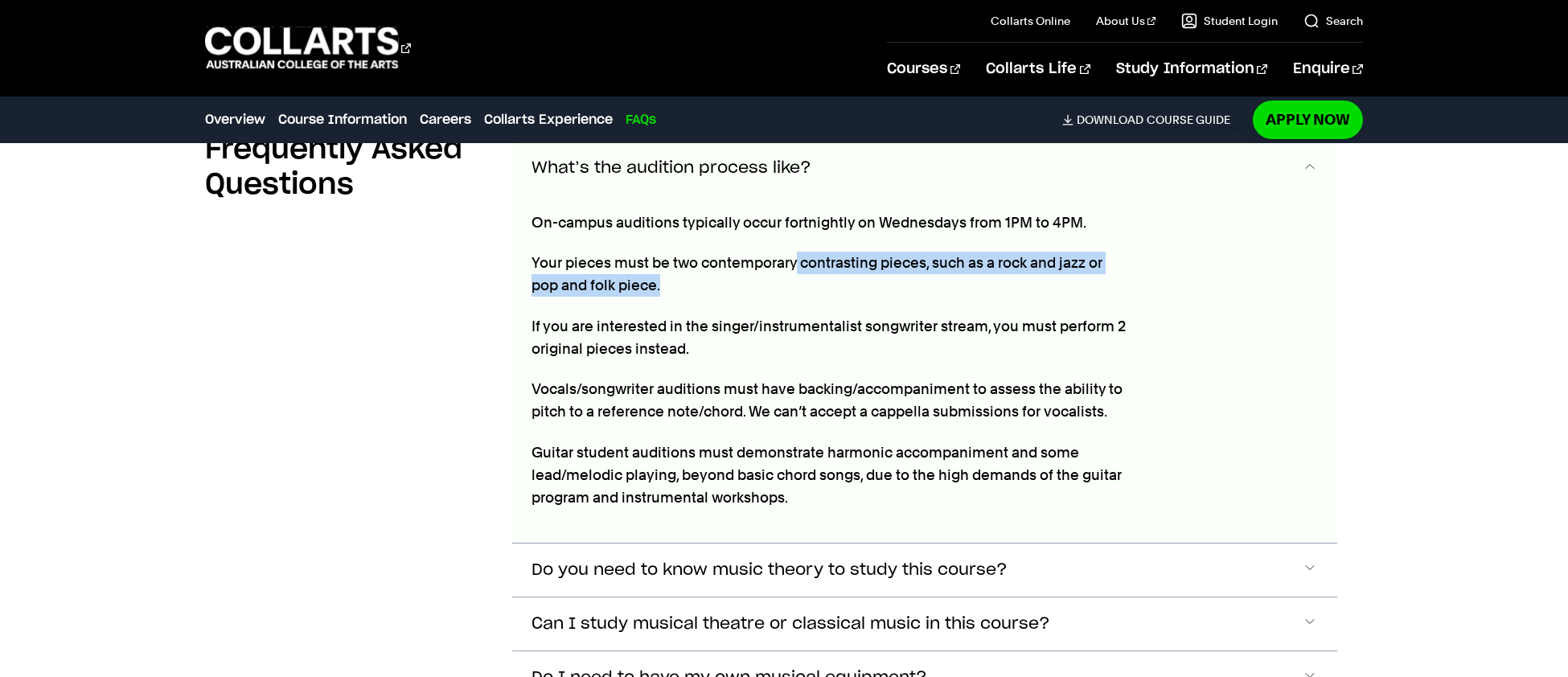 drag, startPoint x: 797, startPoint y: 258, endPoint x: 910, endPoint y: 293, distance: 118.296 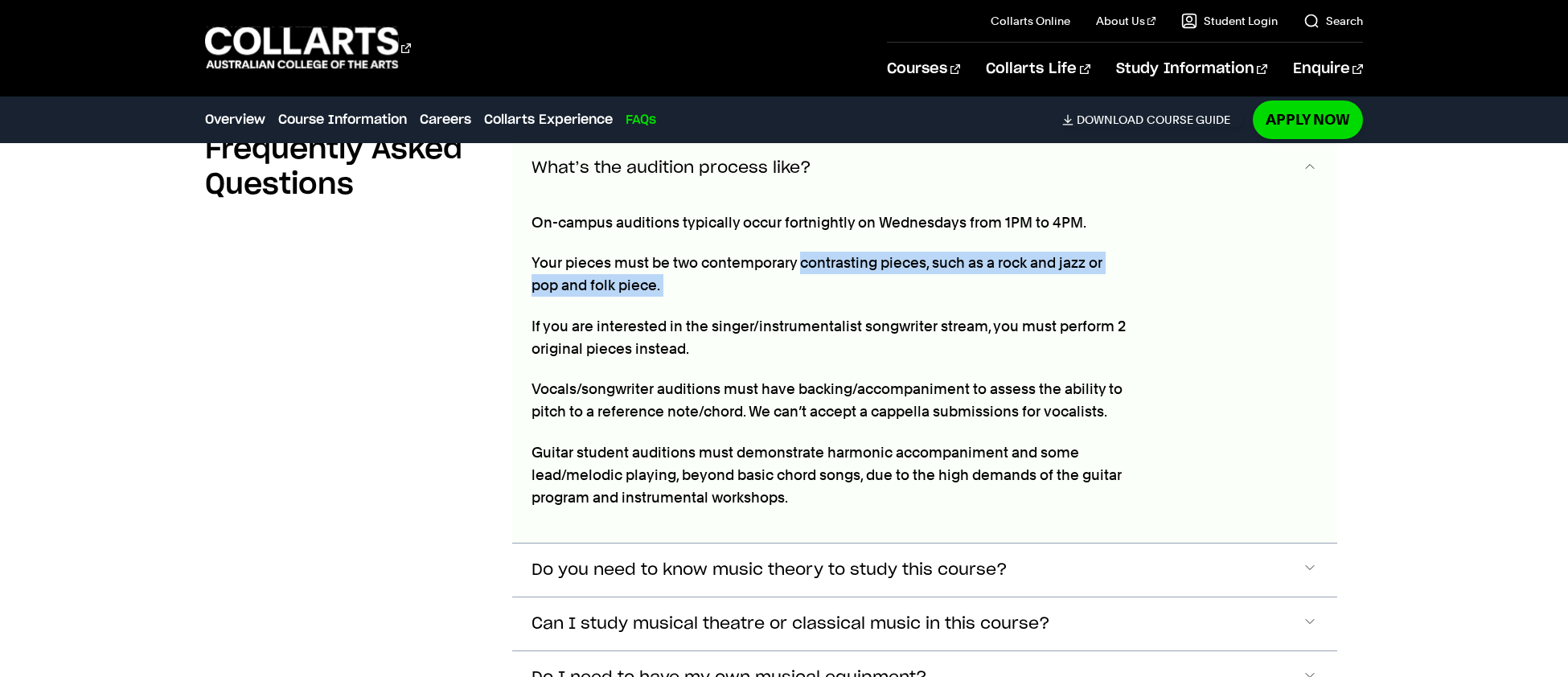 drag, startPoint x: 910, startPoint y: 293, endPoint x: 817, endPoint y: 244, distance: 105.11898 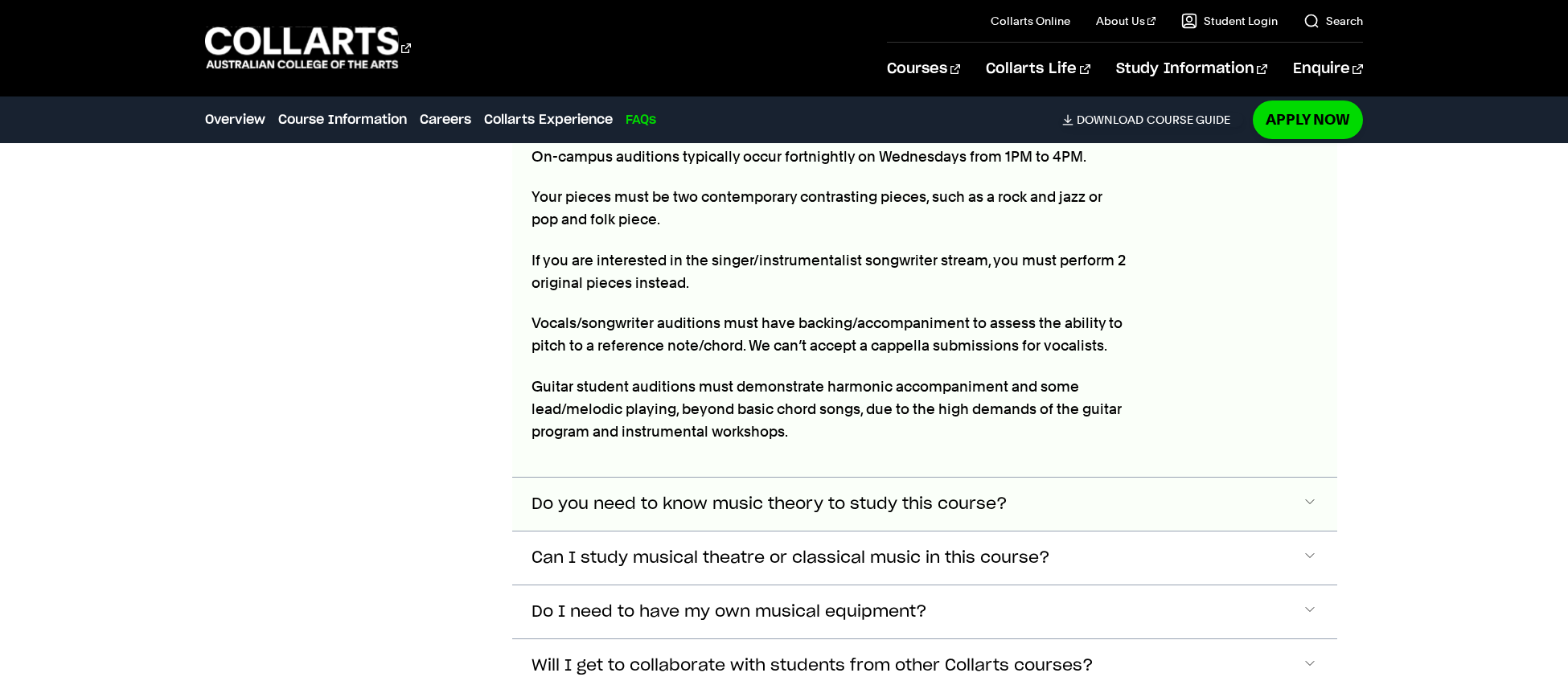 click on "Do you need to know music theory to study this course?" at bounding box center [671, 102] 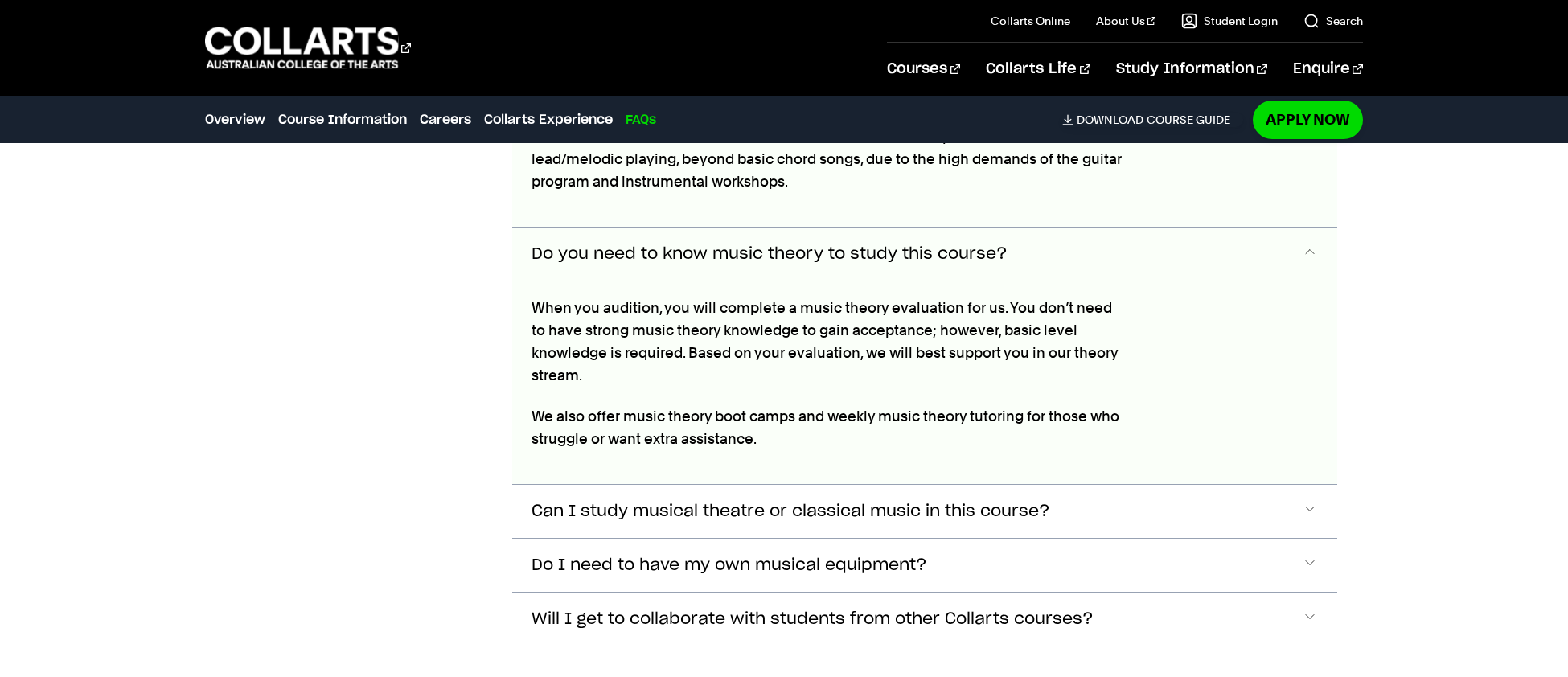 scroll, scrollTop: 6887, scrollLeft: 0, axis: vertical 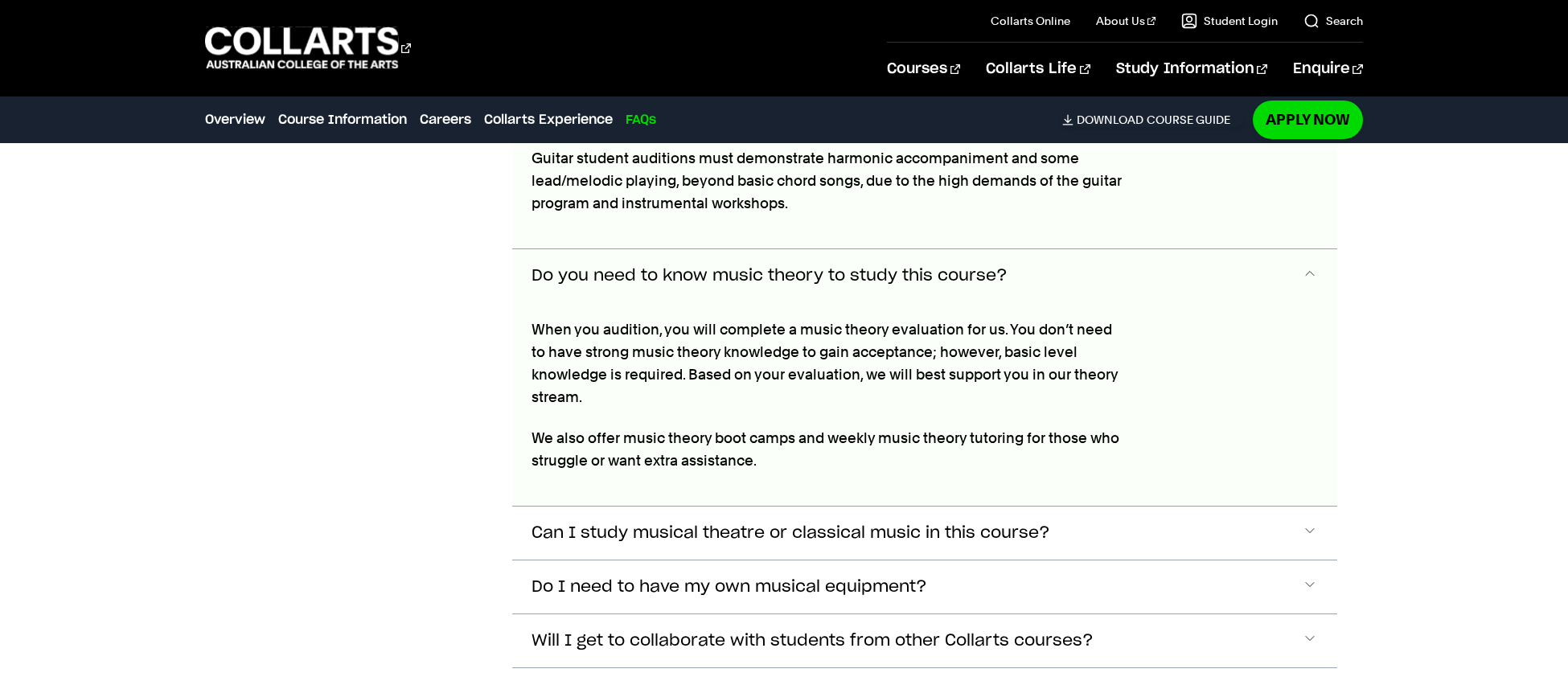 click on "Do you need to know music theory to study this course?" at bounding box center (925, -125) 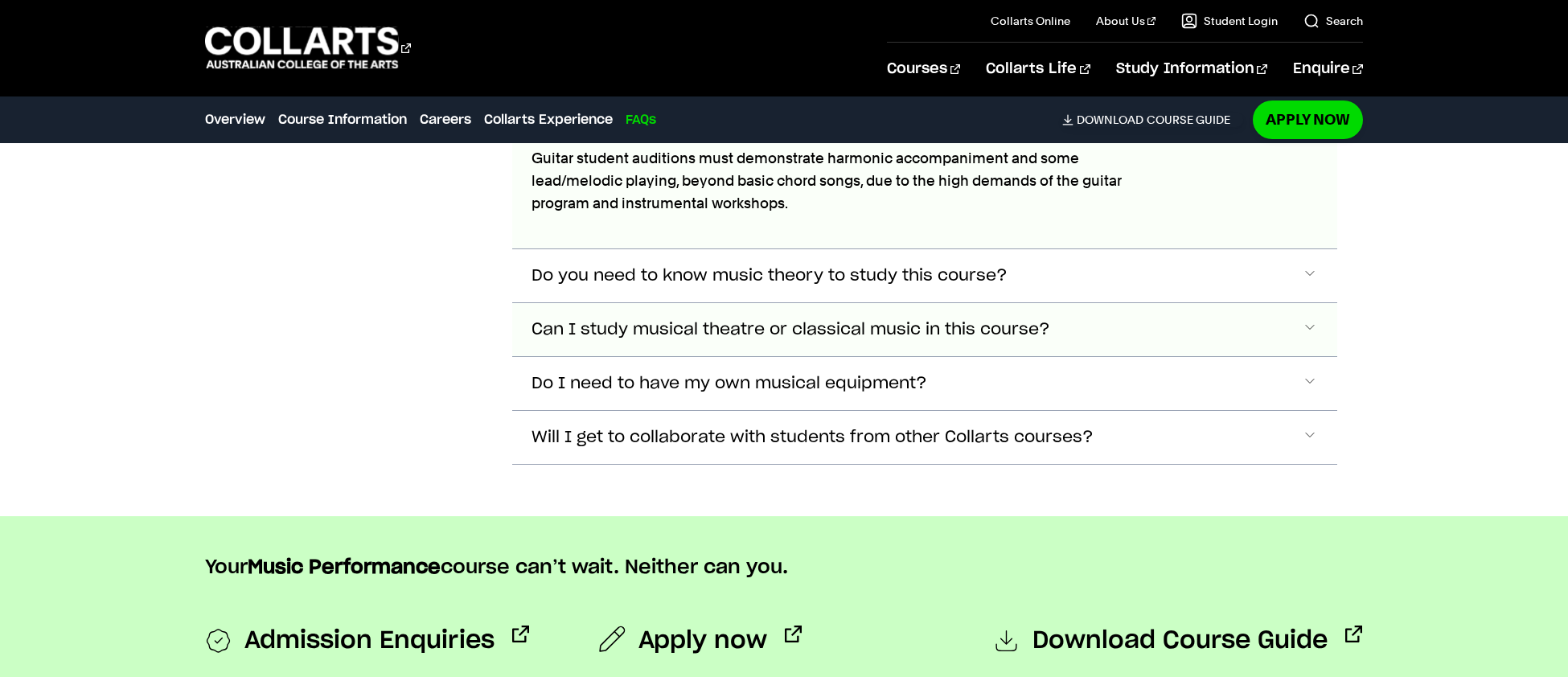 click on "Can I study musical theatre or classical music in this course?" at bounding box center (671, -126) 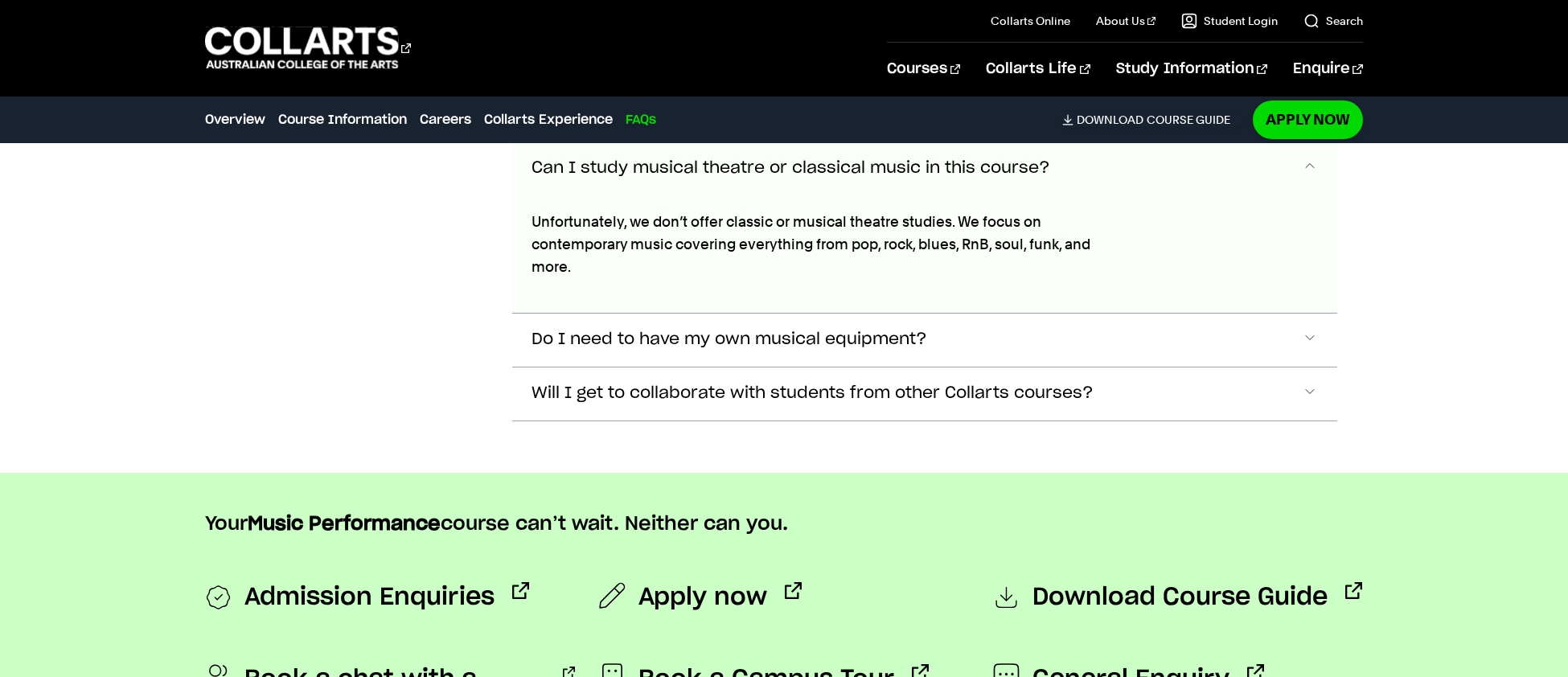 click on "Do I need to have my own musical equipment?" at bounding box center [925, -287] 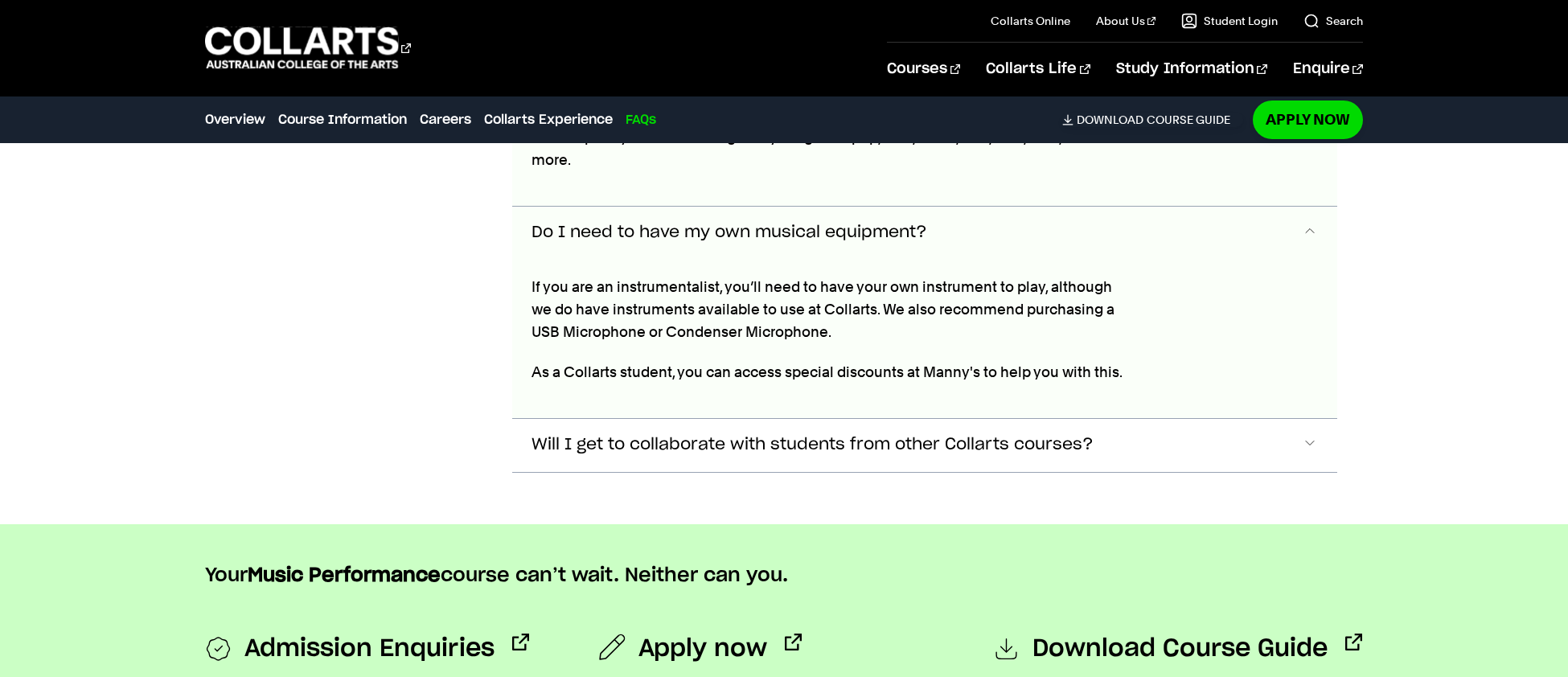 scroll, scrollTop: 7220, scrollLeft: 0, axis: vertical 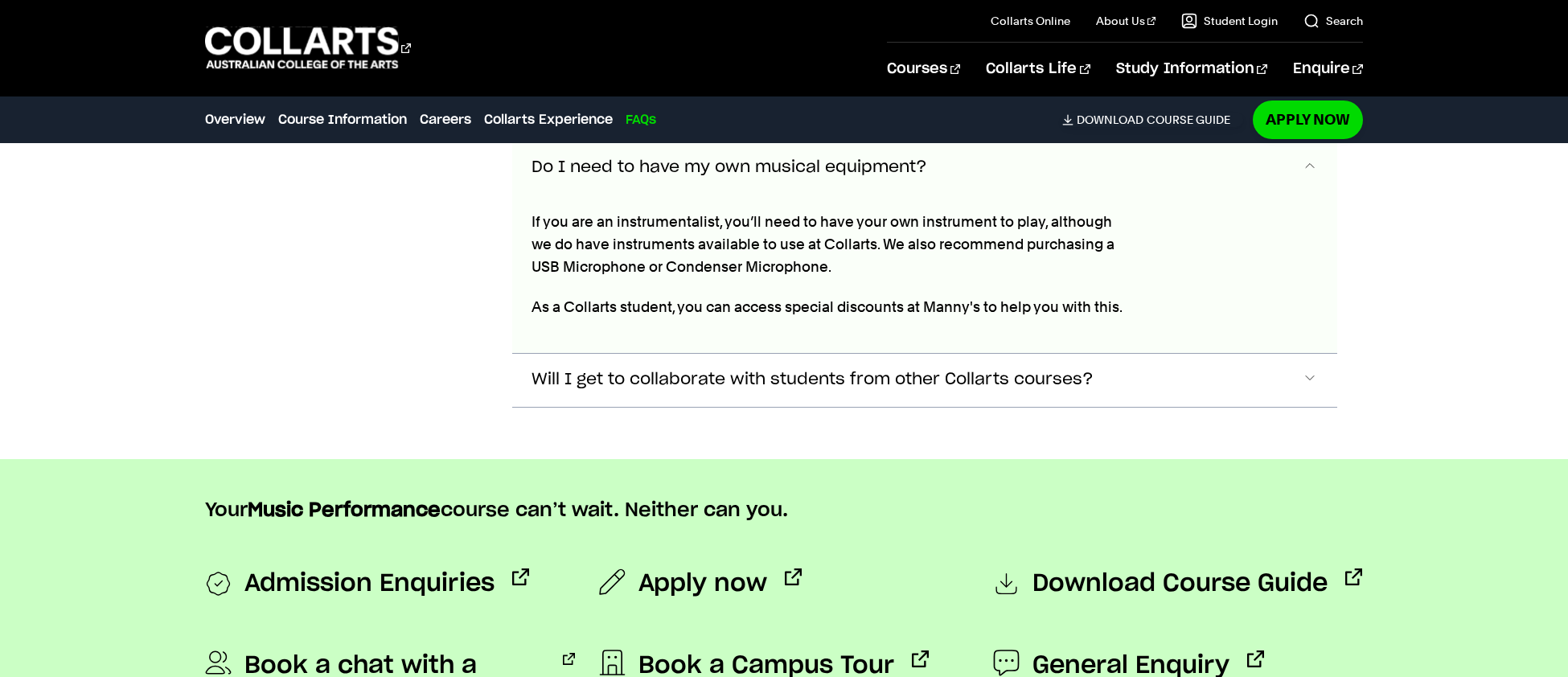click on "Overview
Overview
Course Information
Careers
Collarts Experience
FAQs
Download  Course Guide" at bounding box center [724, 120] 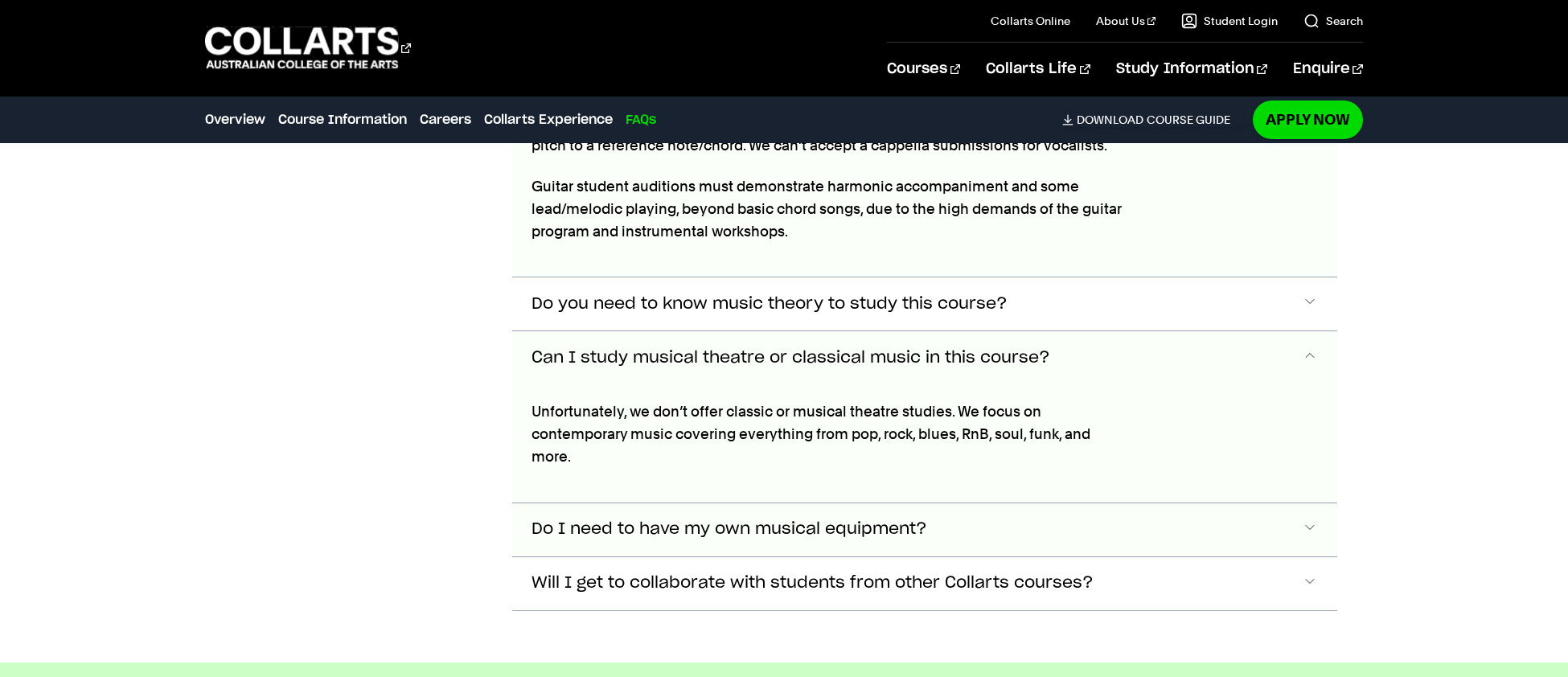 scroll, scrollTop: 6858, scrollLeft: 0, axis: vertical 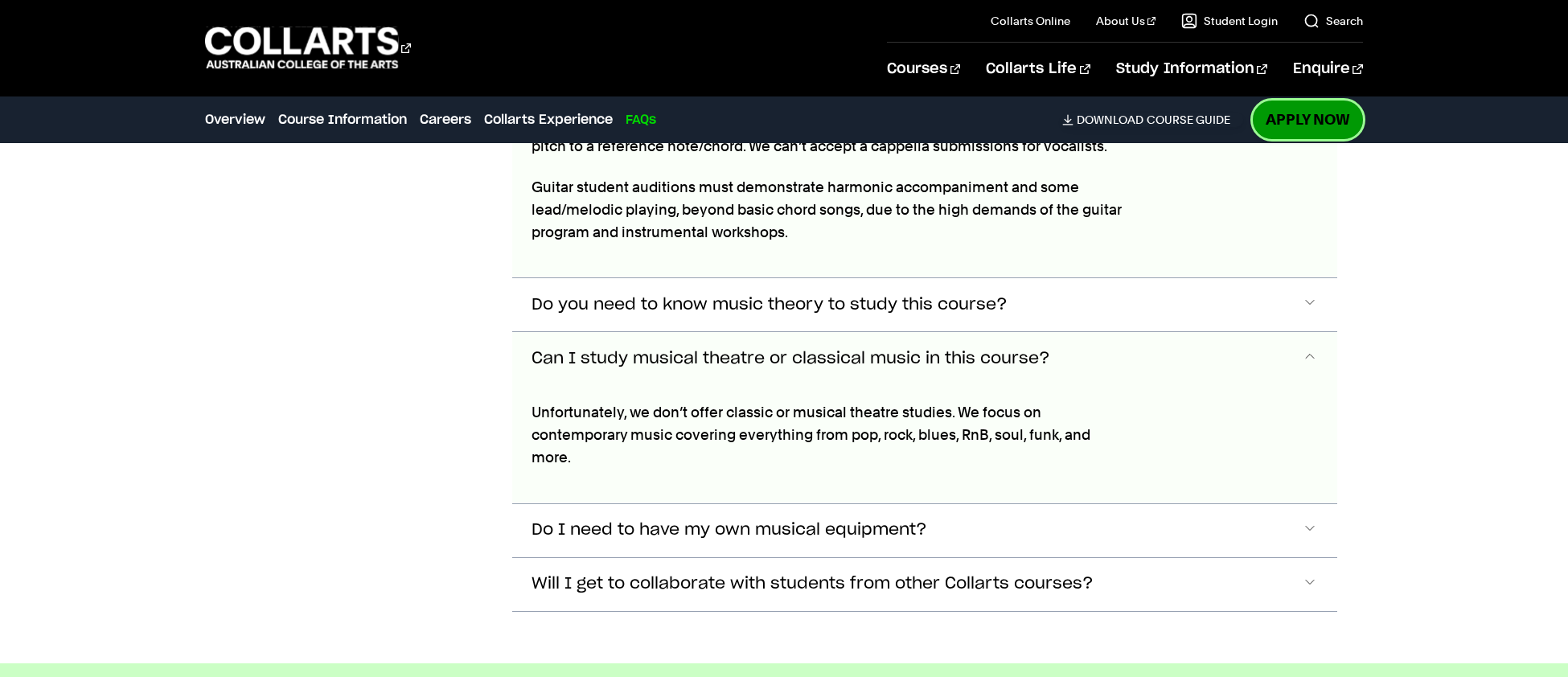 click on "Apply Now" at bounding box center (1307, 119) 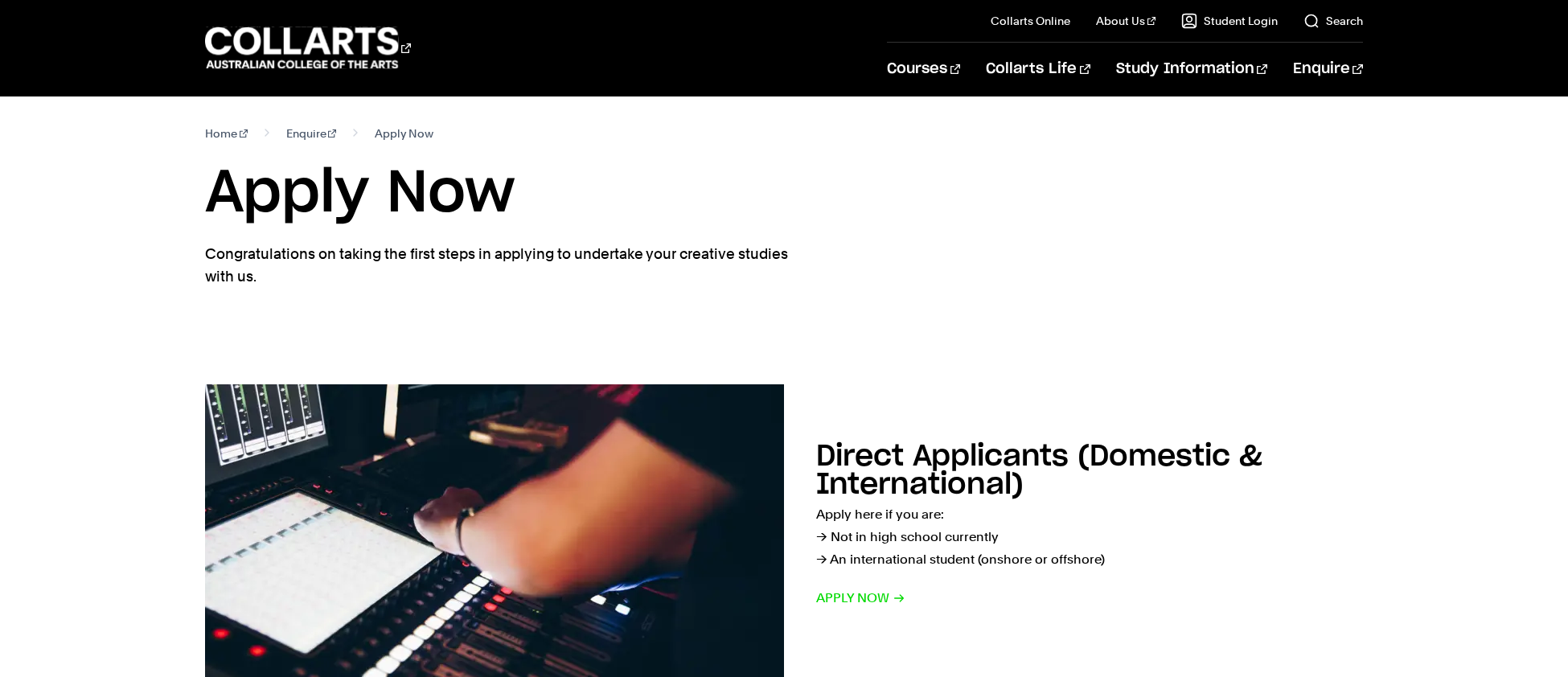 scroll, scrollTop: 88, scrollLeft: 0, axis: vertical 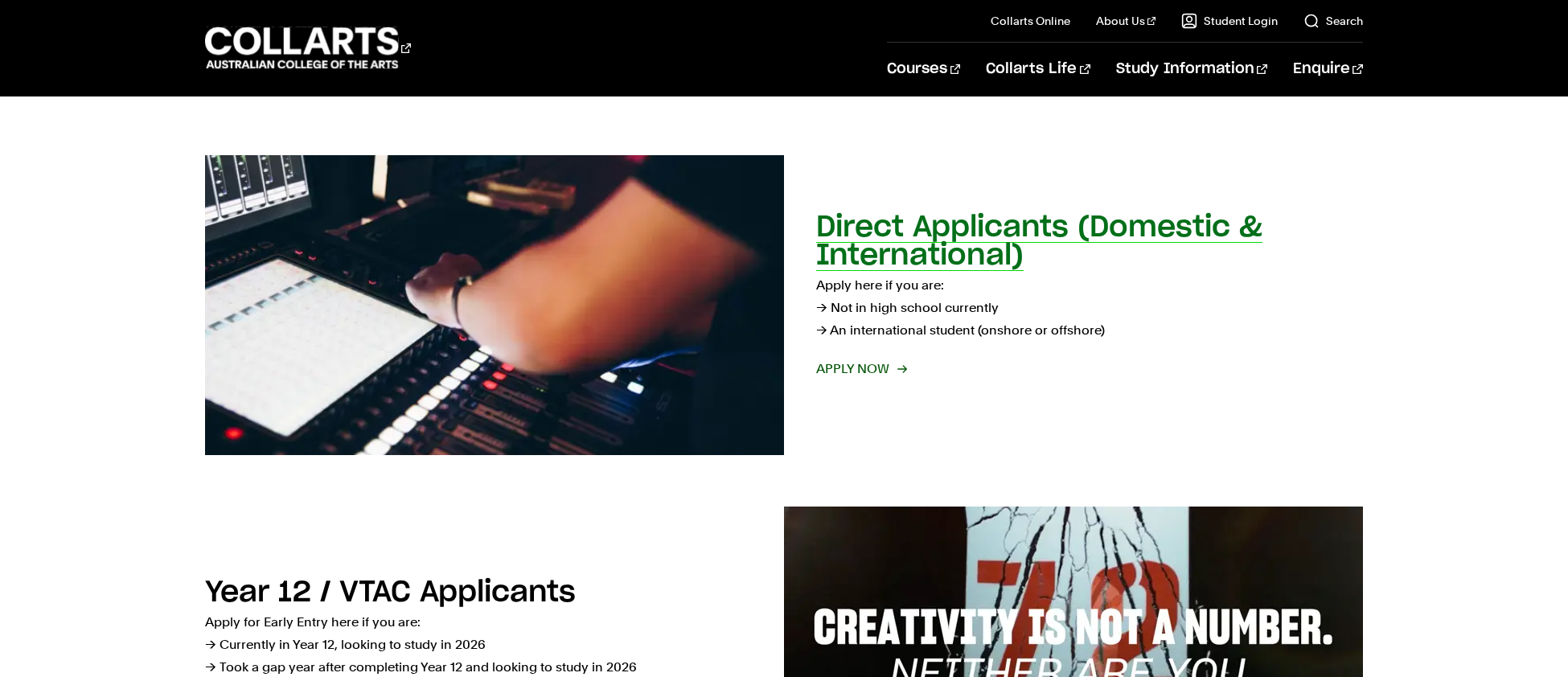 click on "Direct Applicants (Domestic & International)" at bounding box center (1039, 241) 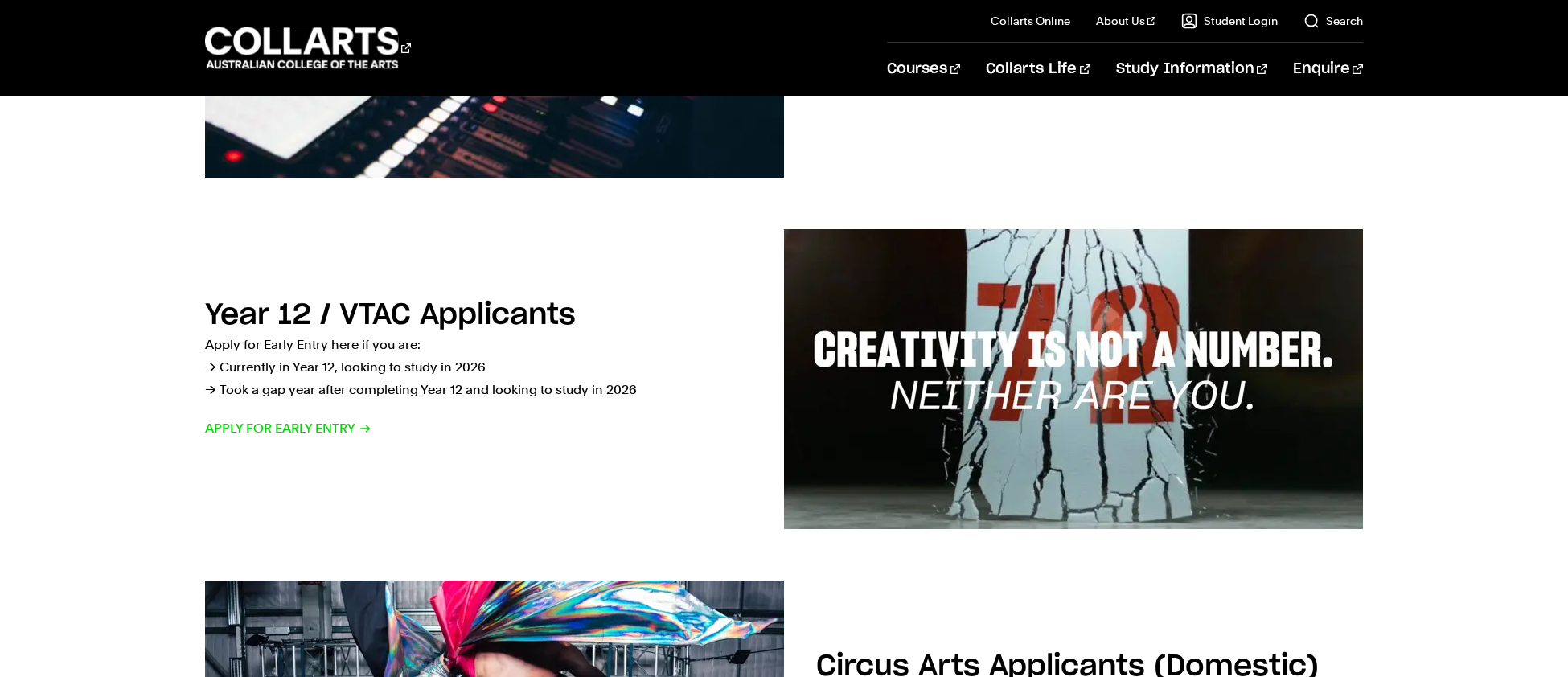 scroll, scrollTop: 543, scrollLeft: 0, axis: vertical 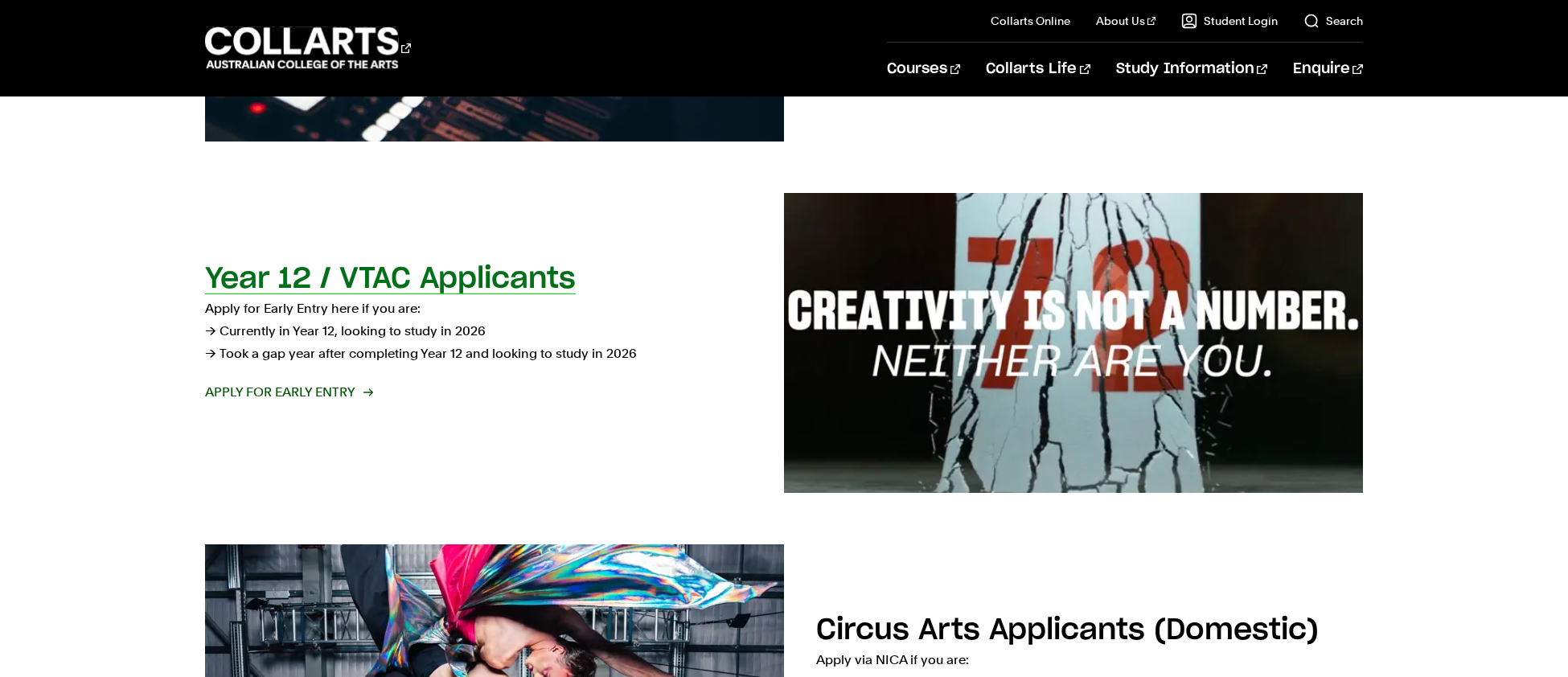 click on "Apply for Early Entry here if you are: → Currently in Year 12, looking to study in 2026 → Took a gap year after completing Year 12 and looking to study in 2026" at bounding box center [478, 331] 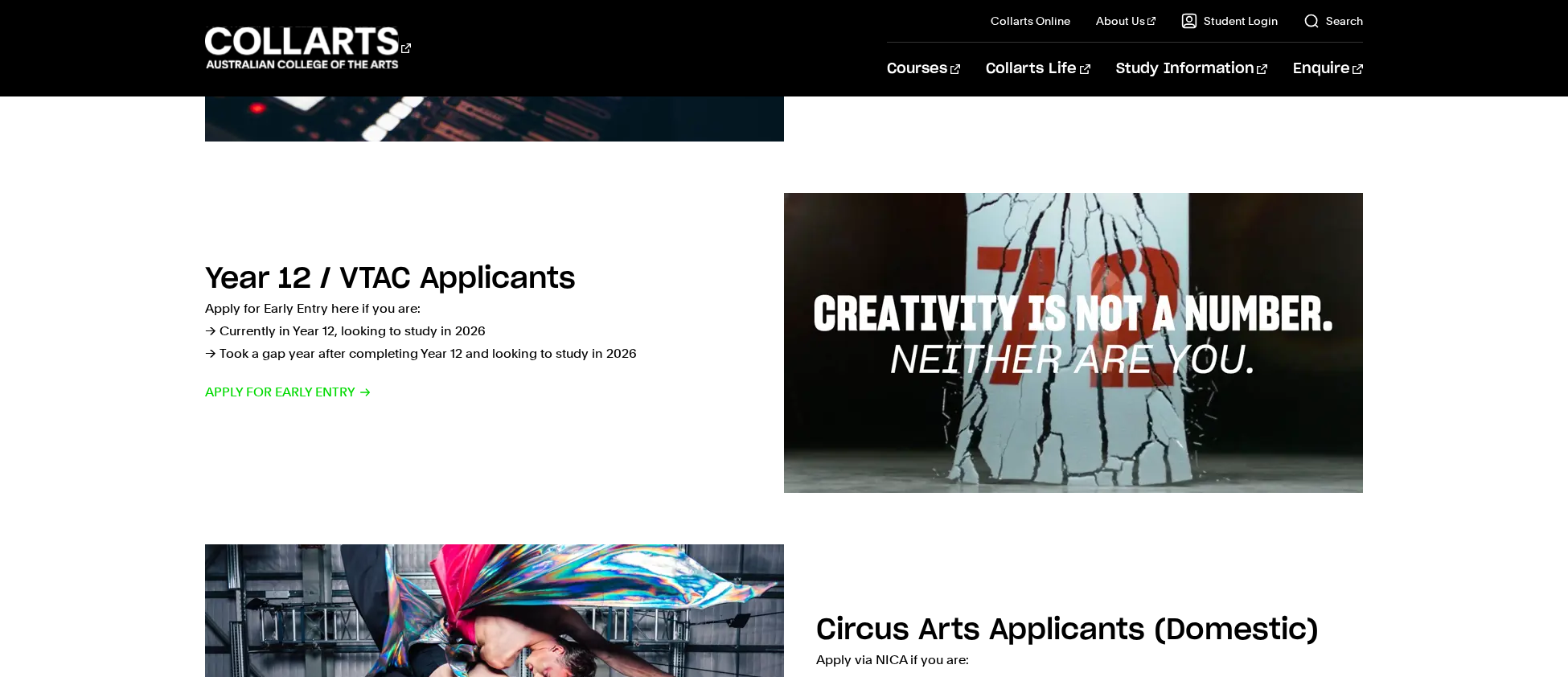 click on "Direct Applicants (Domestic & International)
Apply here if you are: → Not in high school currently → An international student (onshore or offshore)
Apply now
Year 12 / VTAC Applicants
Apply for Early Entry here if you are: → Currently in Year 12, looking to study in 2026 → Took a gap year after completing Year 12 and looking to study in 2026" at bounding box center (784, 660) 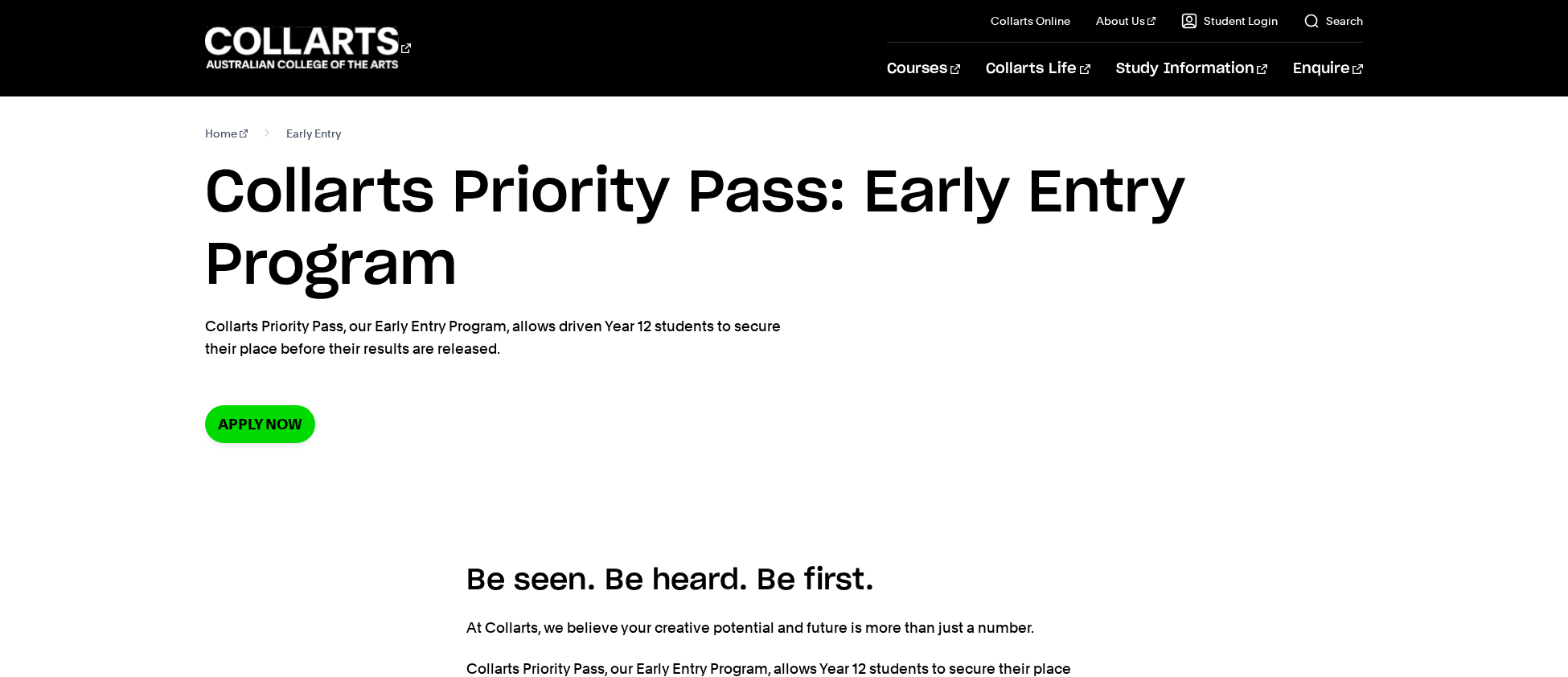 scroll, scrollTop: 0, scrollLeft: 0, axis: both 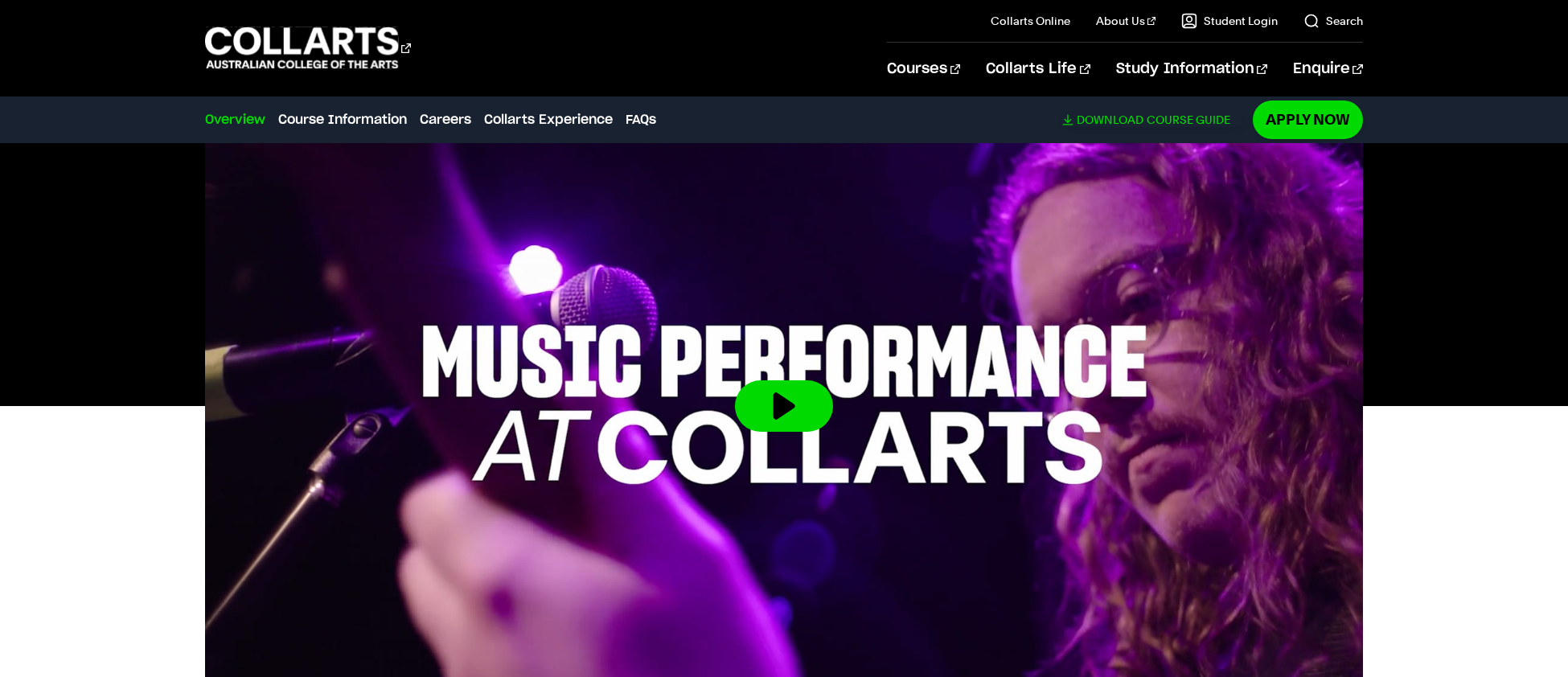 click on "Download  Course Guide" at bounding box center [1152, 120] 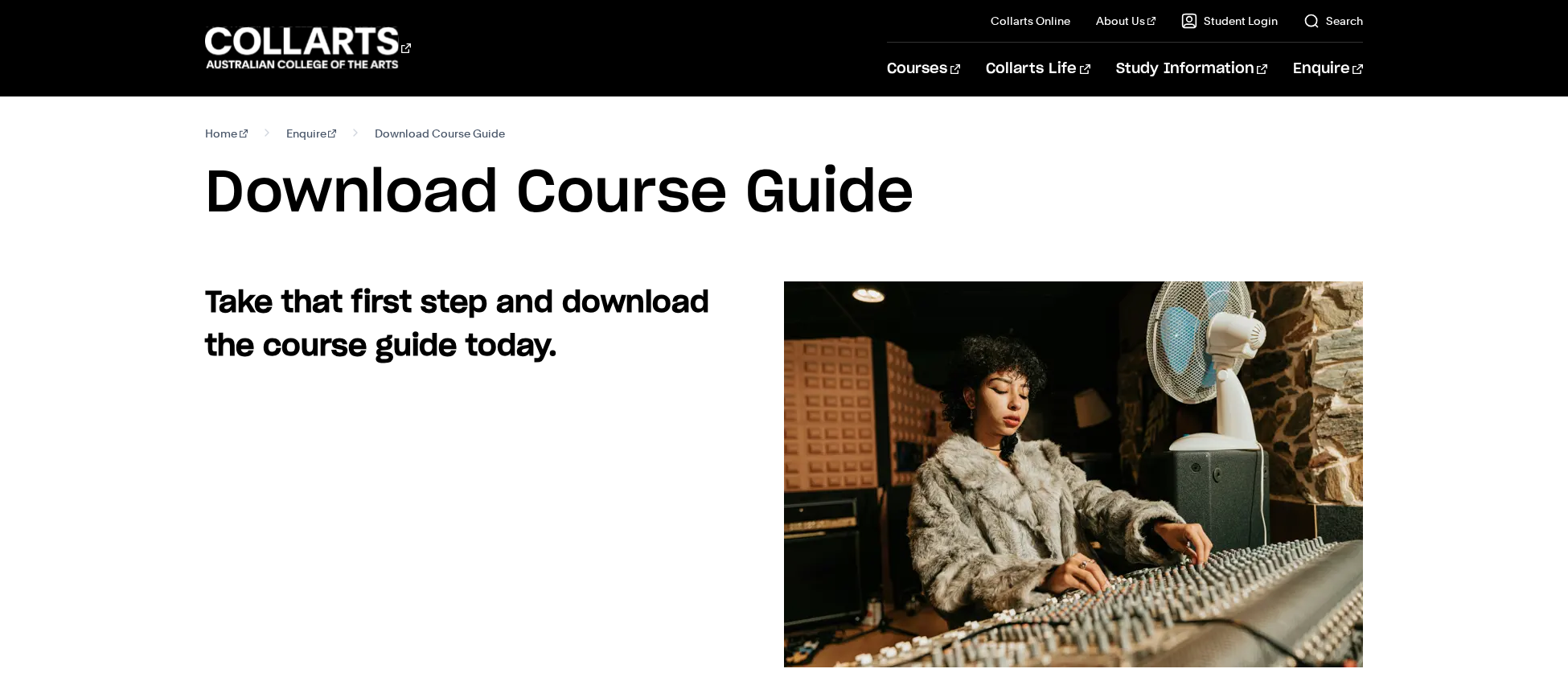 scroll, scrollTop: 0, scrollLeft: 0, axis: both 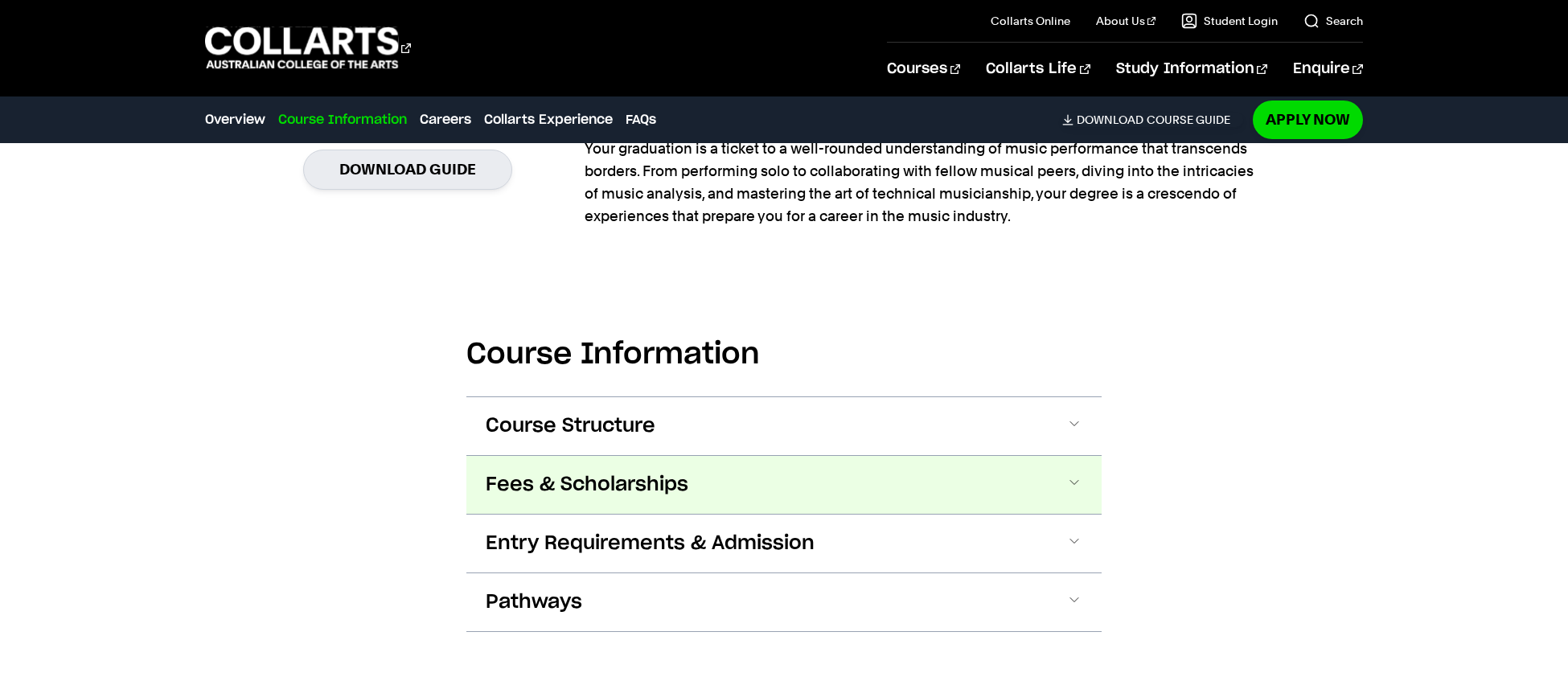 click on "Fees & Scholarships" at bounding box center [784, 485] 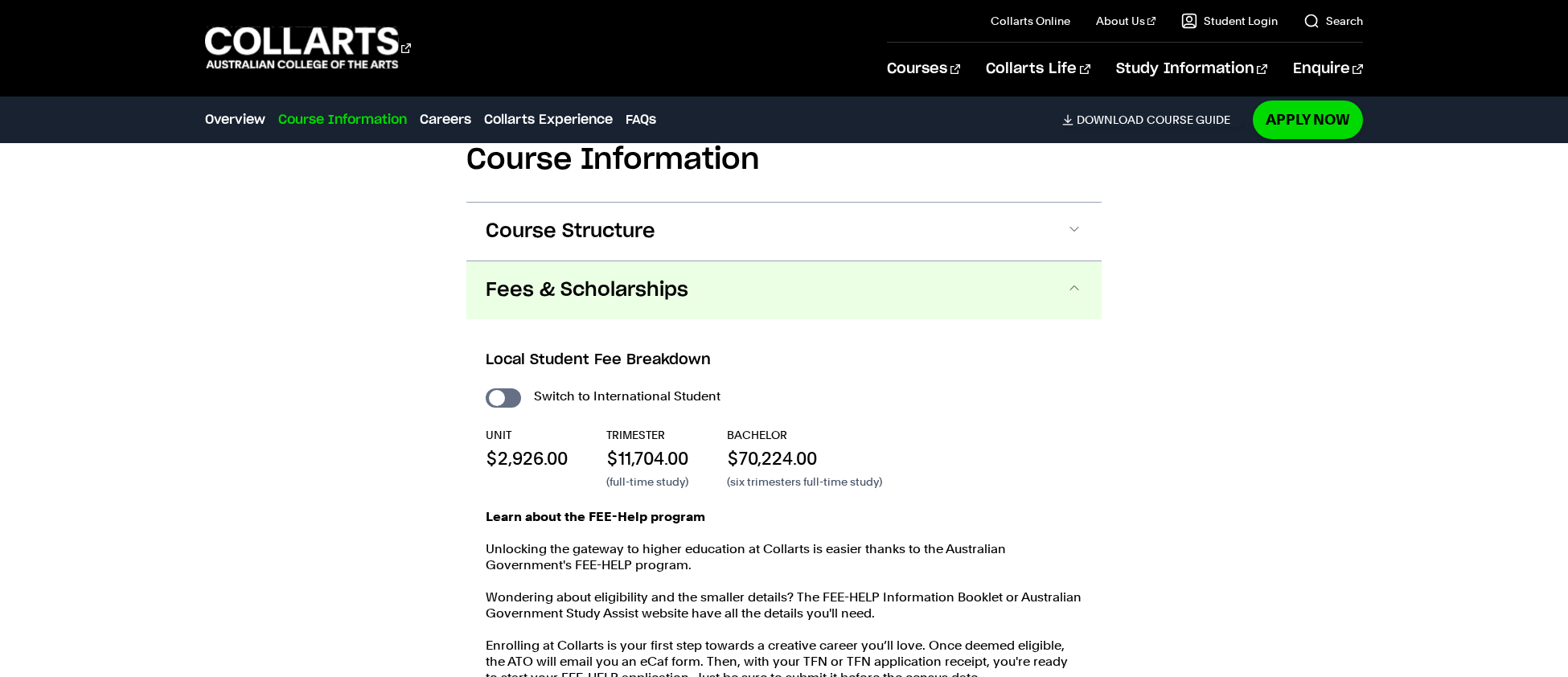 scroll, scrollTop: 1544, scrollLeft: 0, axis: vertical 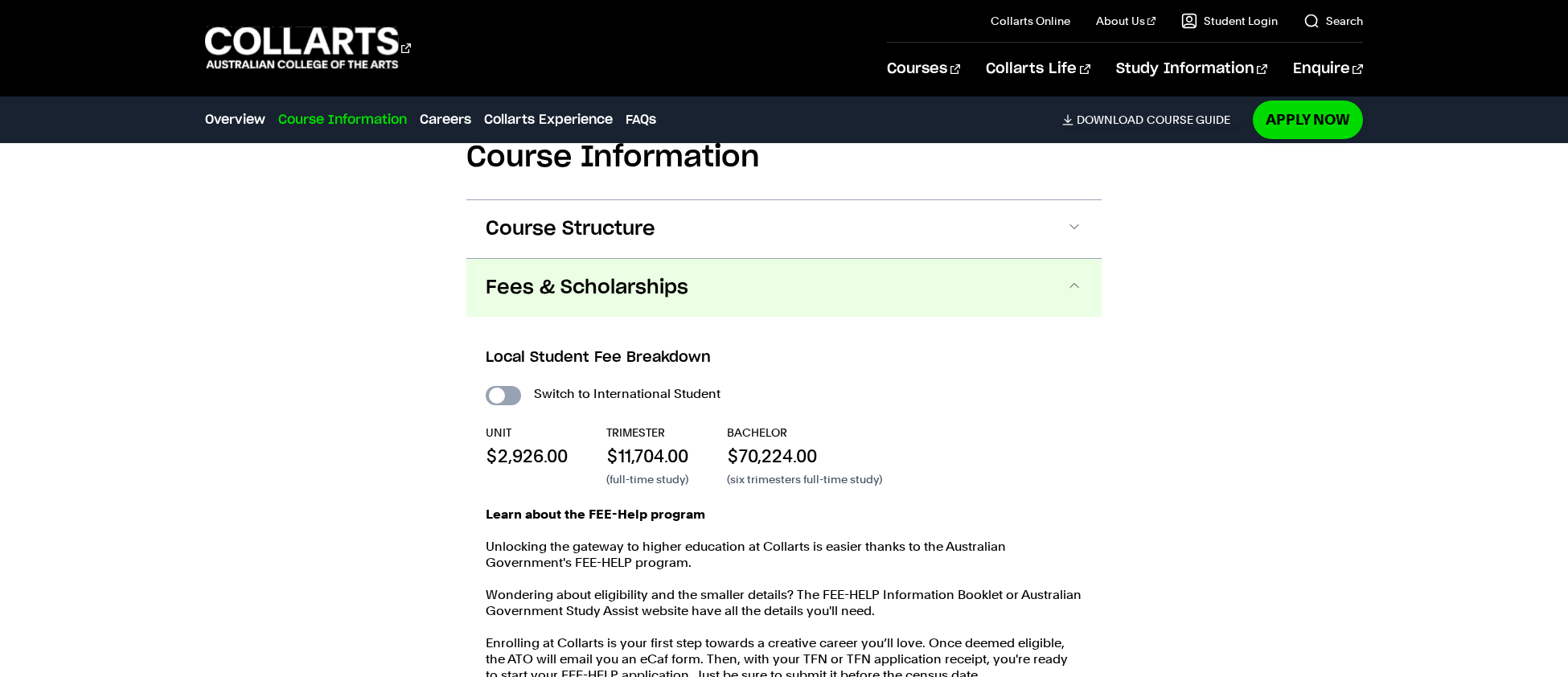 click on "International Student" at bounding box center [503, 396] 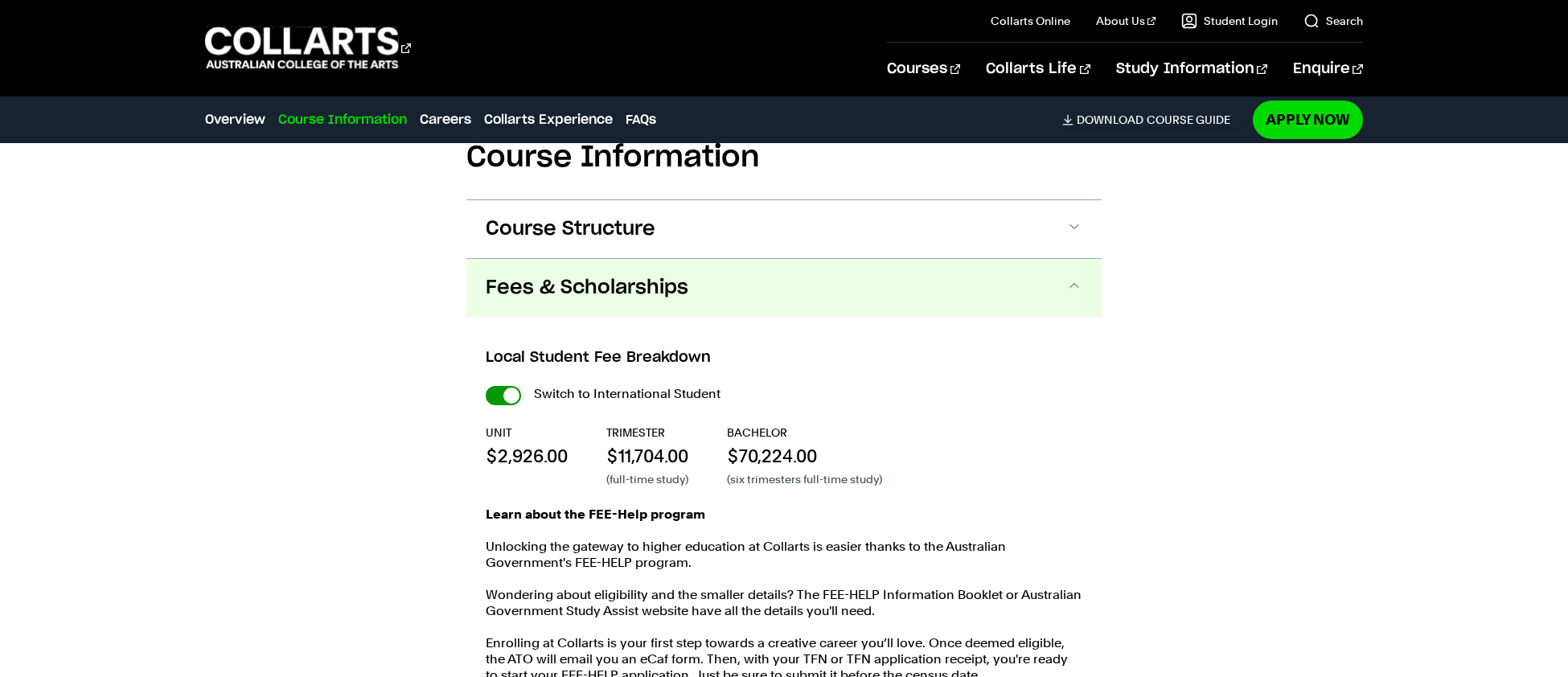 checkbox on "true" 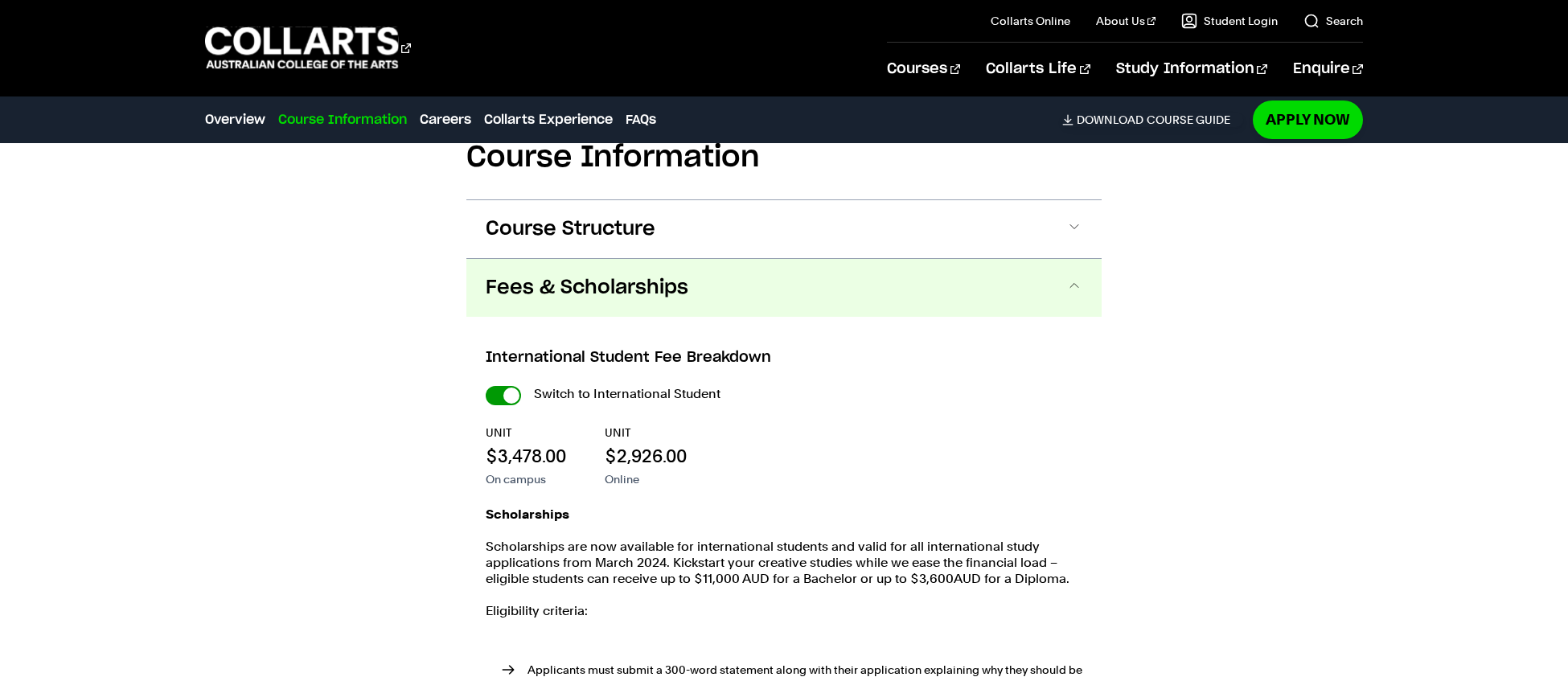 click on "International Student" at bounding box center [0, 0] 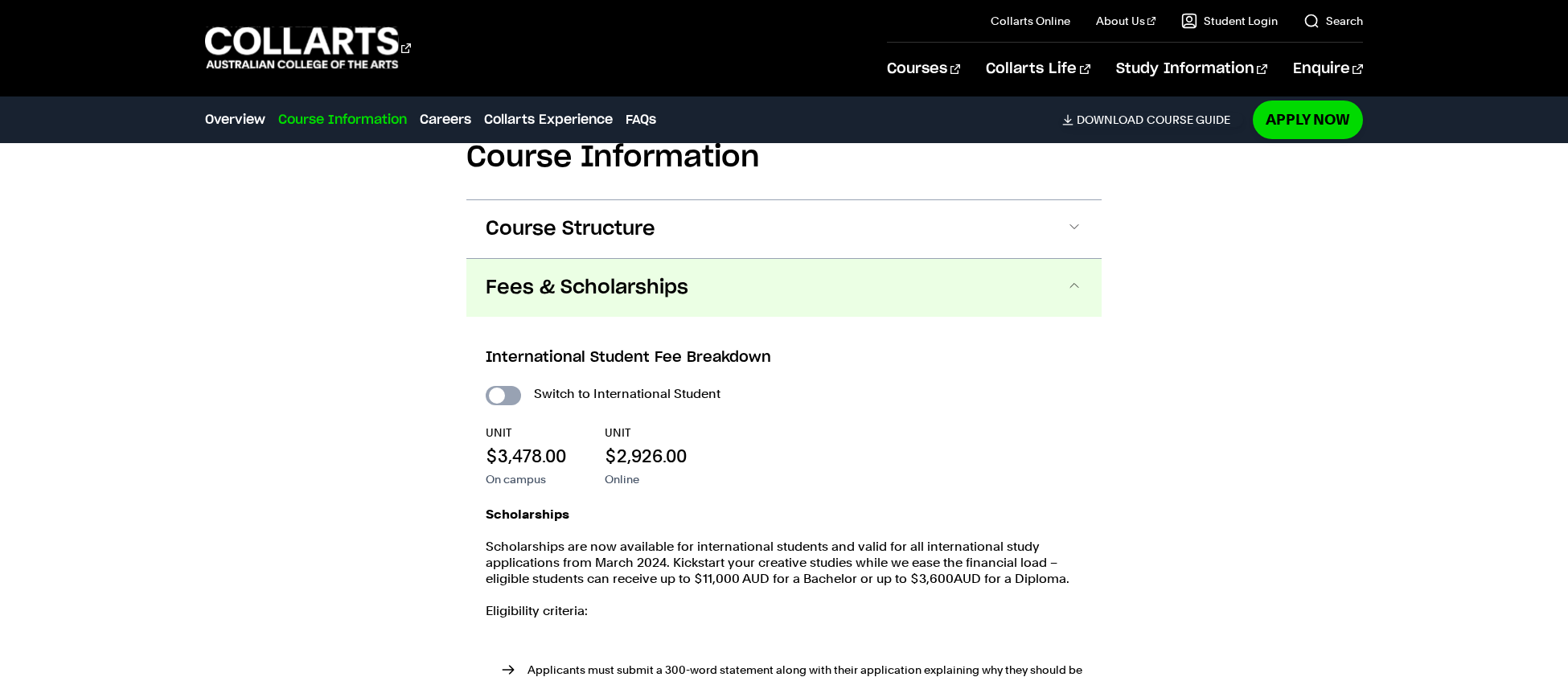 checkbox on "false" 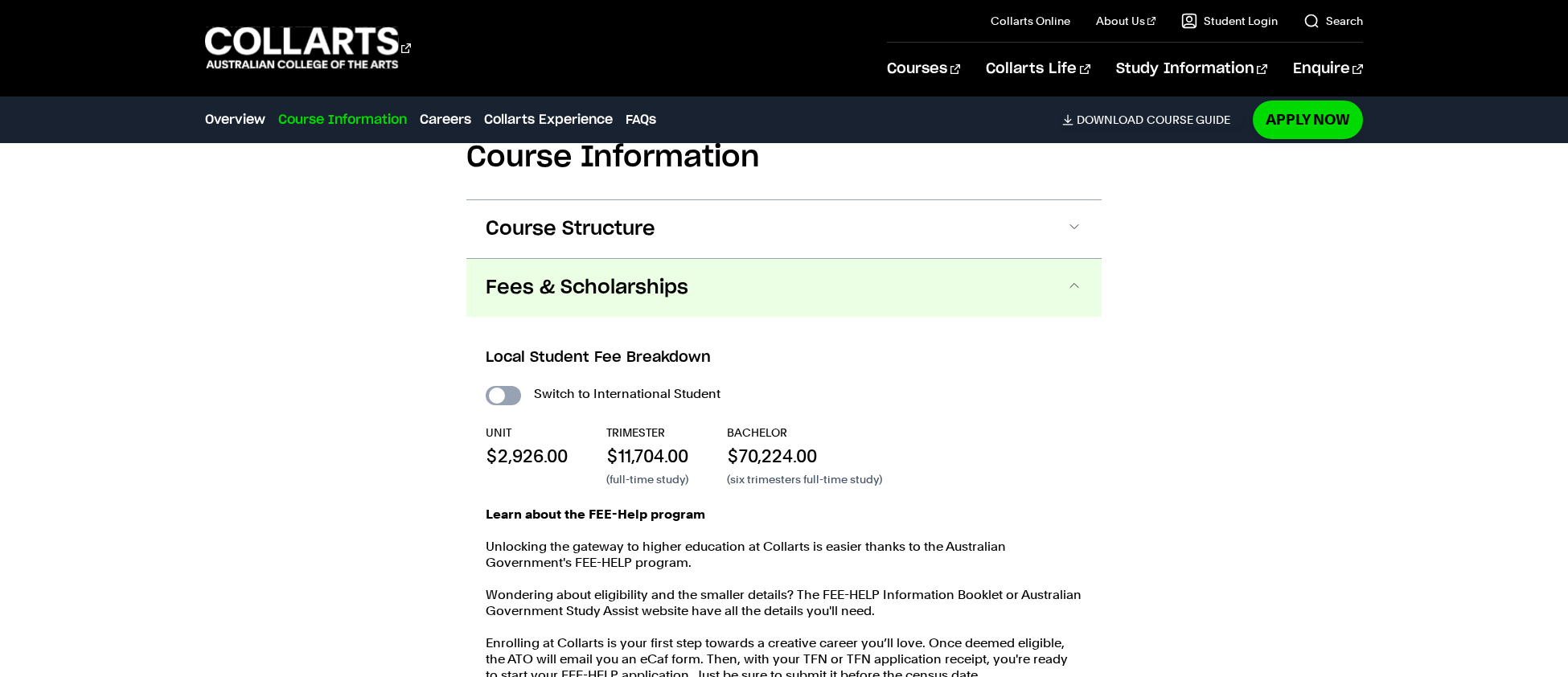 click on "International Student" at bounding box center (503, 396) 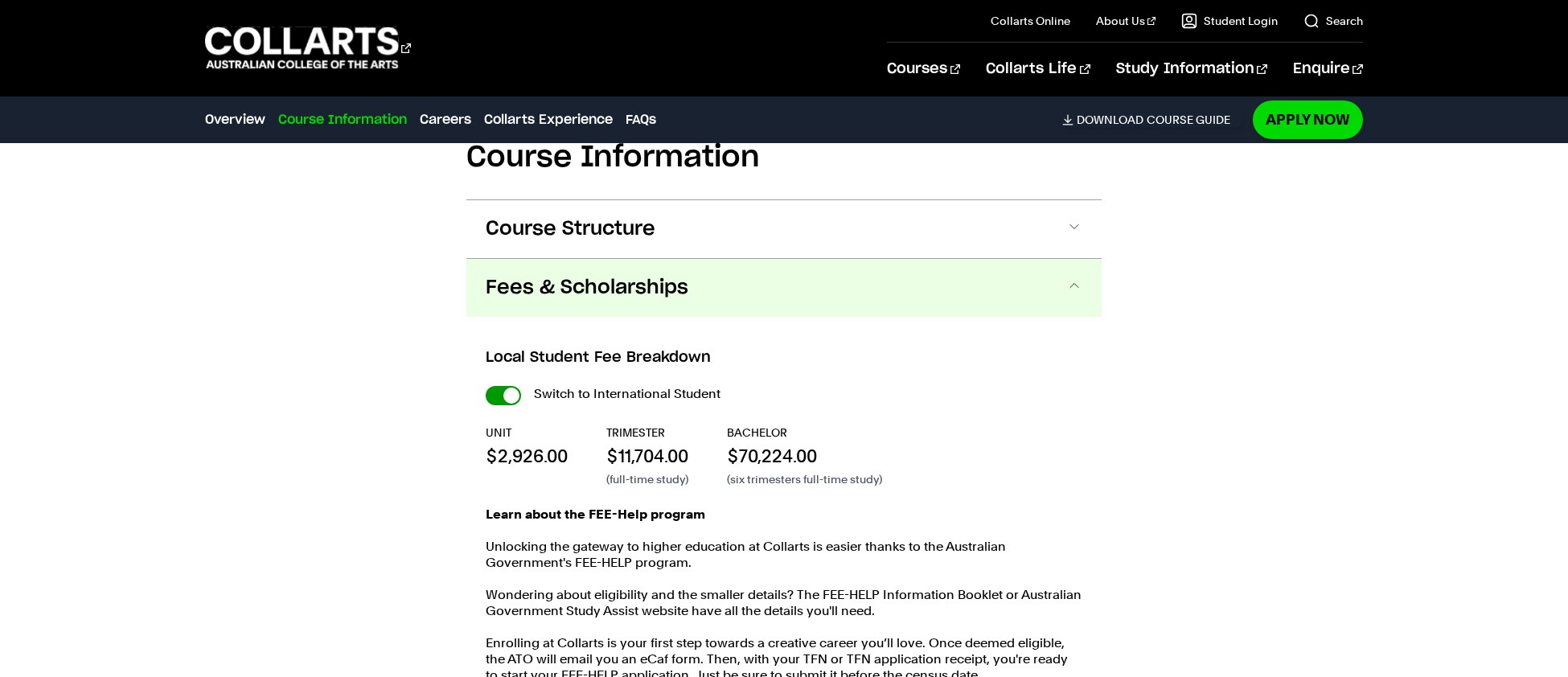 checkbox on "true" 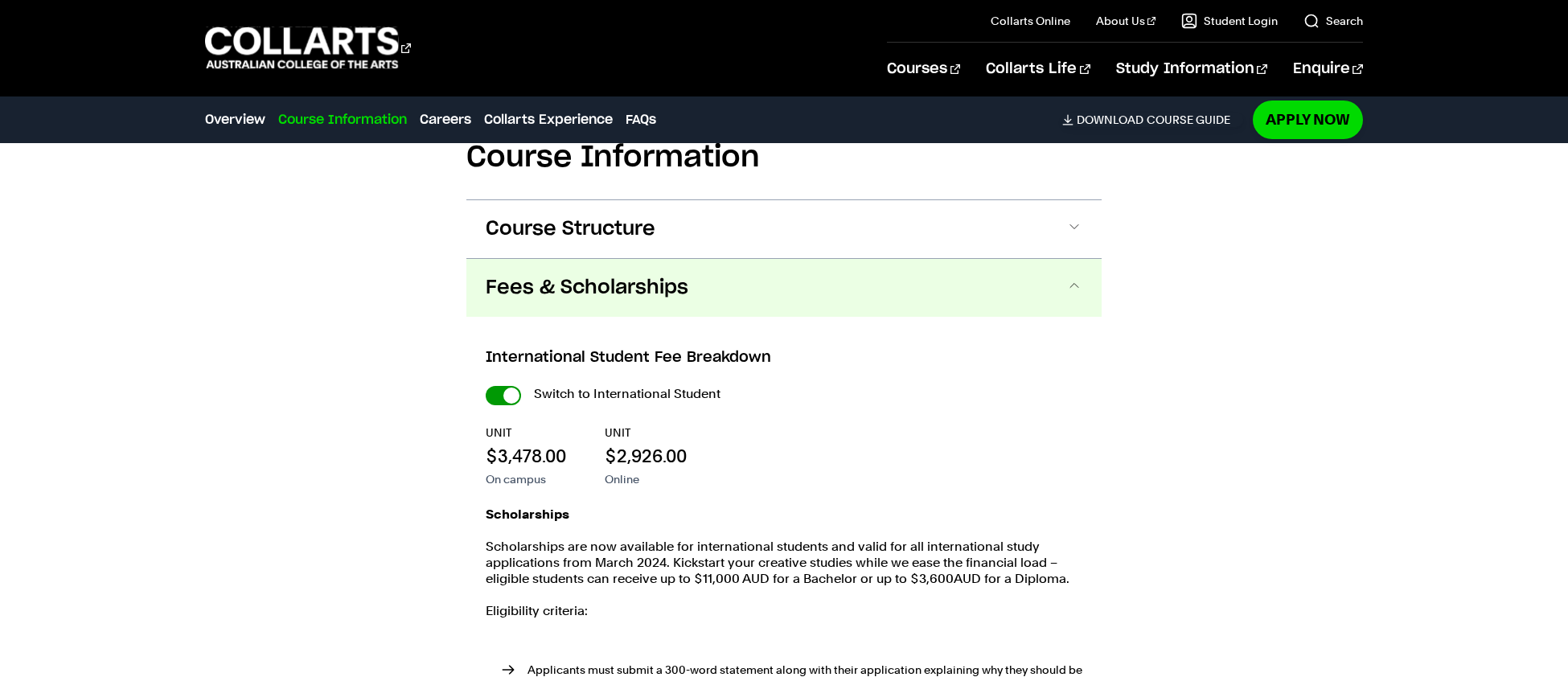 click on "International Student" at bounding box center (0, 0) 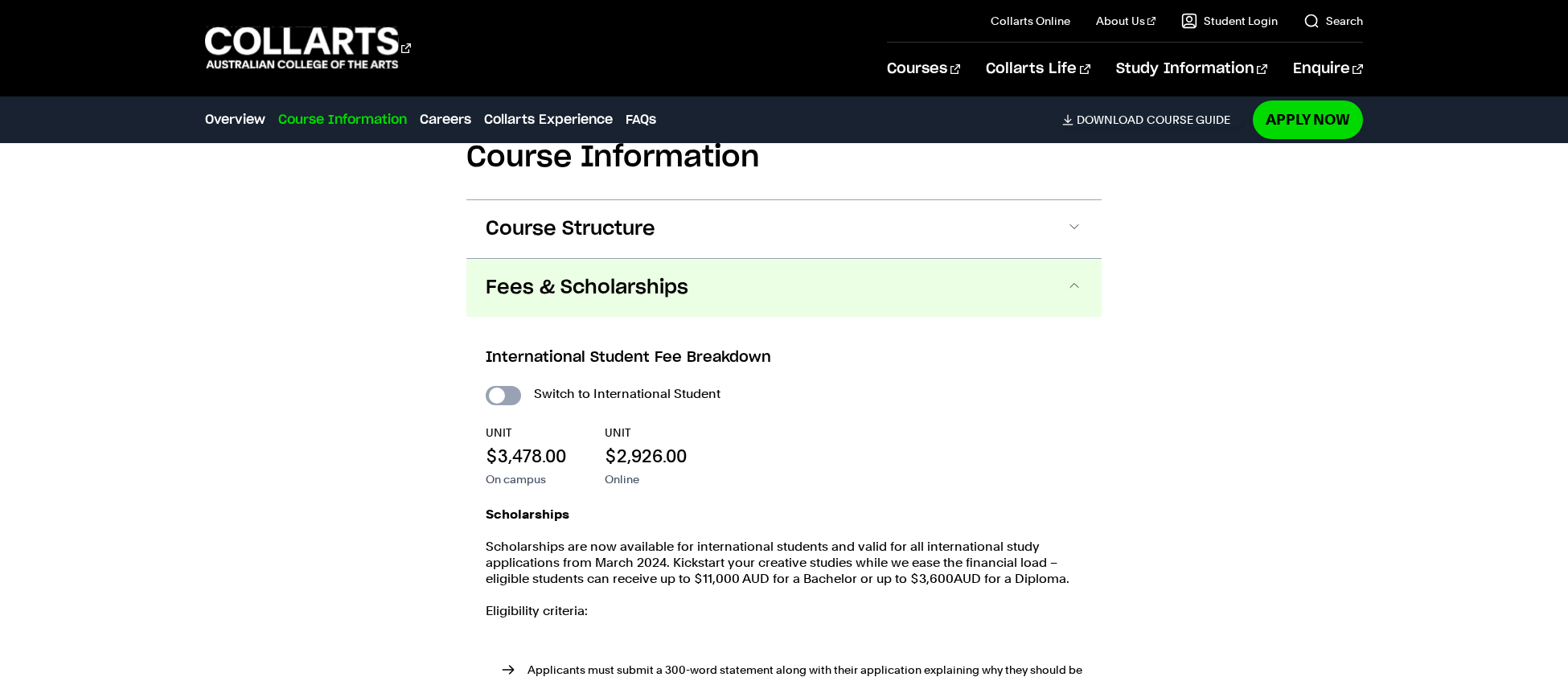 checkbox on "false" 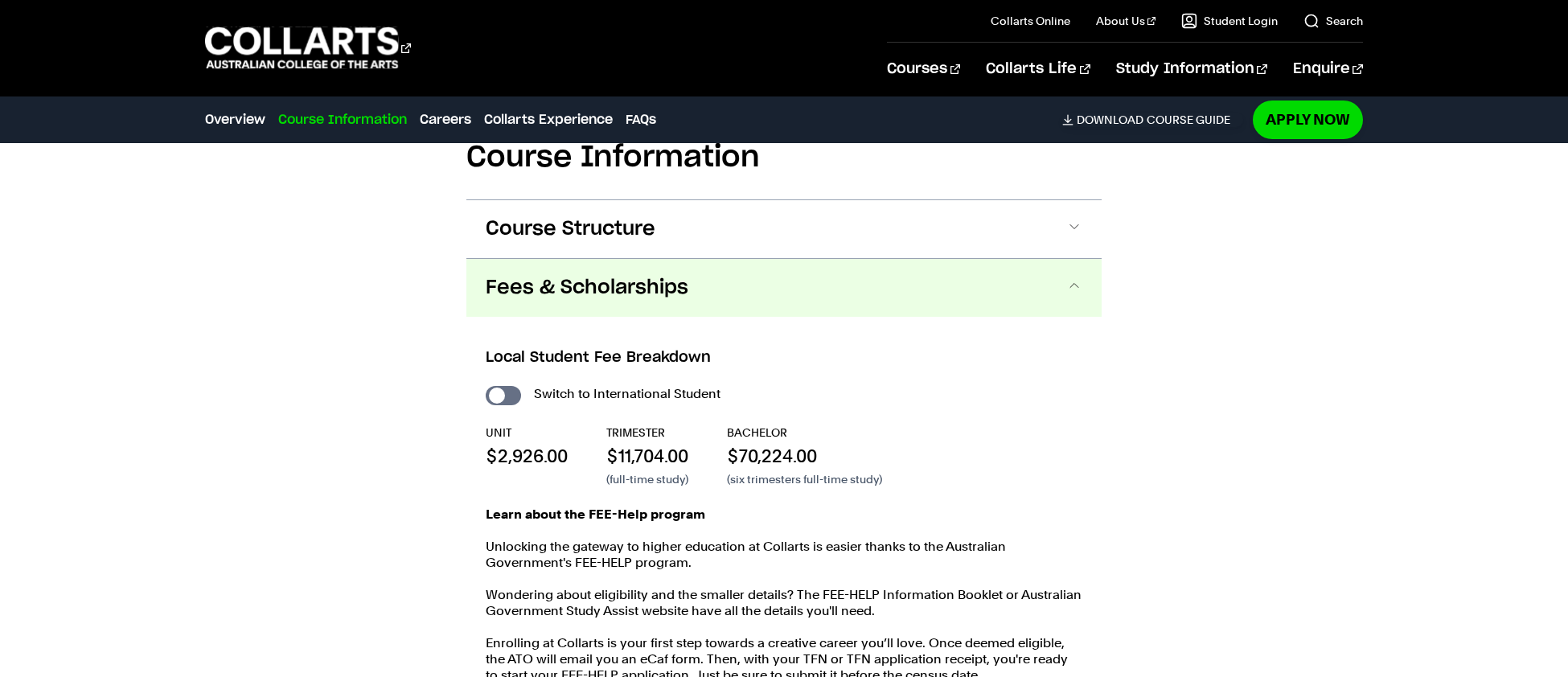 click on "Fees & Scholarships" at bounding box center [784, 288] 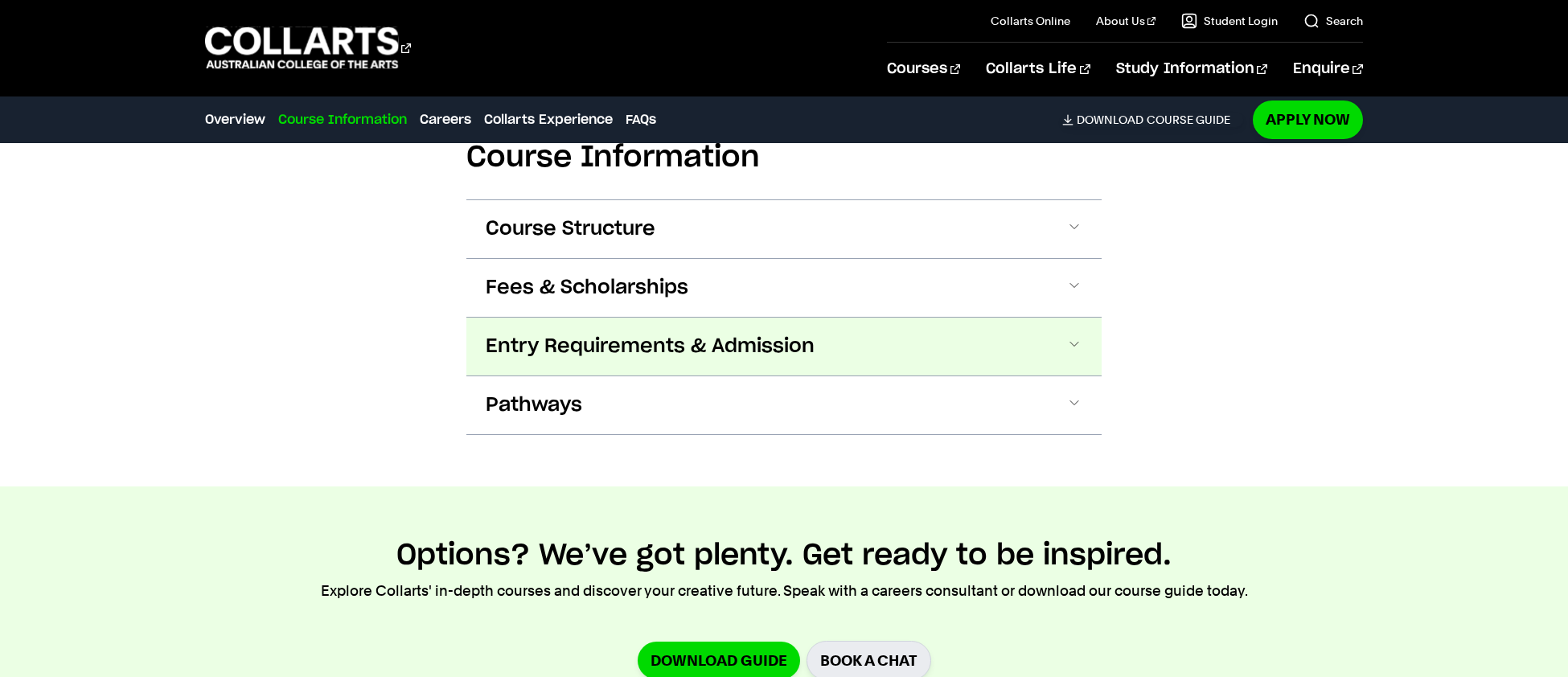 click on "Entry Requirements & Admission" at bounding box center [650, 347] 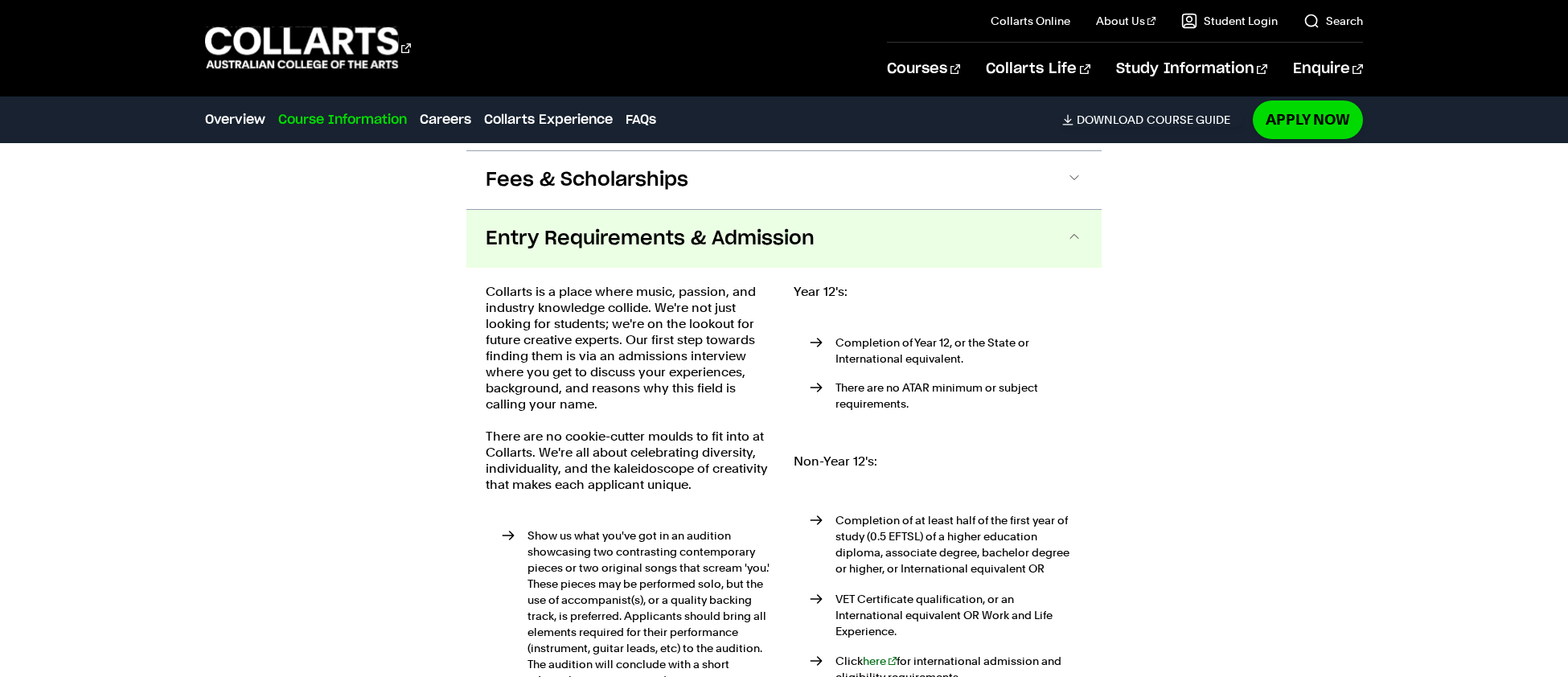scroll, scrollTop: 1718, scrollLeft: 0, axis: vertical 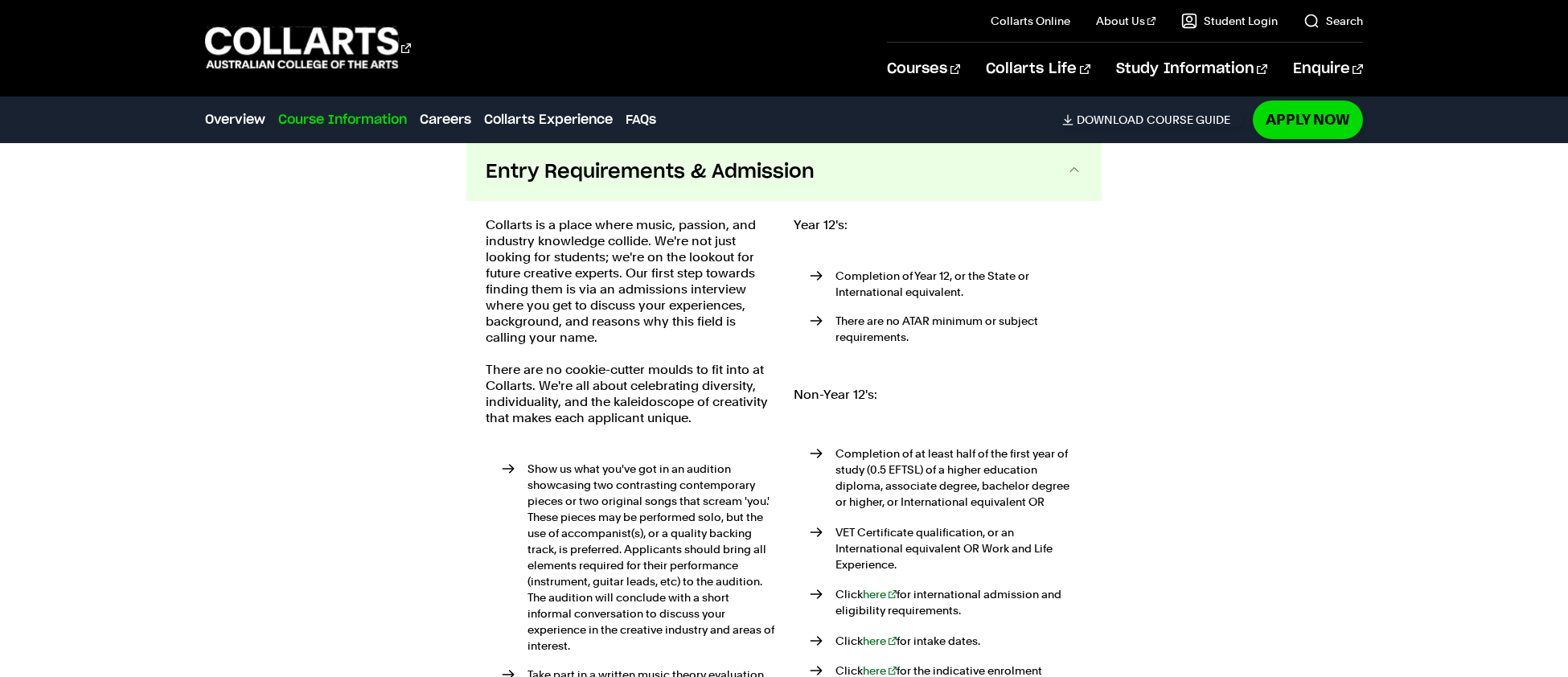 click on "Entry Requirements & Admission" at bounding box center [784, 172] 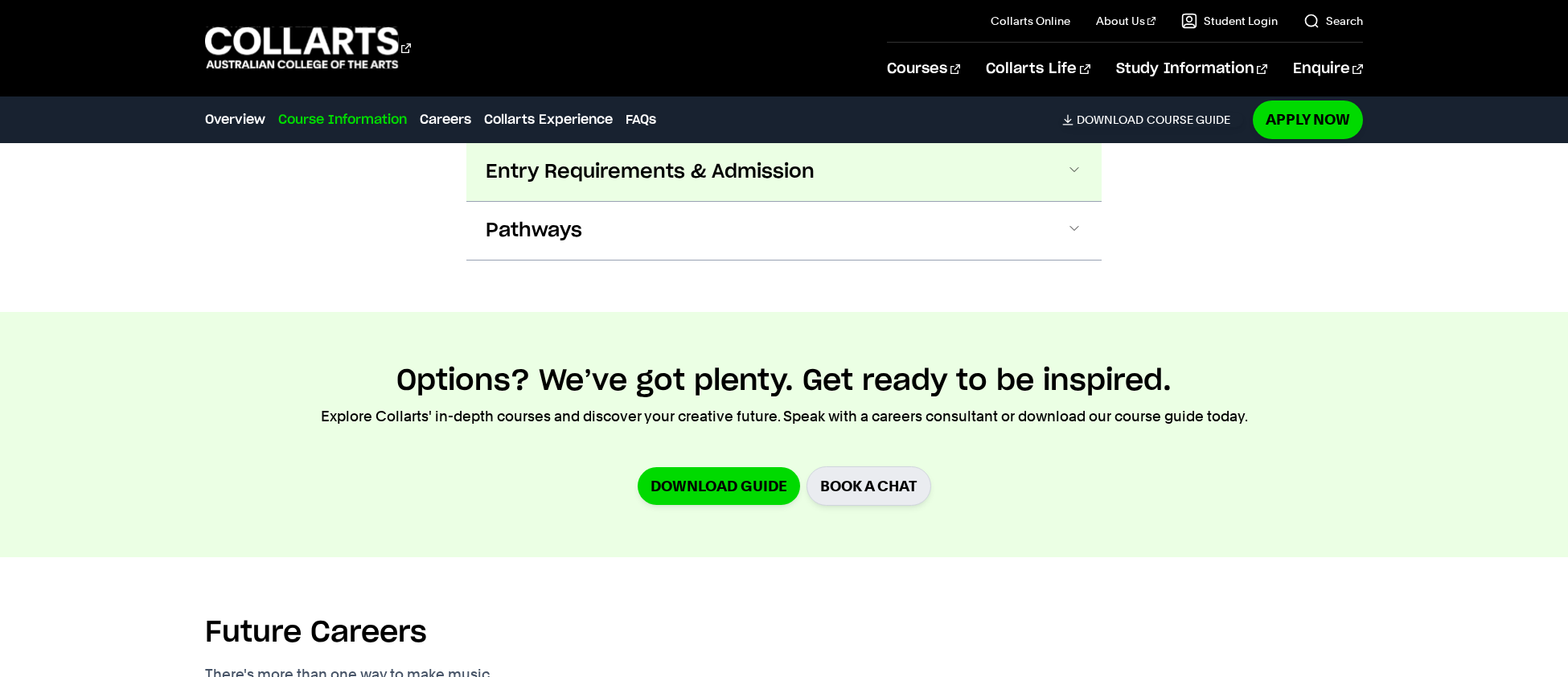 click on "Entry Requirements & Admission" at bounding box center [784, 172] 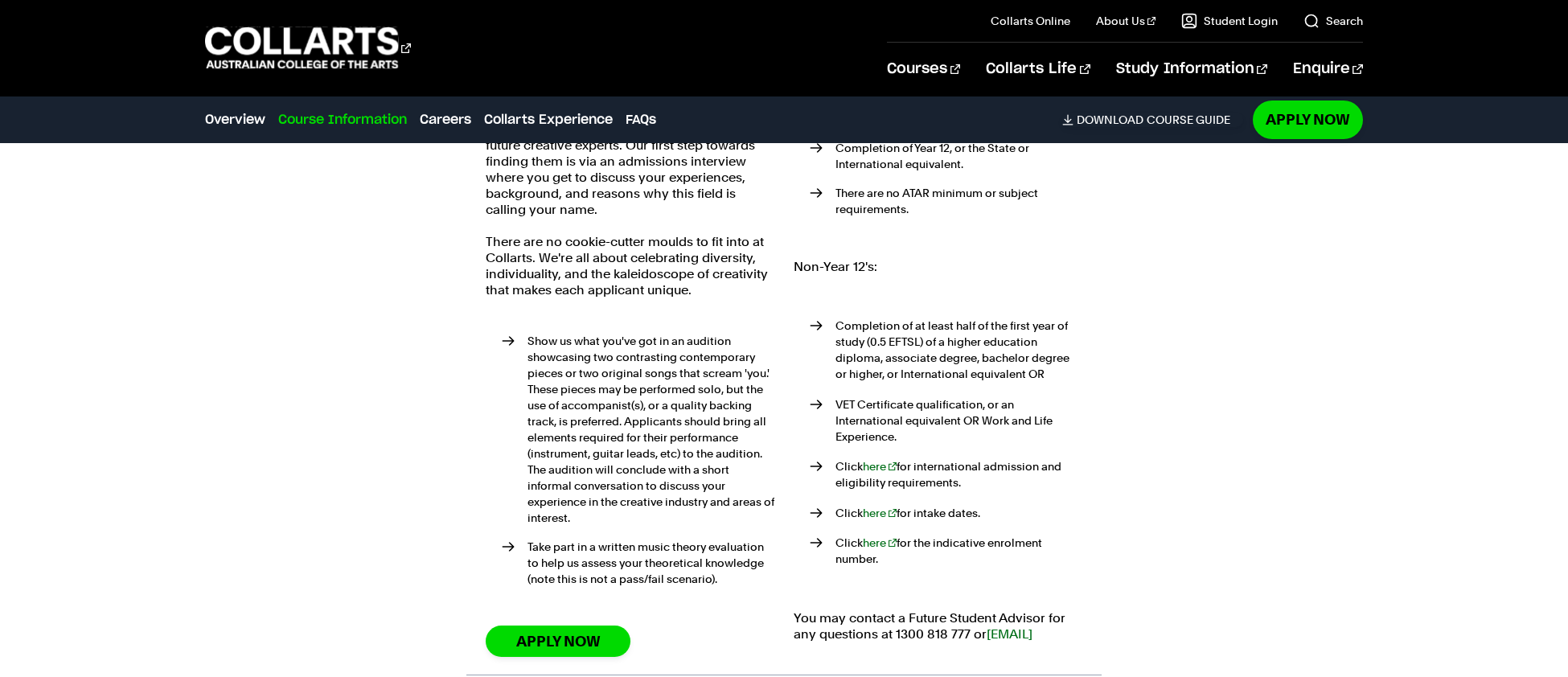 scroll, scrollTop: 1848, scrollLeft: 0, axis: vertical 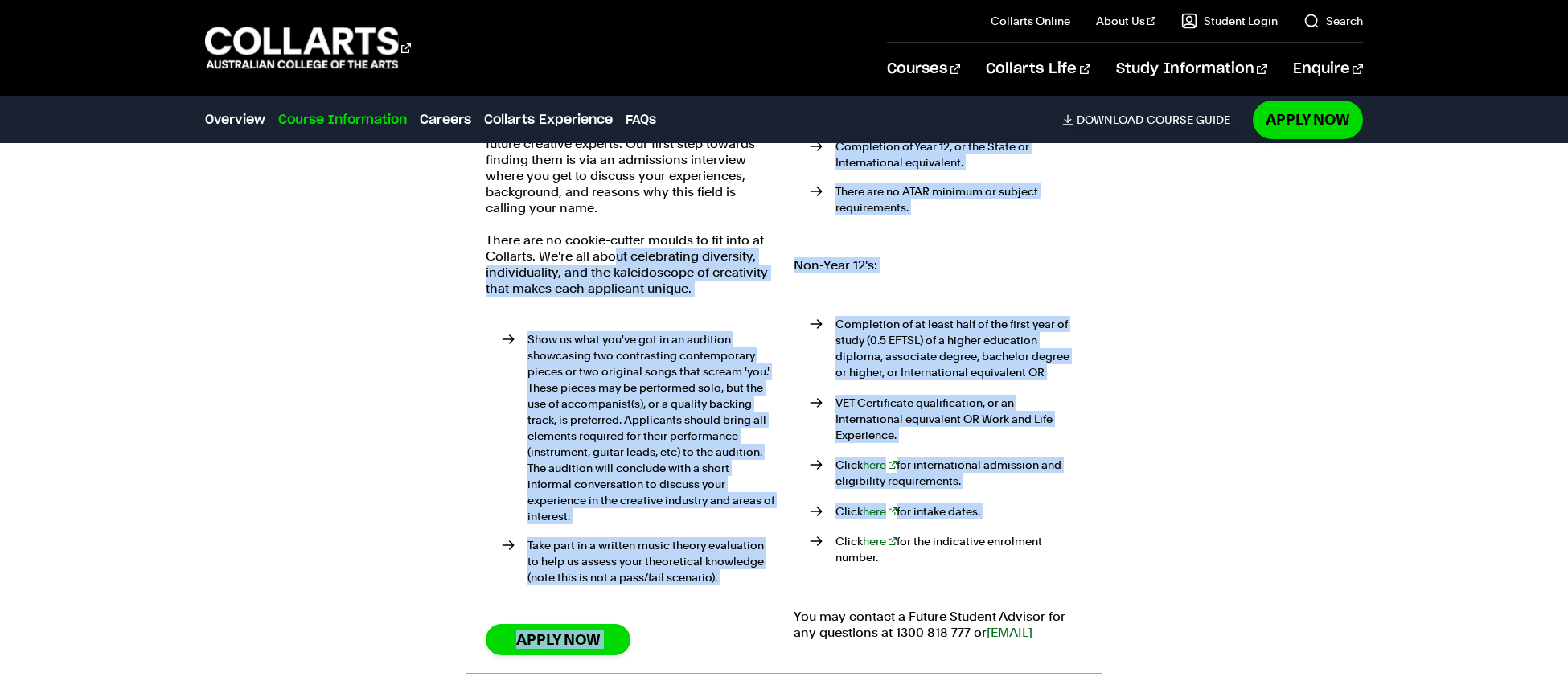 drag, startPoint x: 616, startPoint y: 260, endPoint x: 790, endPoint y: 515, distance: 308.7086 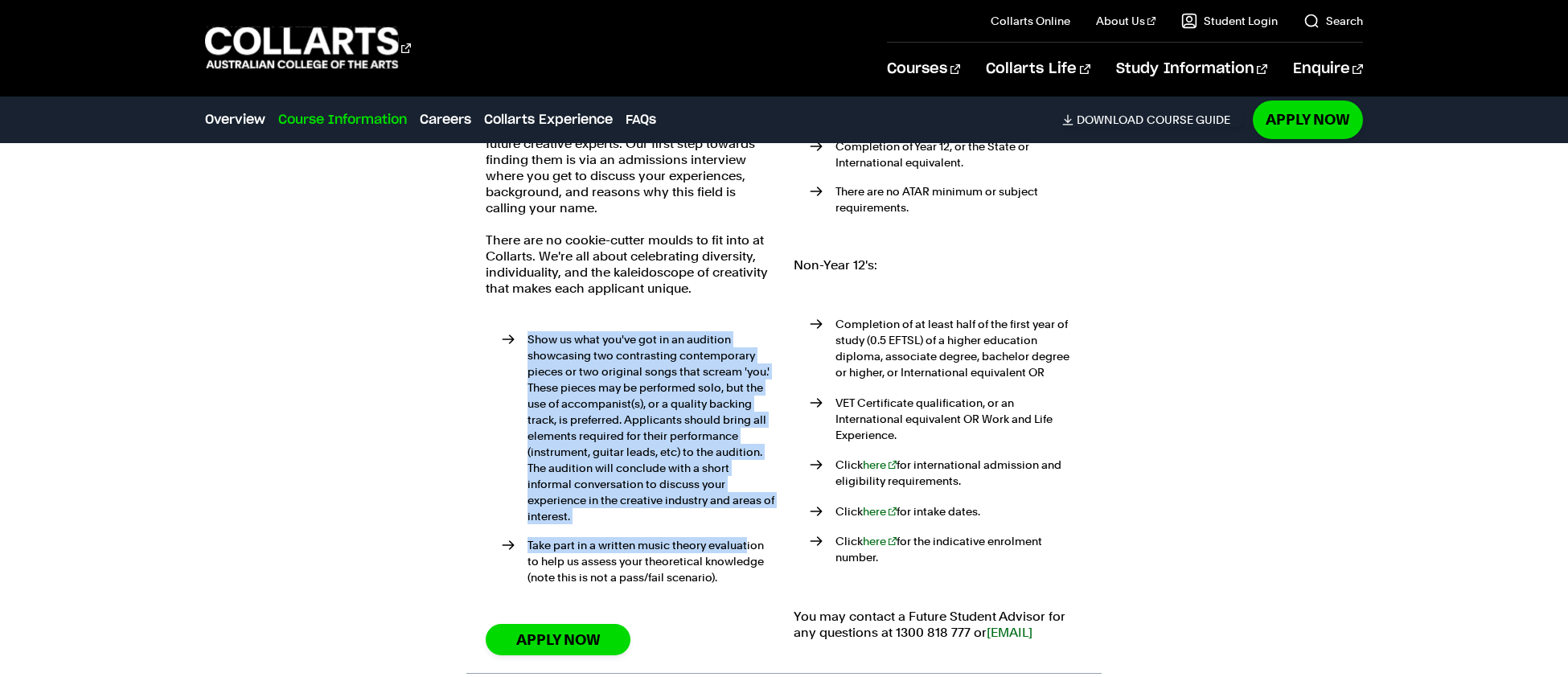drag, startPoint x: 746, startPoint y: 516, endPoint x: 478, endPoint y: 332, distance: 325.0846 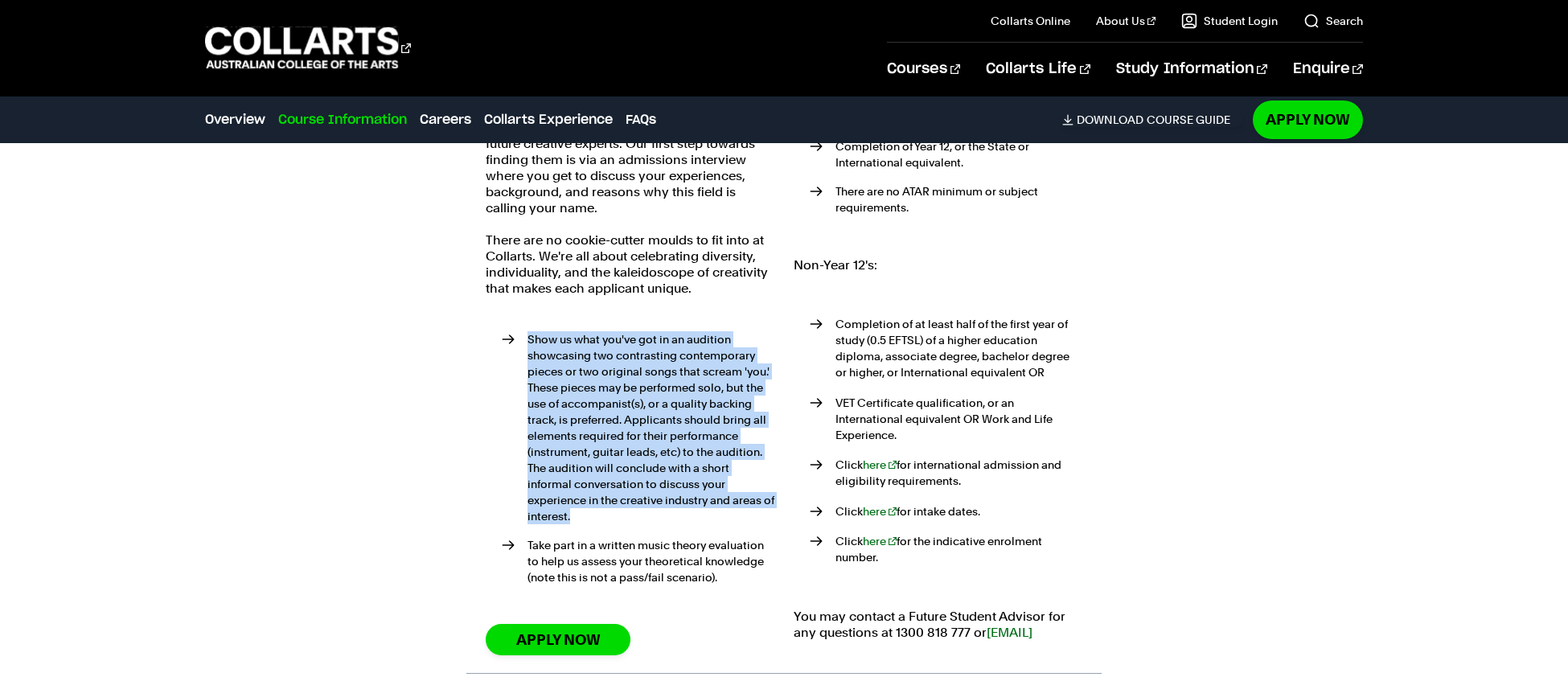drag, startPoint x: 491, startPoint y: 344, endPoint x: 744, endPoint y: 511, distance: 303.14683 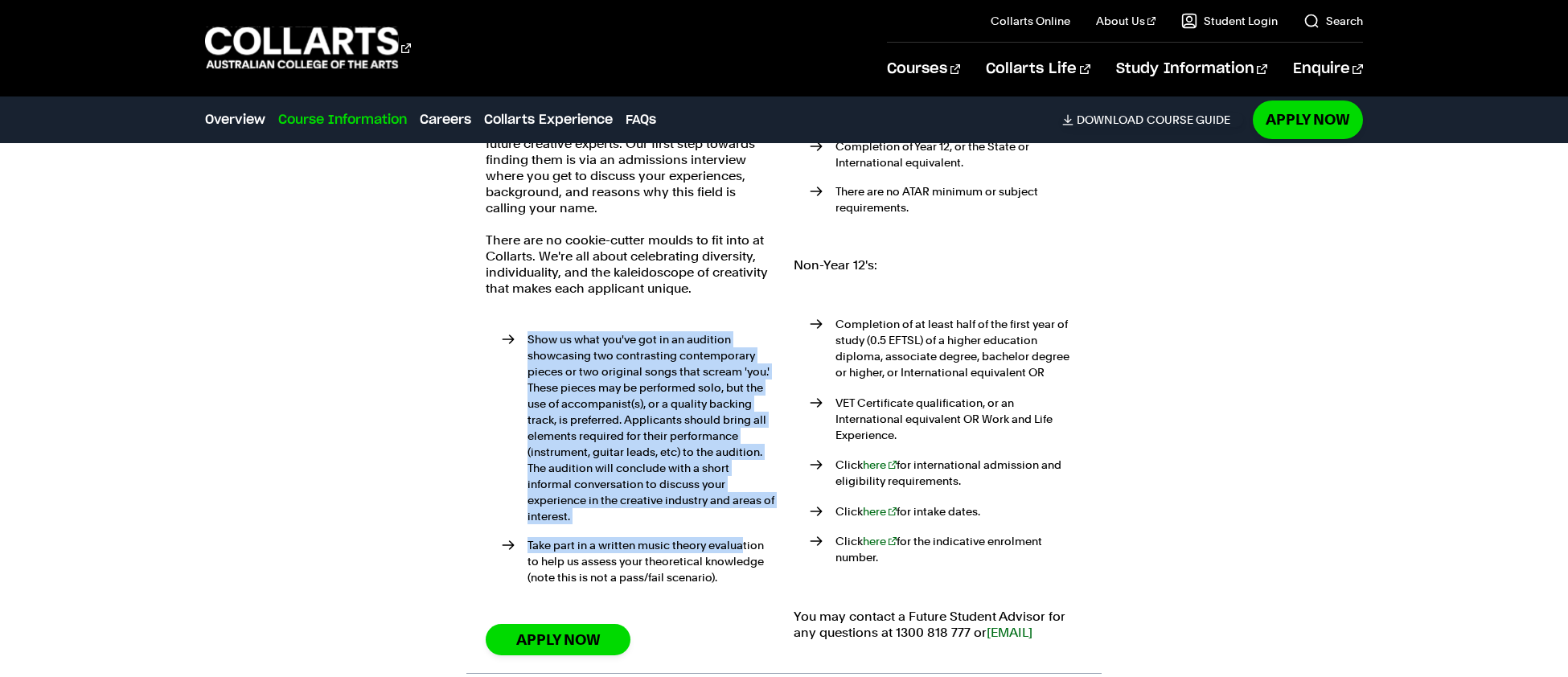 click on "Show us what you've got in an audition showcasing two contrasting contemporary pieces or two original songs that scream 'you.' These pieces may be performed solo, but the use of accompanist(s), or a quality backing track, is preferred. Applicants should bring all elements required for their performance (instrument, guitar leads, etc) to the audition. The audition will conclude with a short informal conversation to discuss your experience in the creative industry and areas of interest.
Take part in a written music theory evaluation to help us assess your theoretical knowledge (note this is not a pass/fail scenario)." at bounding box center (630, 462) 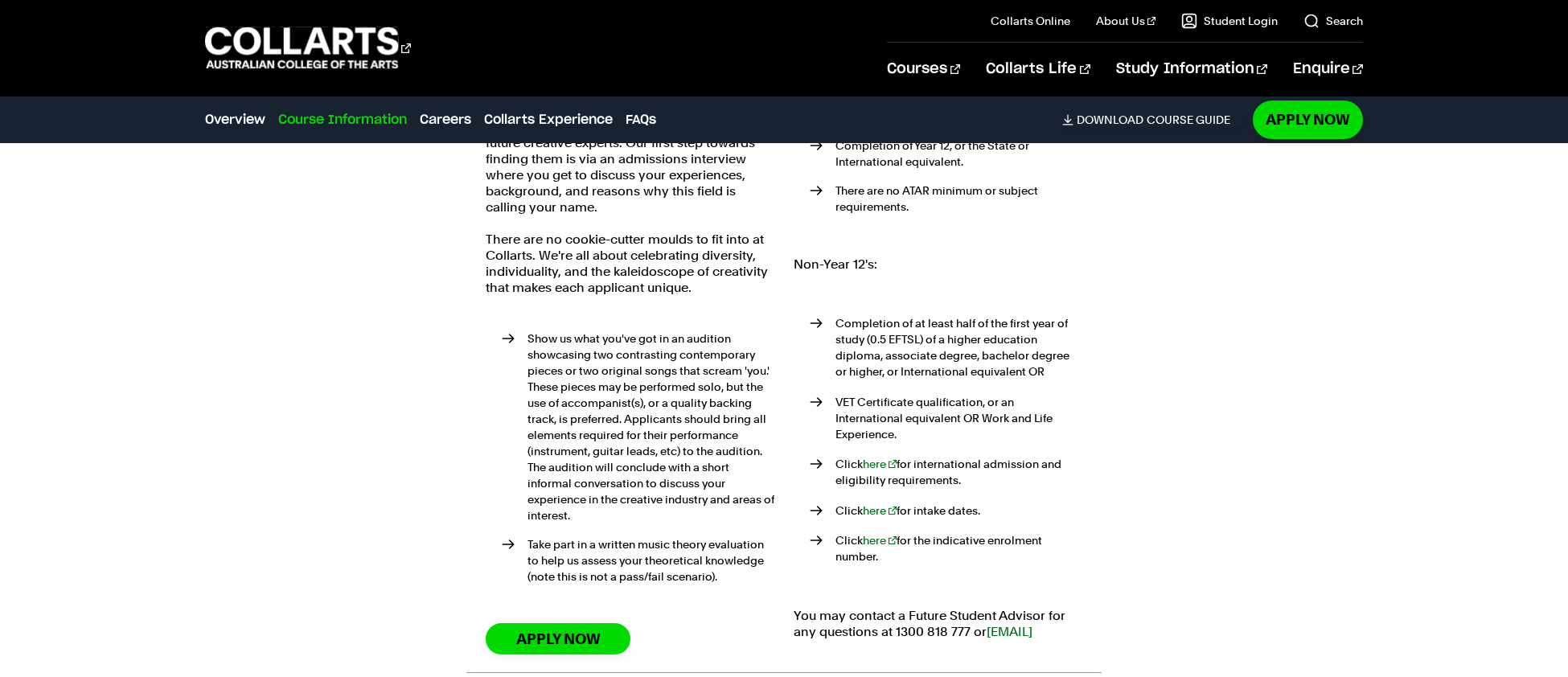 scroll, scrollTop: 1850, scrollLeft: 0, axis: vertical 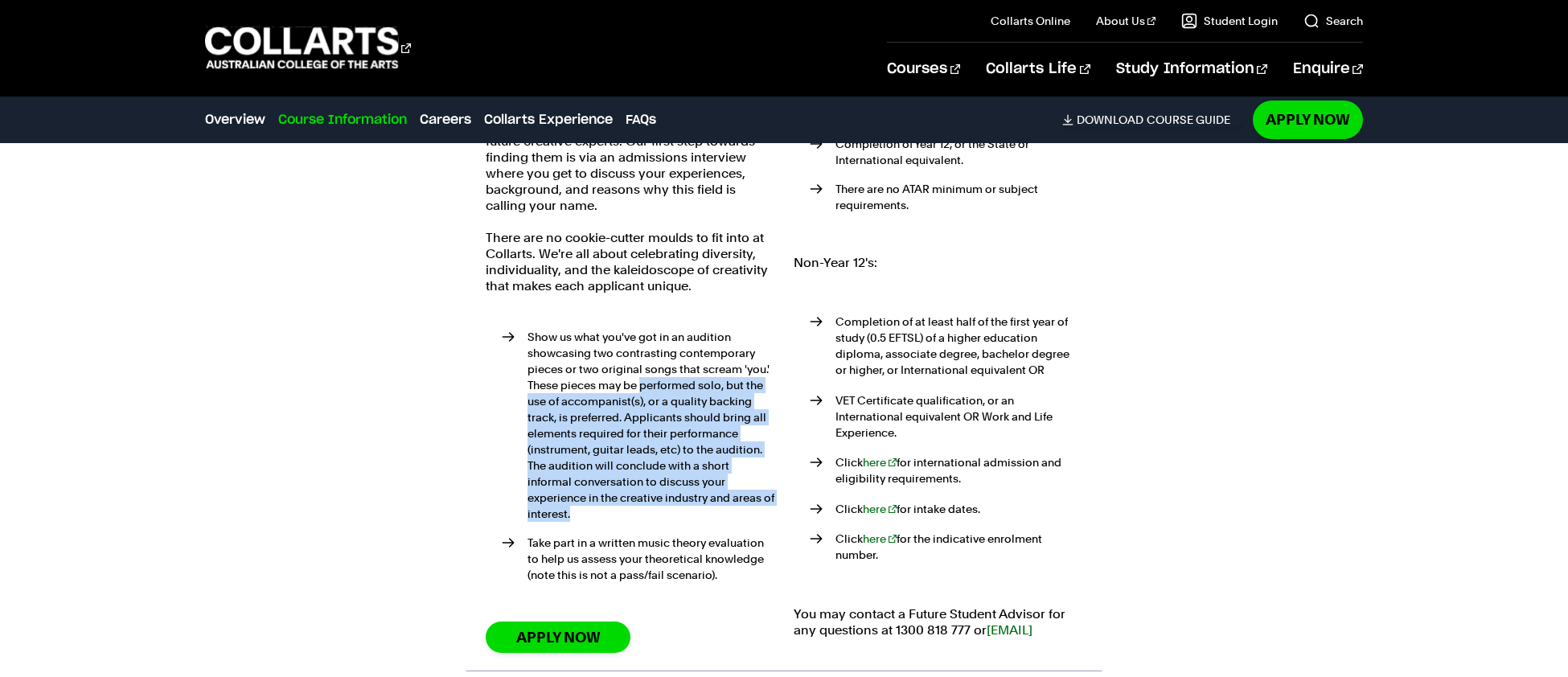 drag, startPoint x: 642, startPoint y: 379, endPoint x: 743, endPoint y: 497, distance: 155.32225 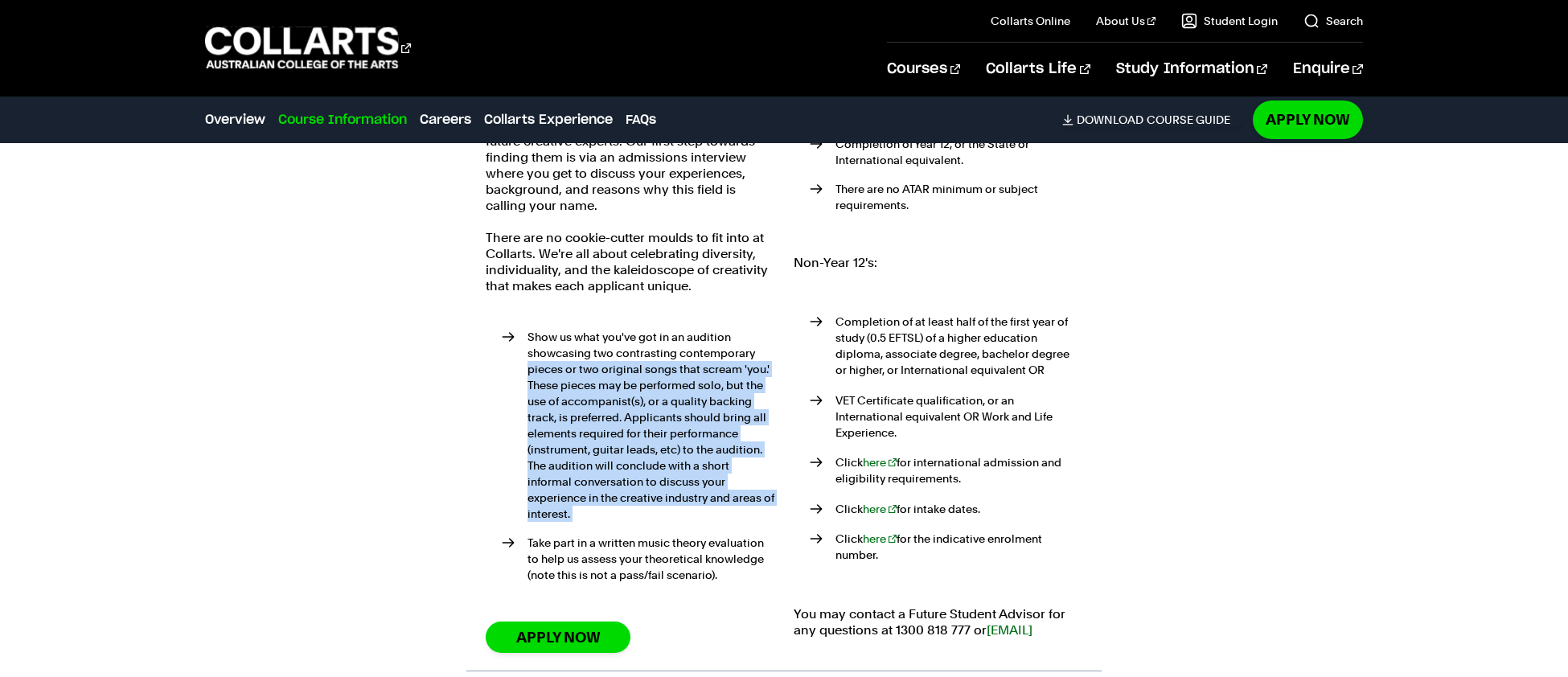 drag, startPoint x: 743, startPoint y: 497, endPoint x: 547, endPoint y: 366, distance: 235.74775 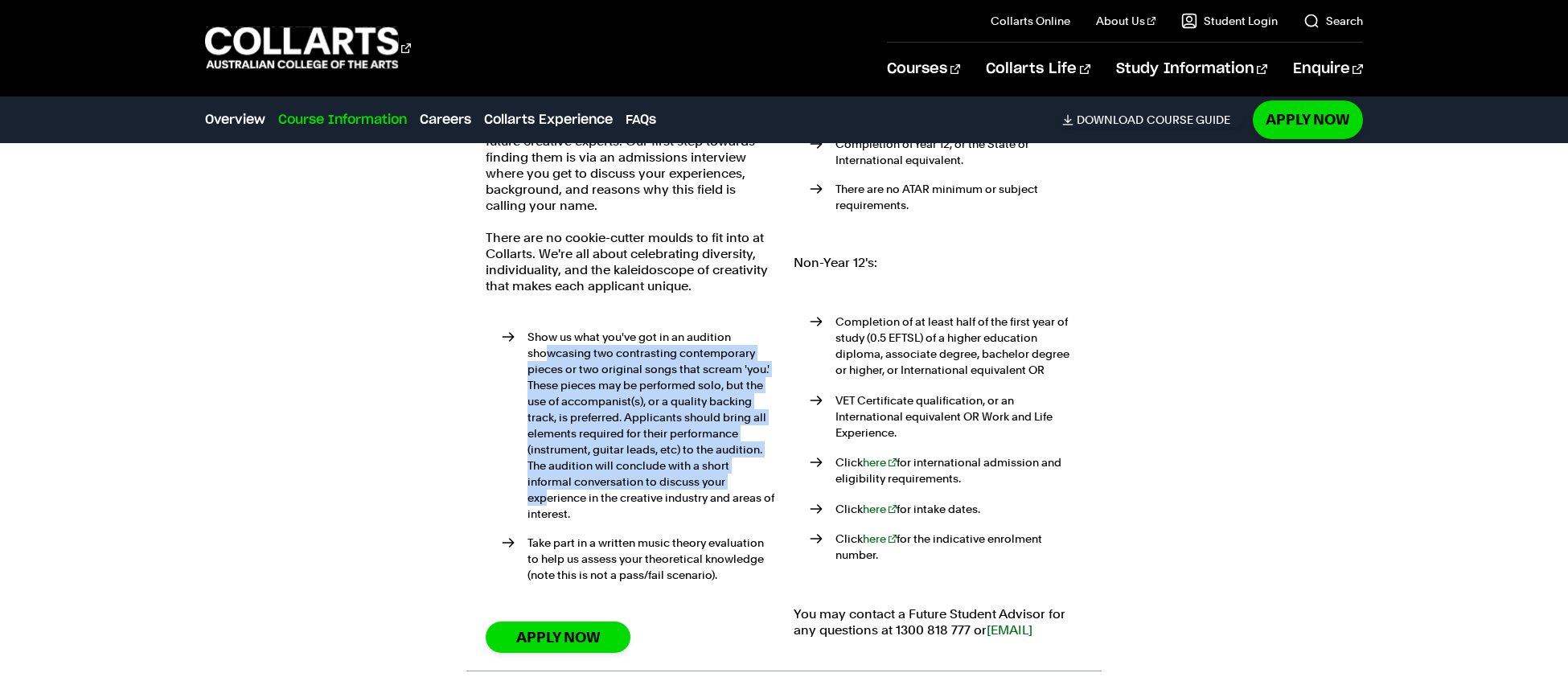 drag, startPoint x: 546, startPoint y: 351, endPoint x: 703, endPoint y: 486, distance: 207.0604 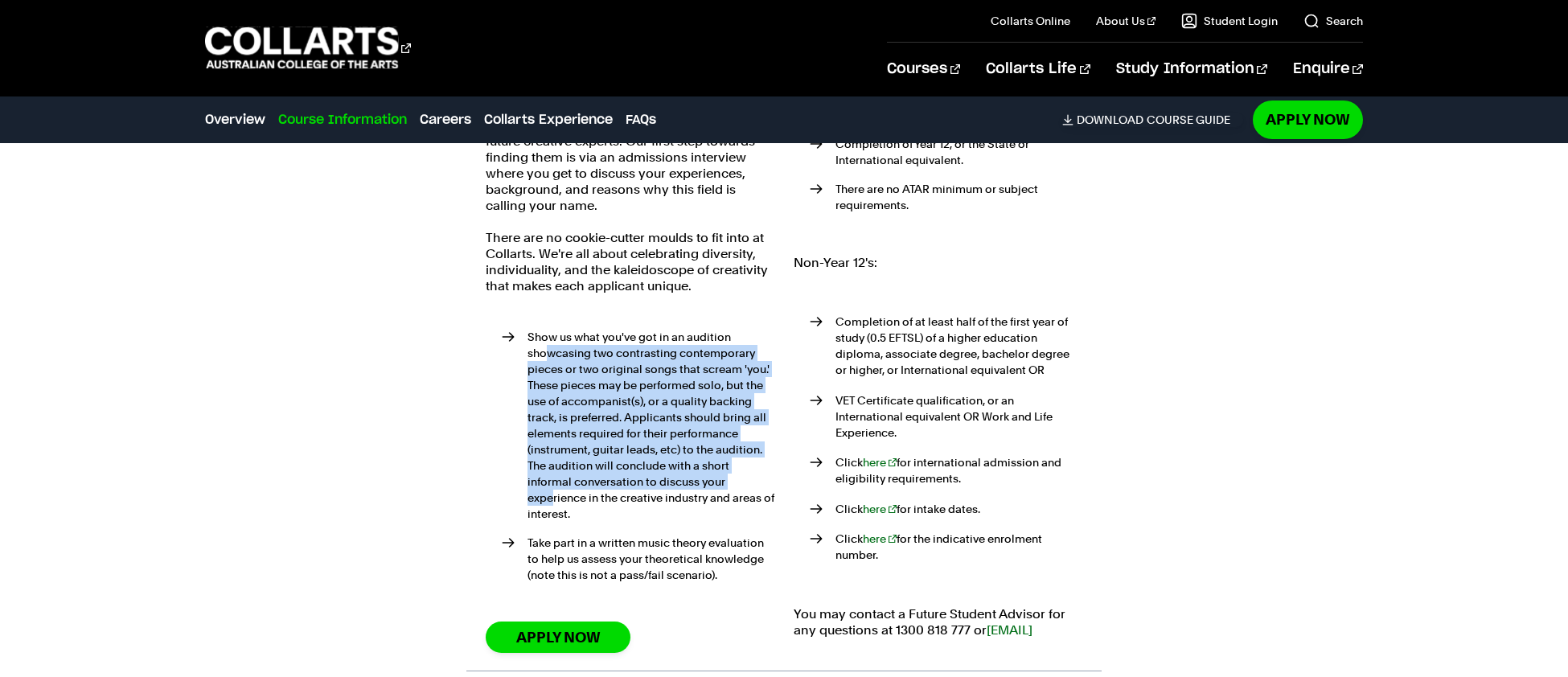 click on "Show us what you've got in an audition showcasing two contrasting contemporary pieces or two original songs that scream 'you.' These pieces may be performed solo, but the use of accompanist(s), or a quality backing track, is preferred. Applicants should bring all elements required for their performance (instrument, guitar leads, etc) to the audition. The audition will conclude with a short informal conversation to discuss your experience in the creative industry and areas of interest." at bounding box center (638, 425) 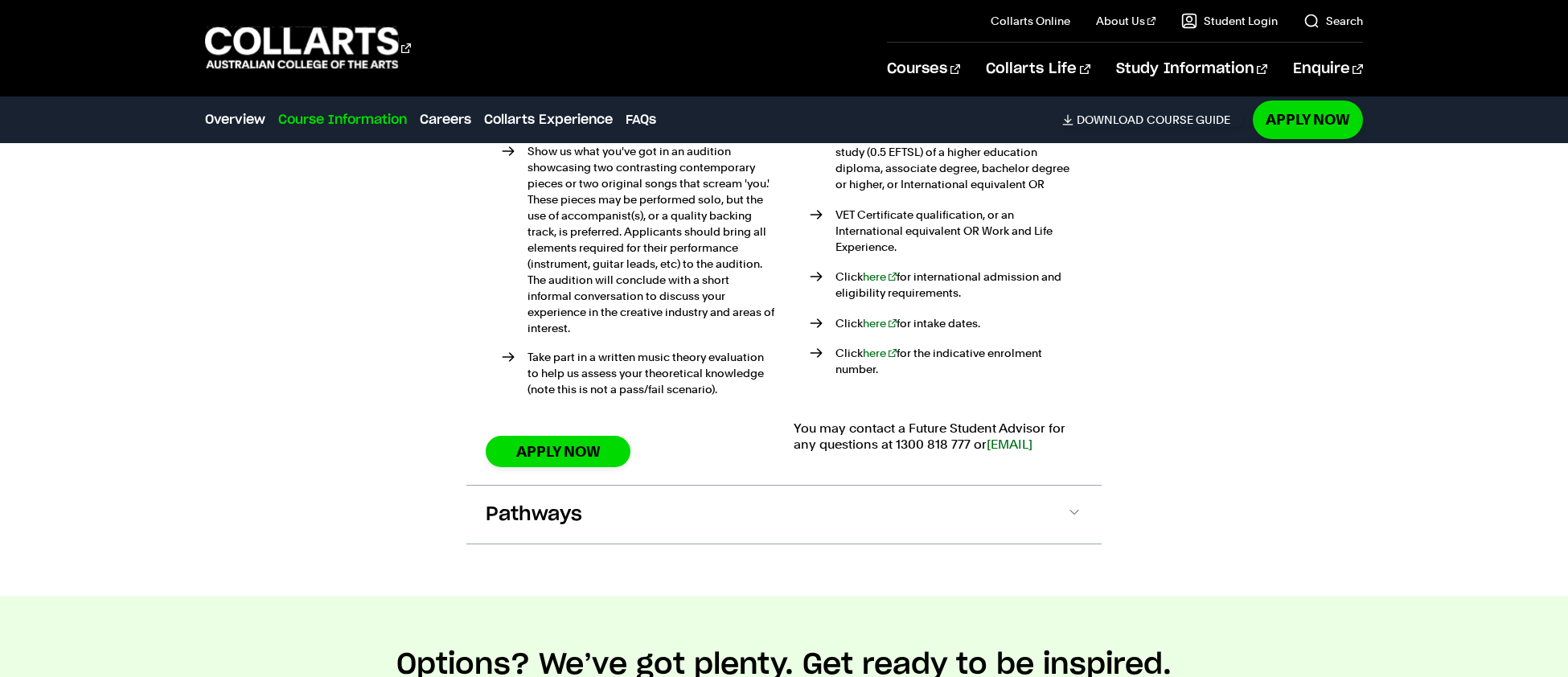 scroll, scrollTop: 2073, scrollLeft: 0, axis: vertical 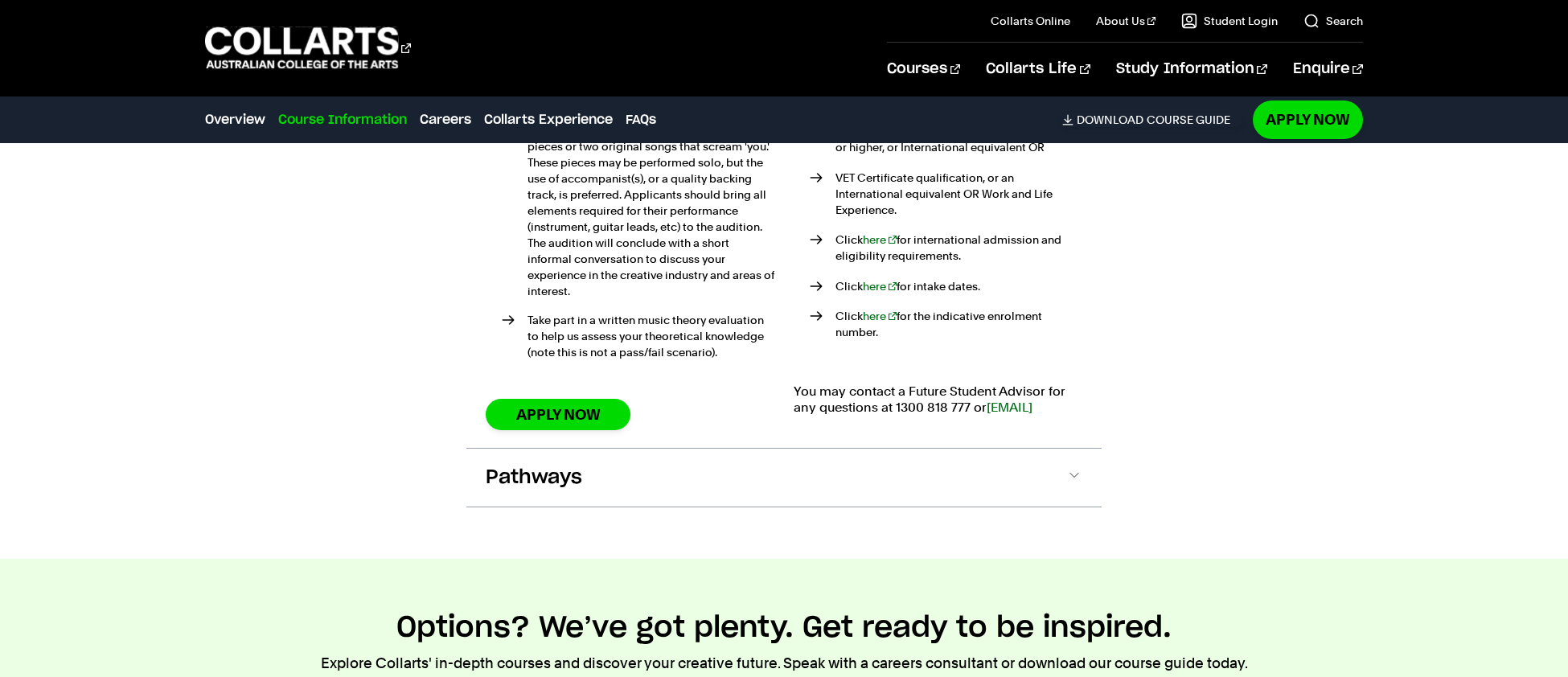 click on "Pathways" at bounding box center [784, 478] 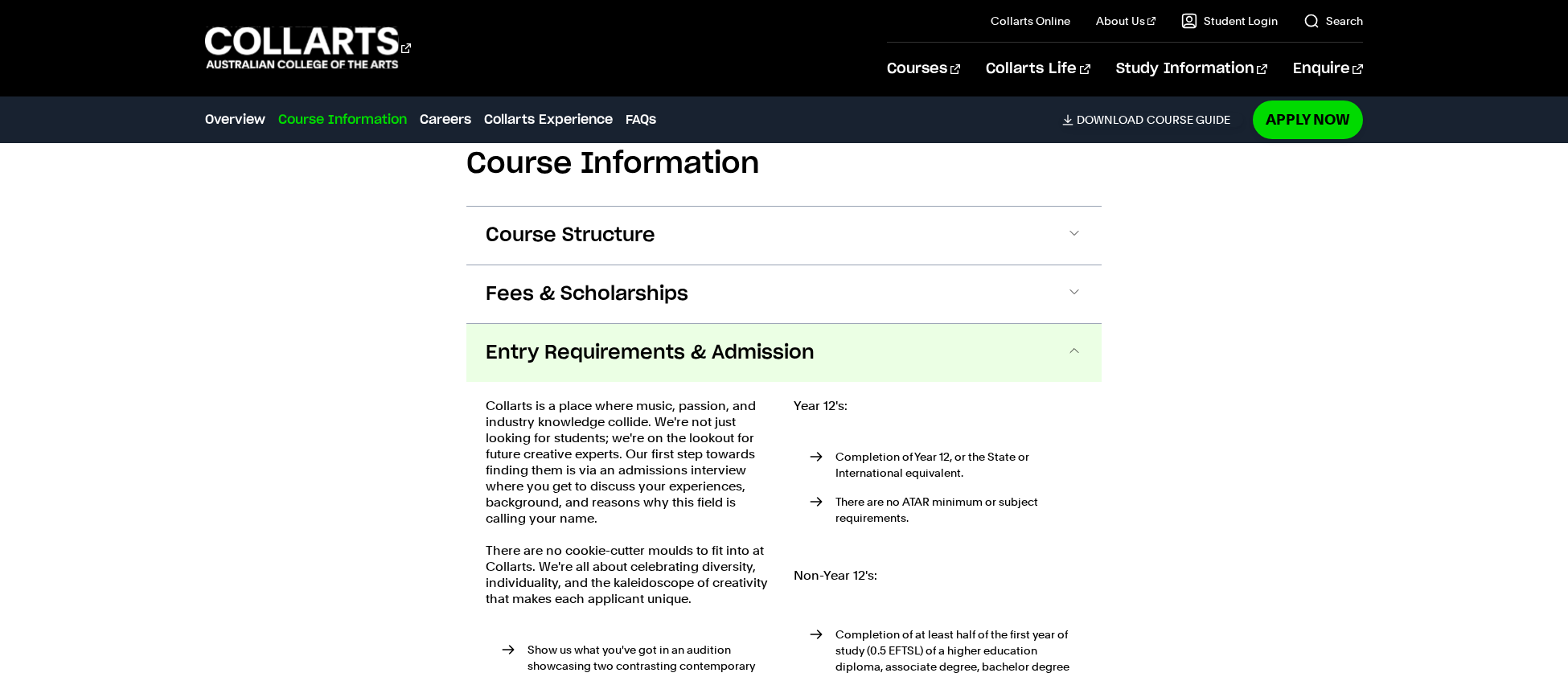 scroll, scrollTop: 1505, scrollLeft: 0, axis: vertical 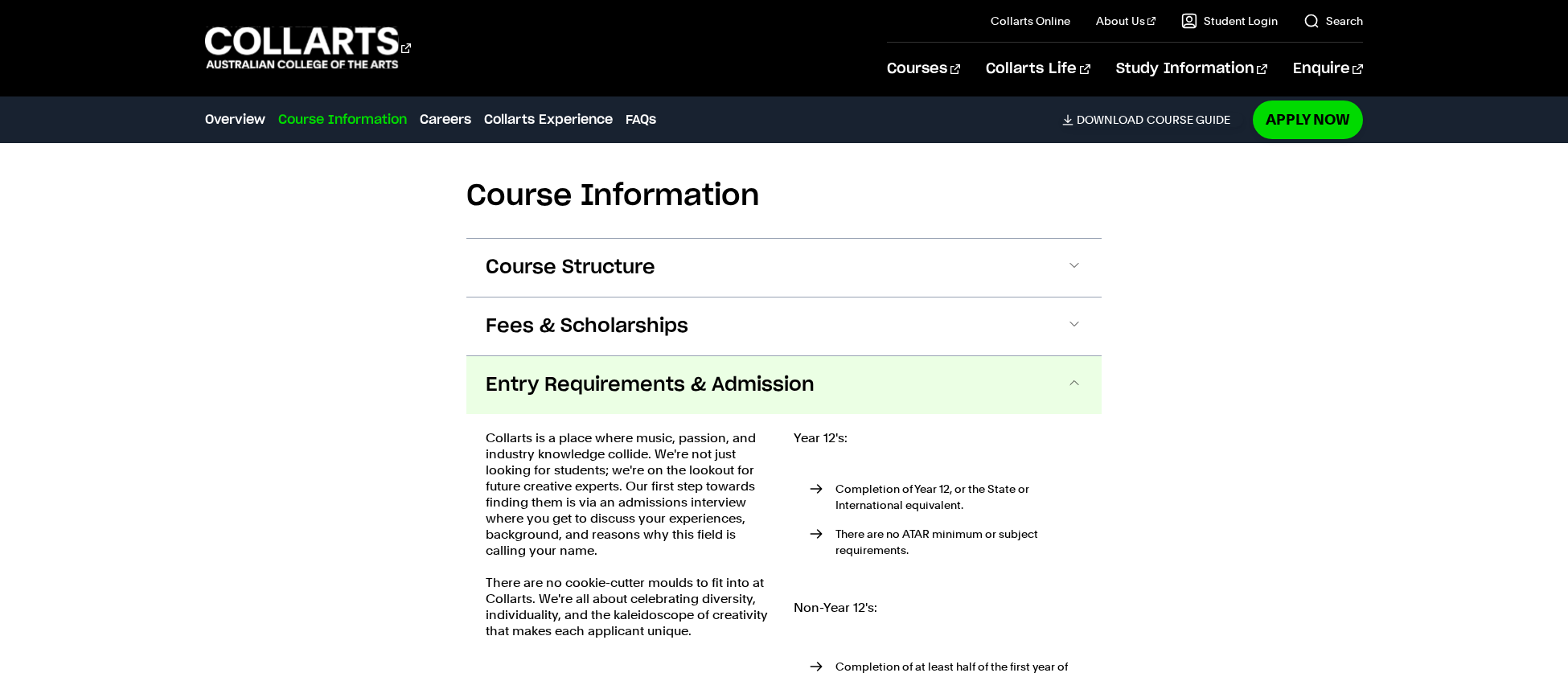click on "Entry Requirements & Admission" at bounding box center (784, 385) 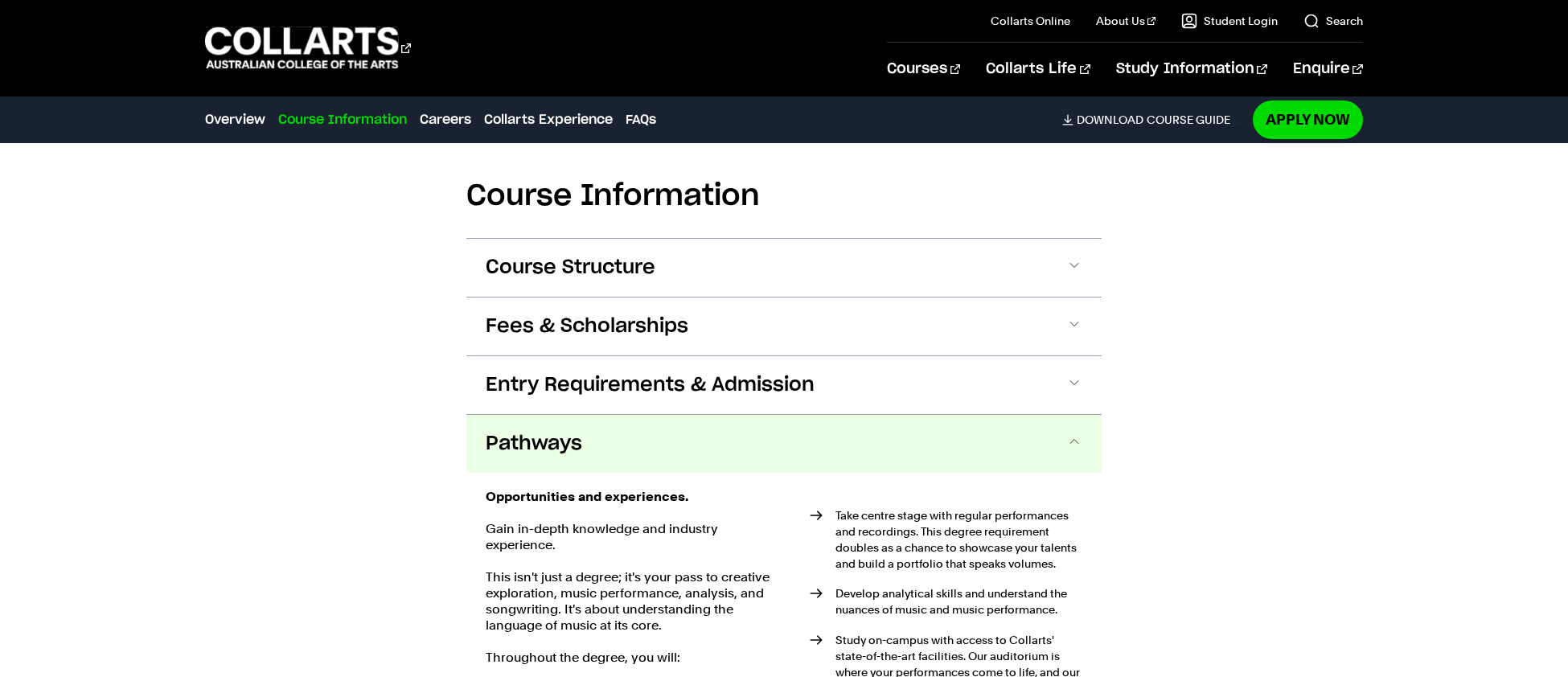 click on "Pathways" at bounding box center (784, 444) 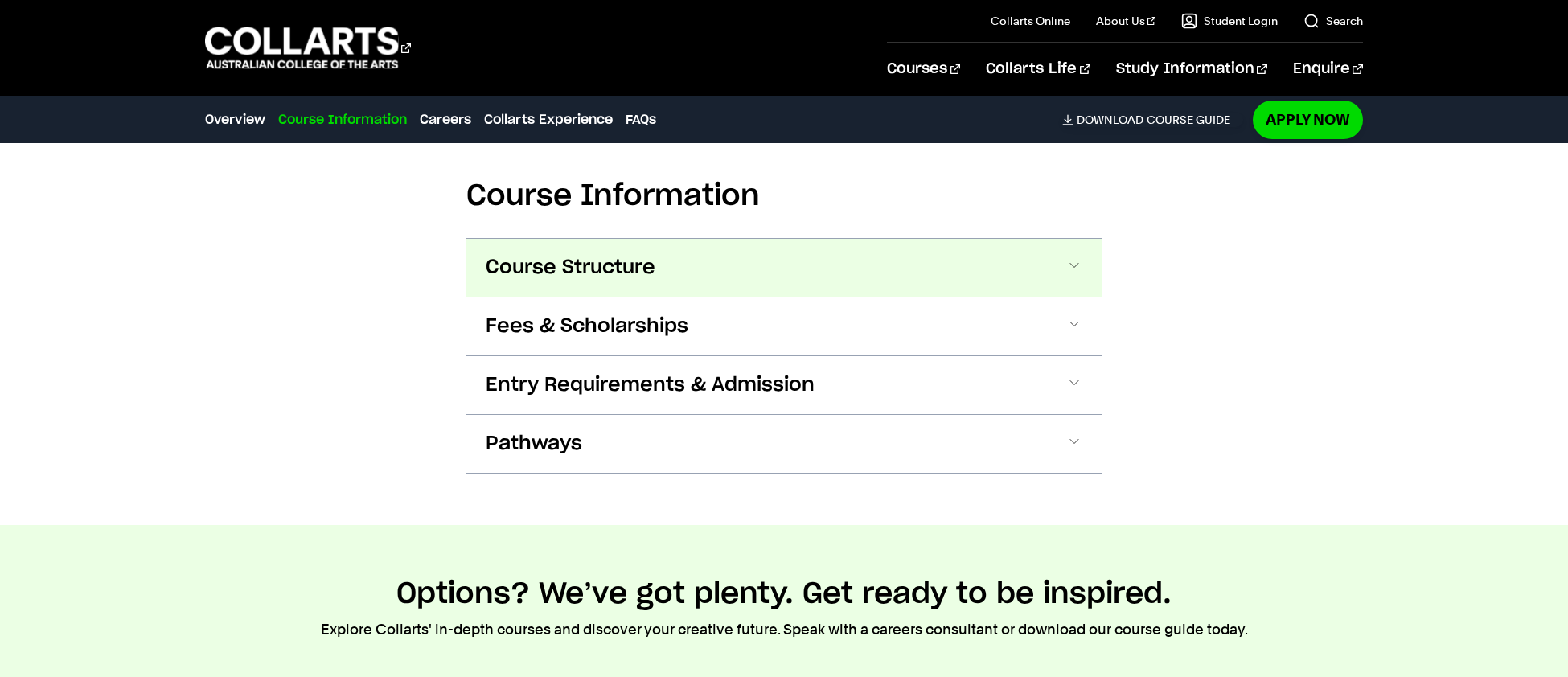 click on "Course Structure" at bounding box center [784, 268] 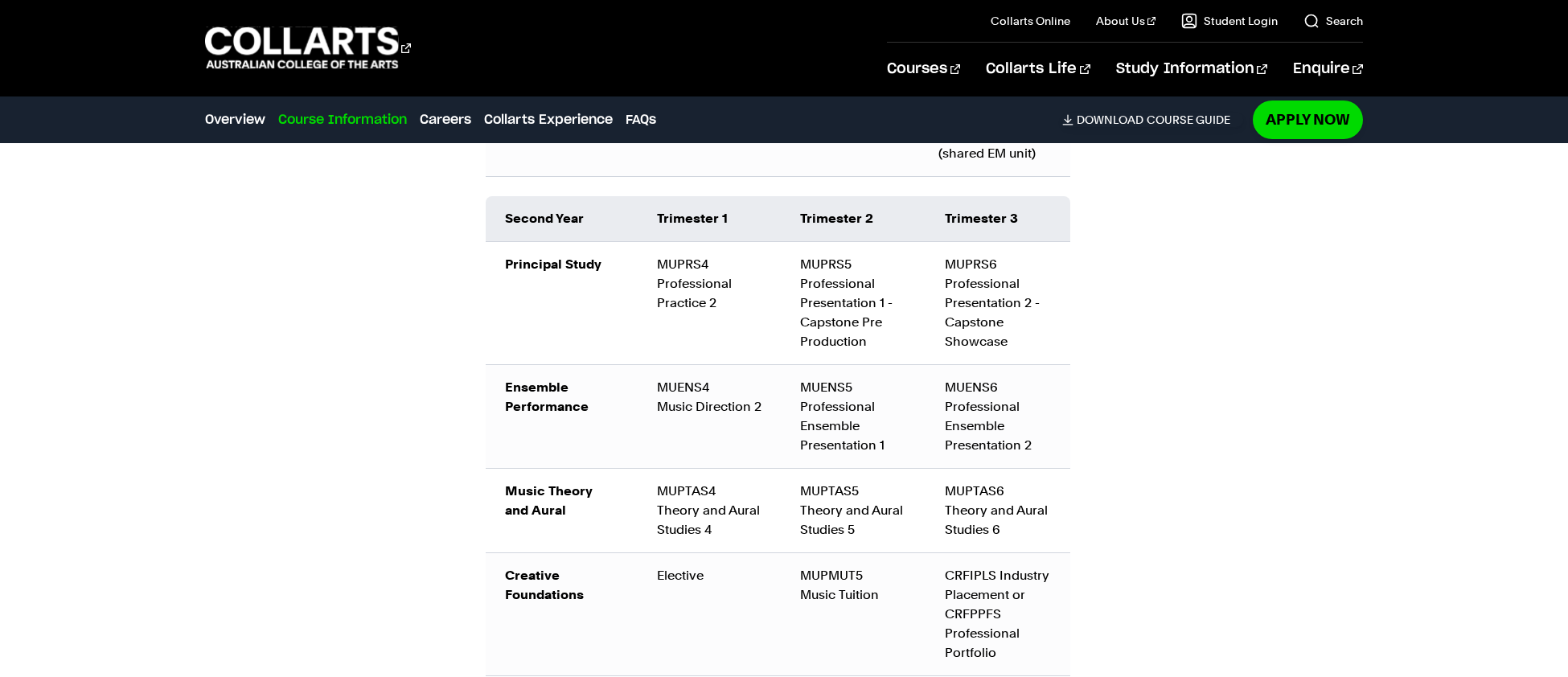 scroll, scrollTop: 2238, scrollLeft: 0, axis: vertical 